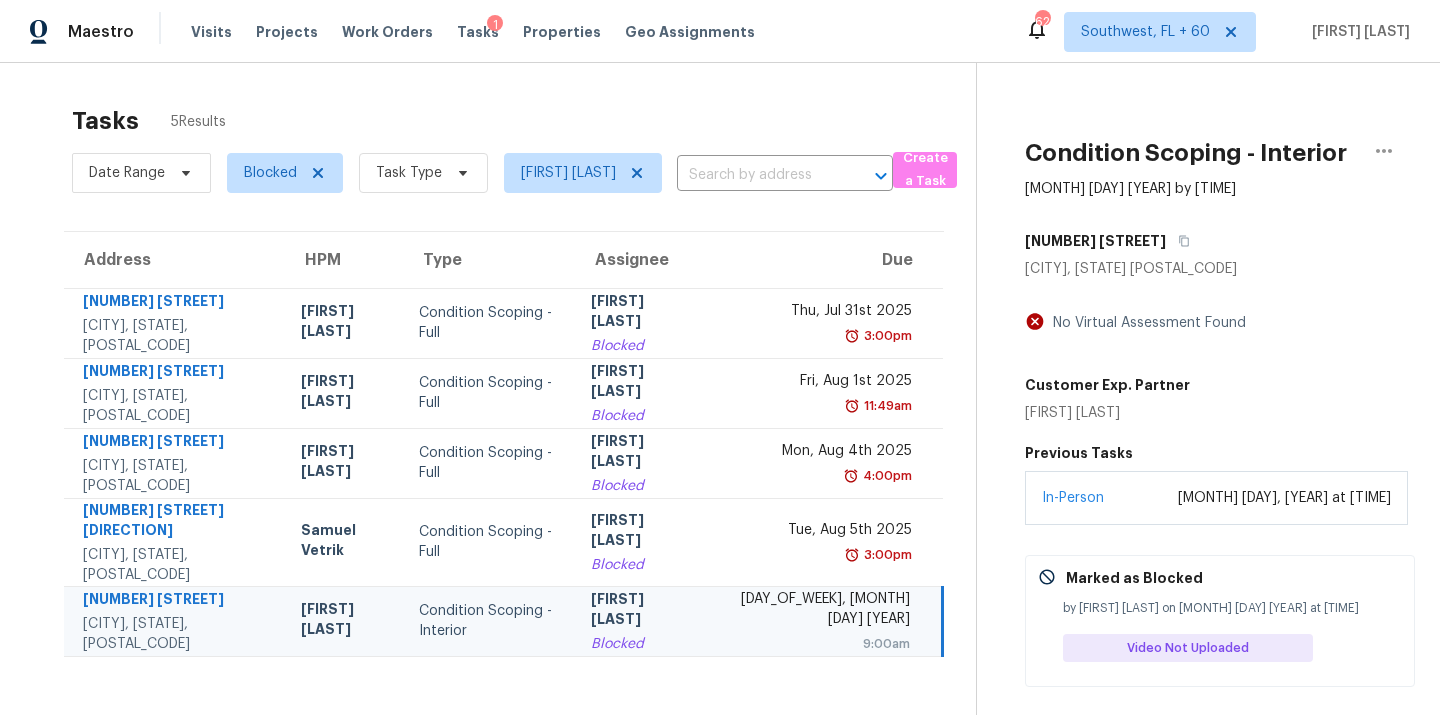 scroll, scrollTop: 0, scrollLeft: 0, axis: both 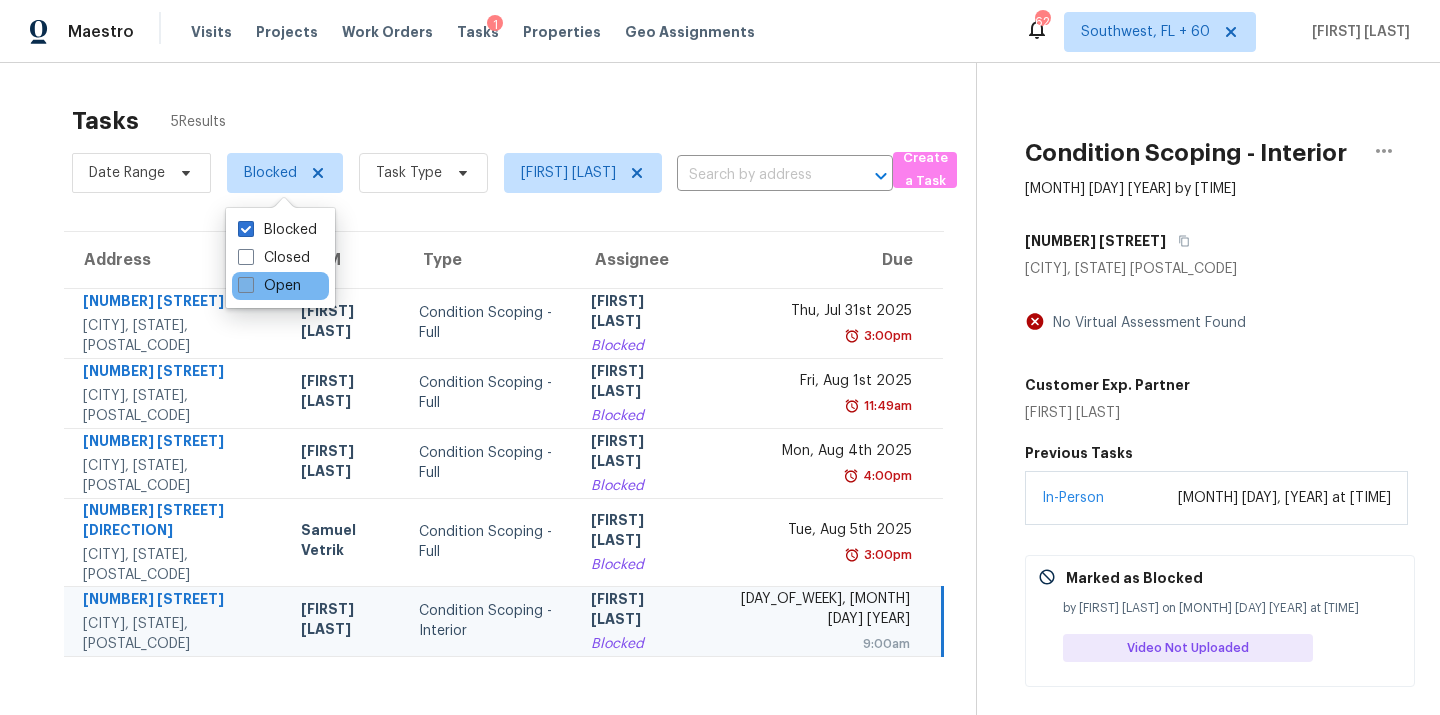 click on "Open" at bounding box center [269, 286] 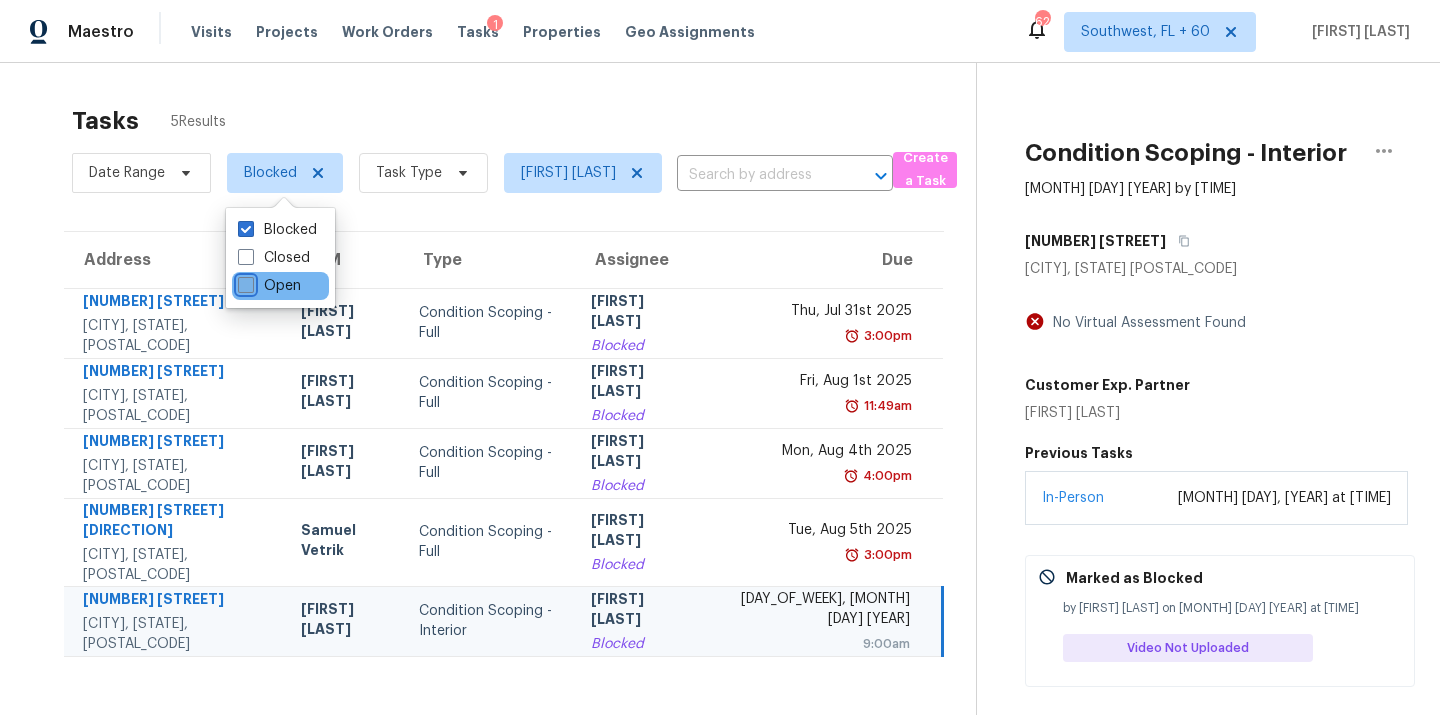 click on "Open" at bounding box center (244, 282) 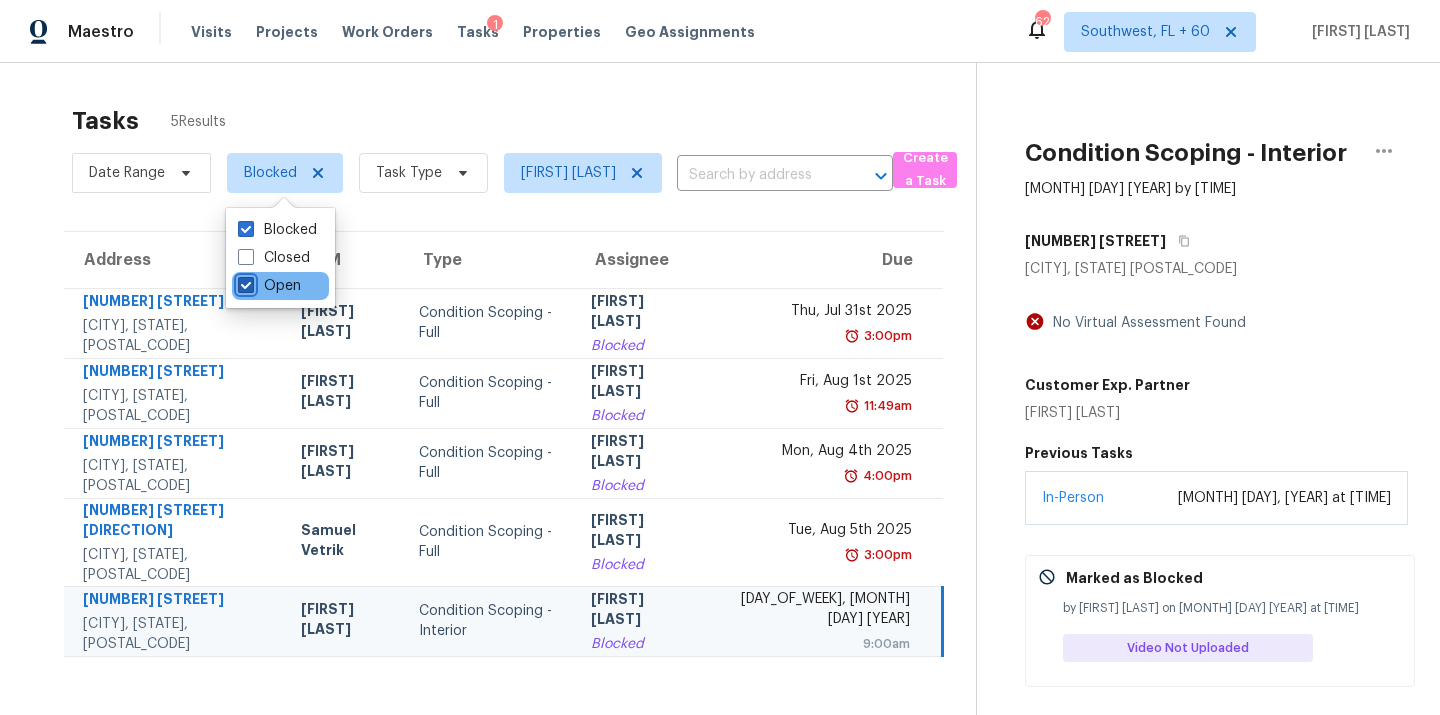 checkbox on "true" 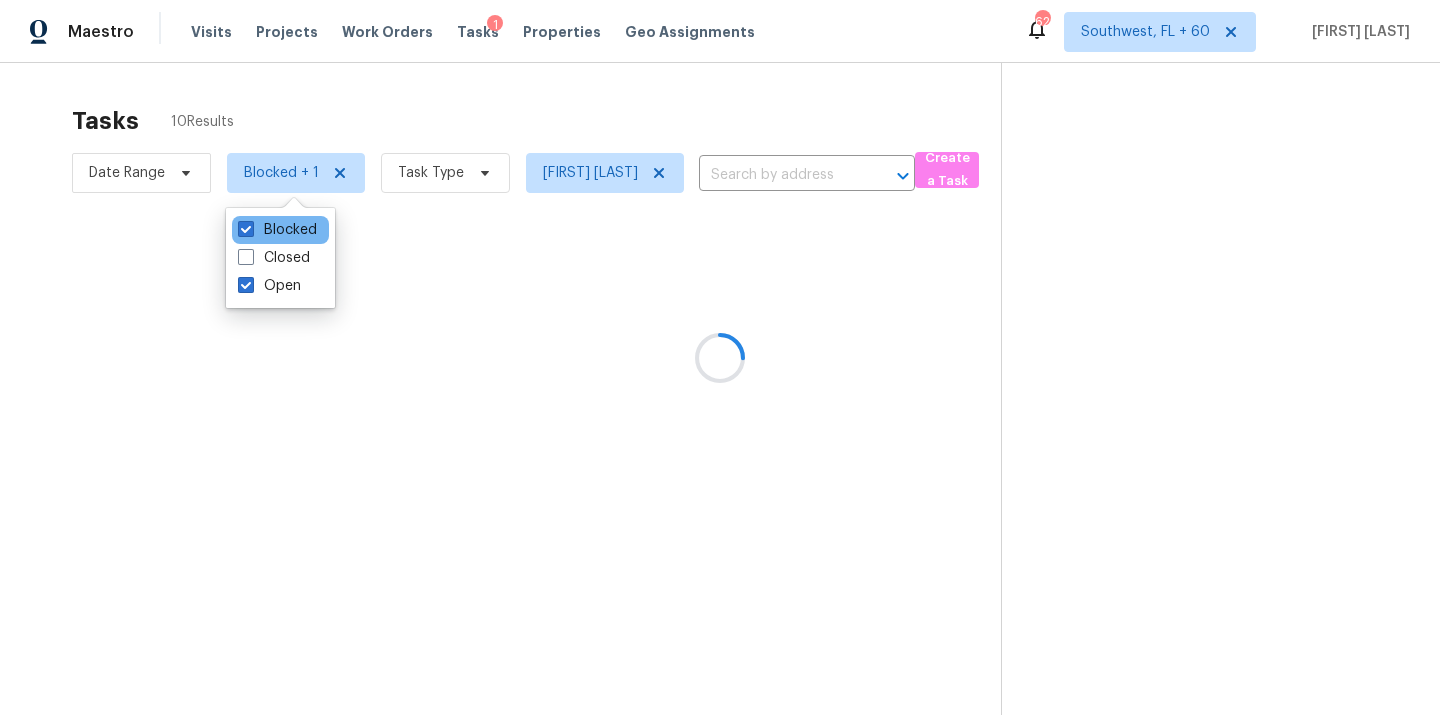 click on "Blocked" at bounding box center (280, 230) 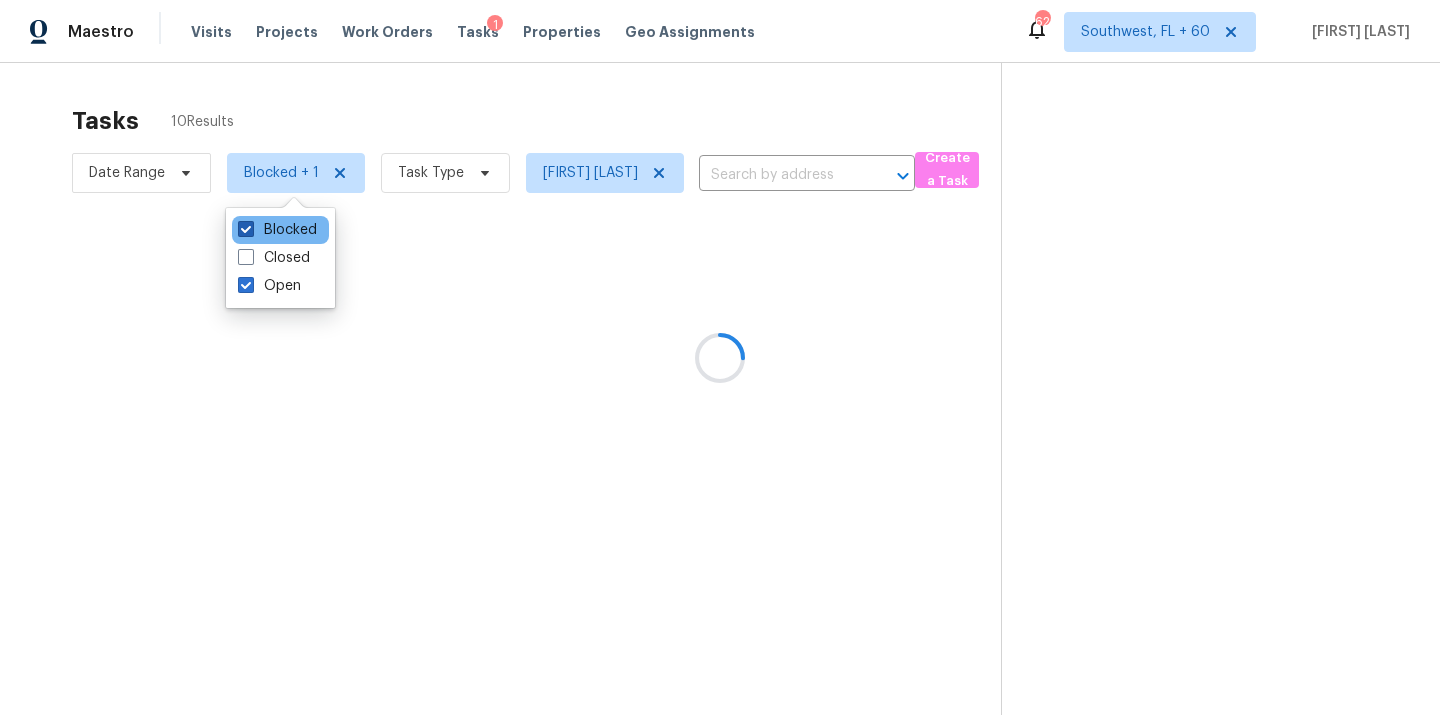 click on "Blocked" at bounding box center [277, 230] 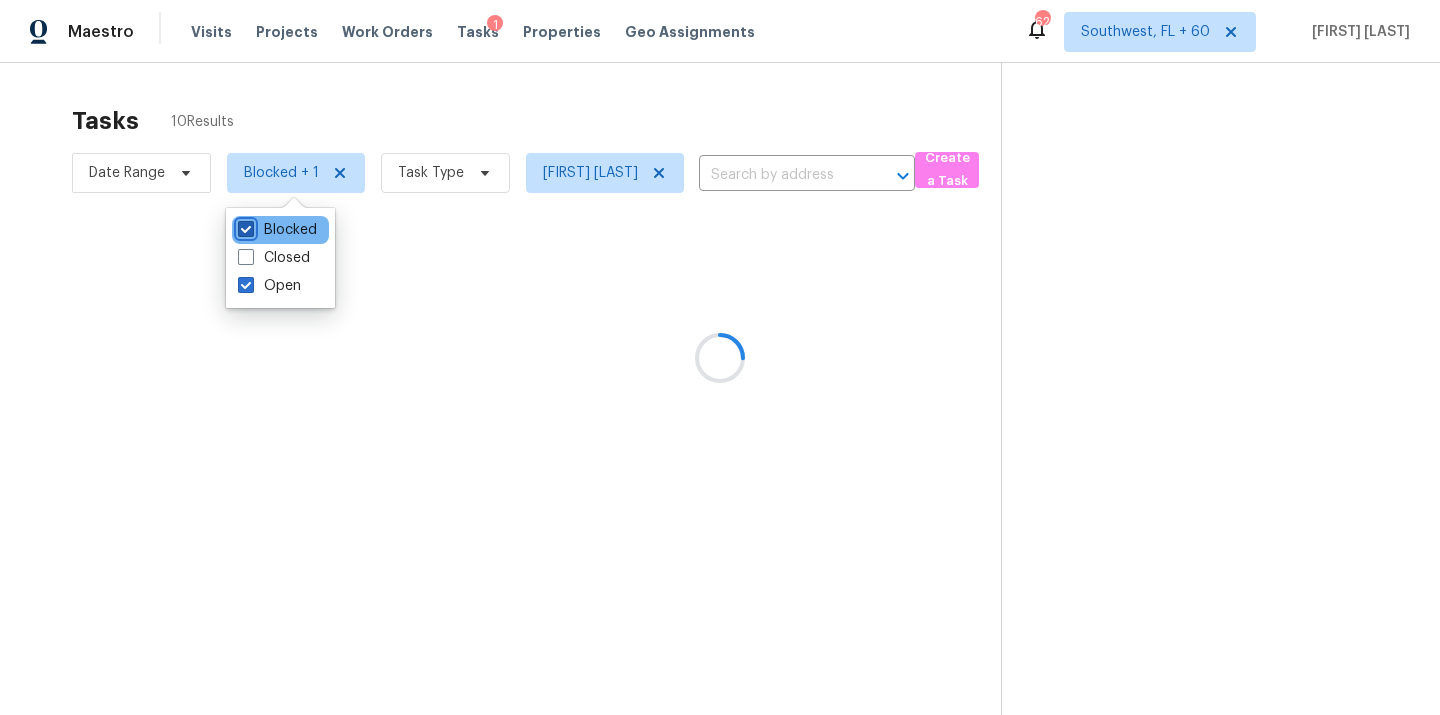click on "Blocked" at bounding box center [244, 226] 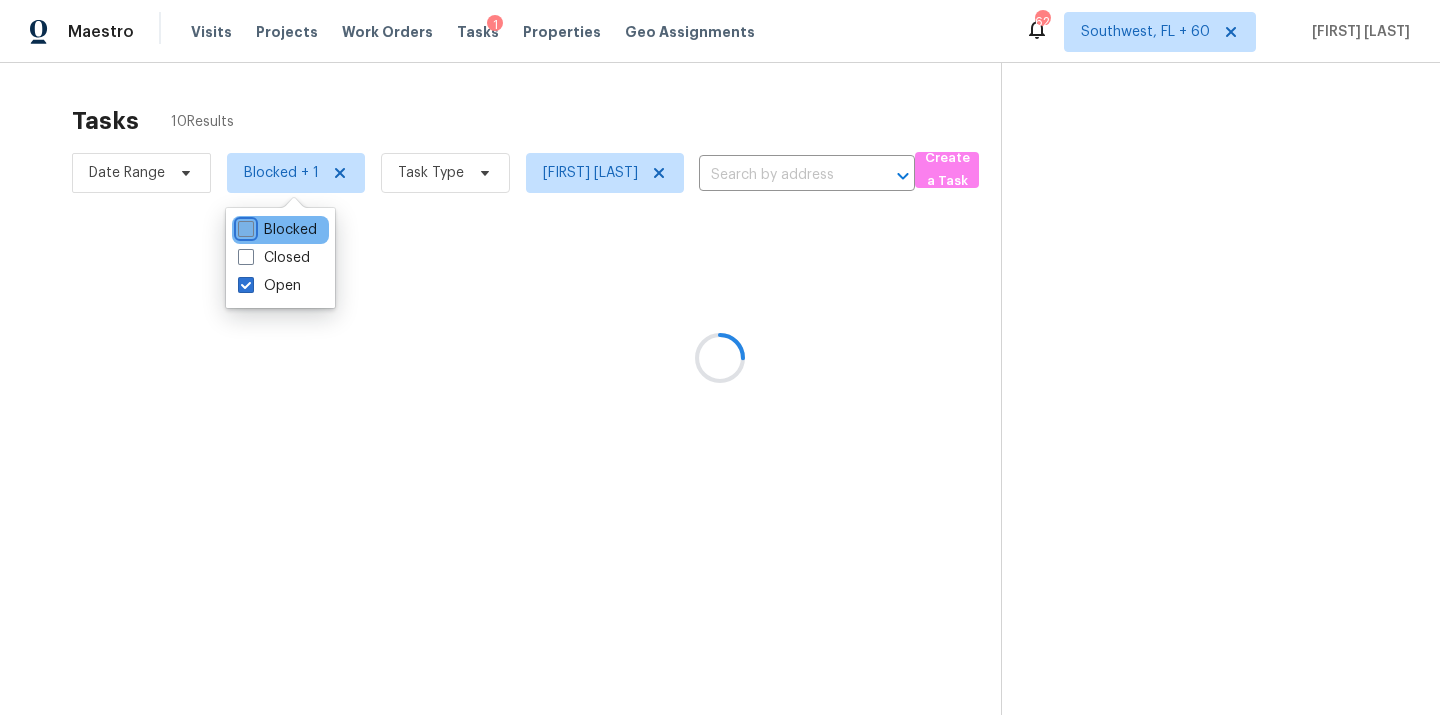 checkbox on "false" 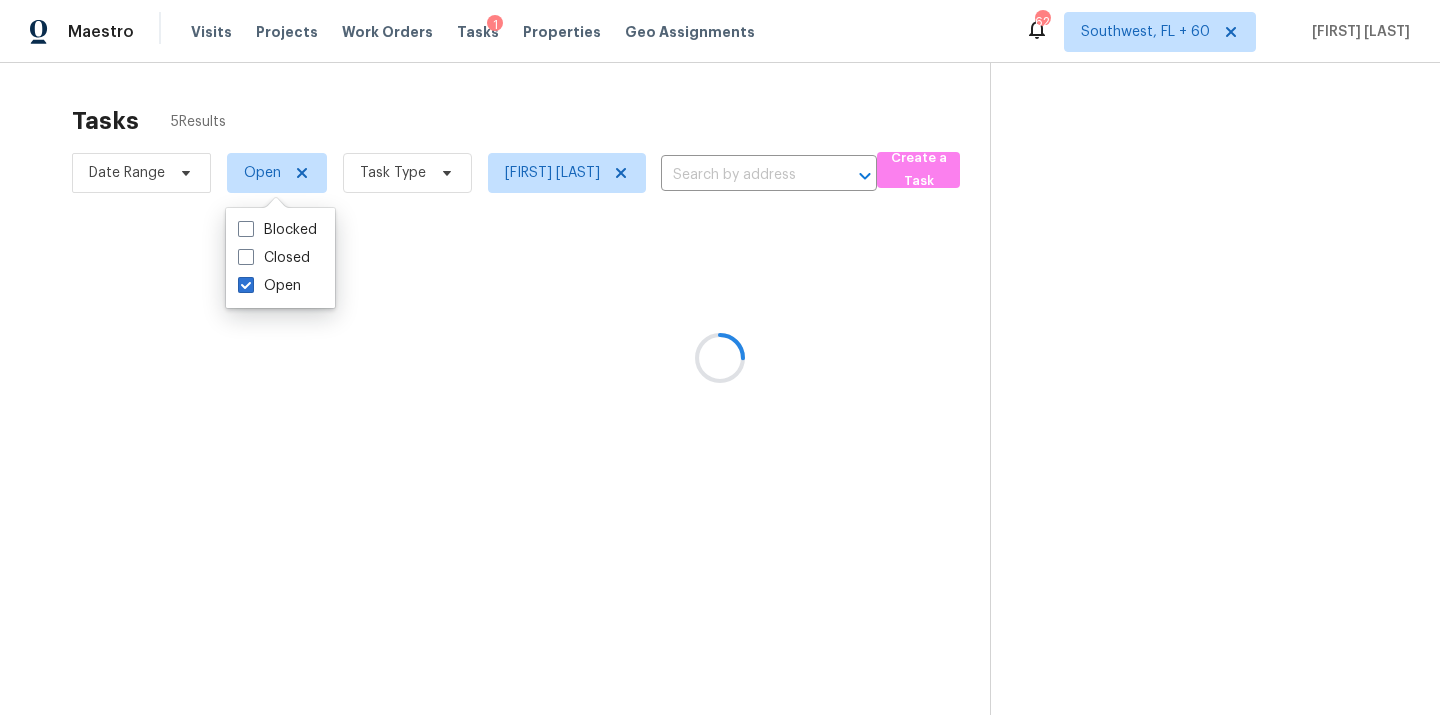 click at bounding box center [720, 357] 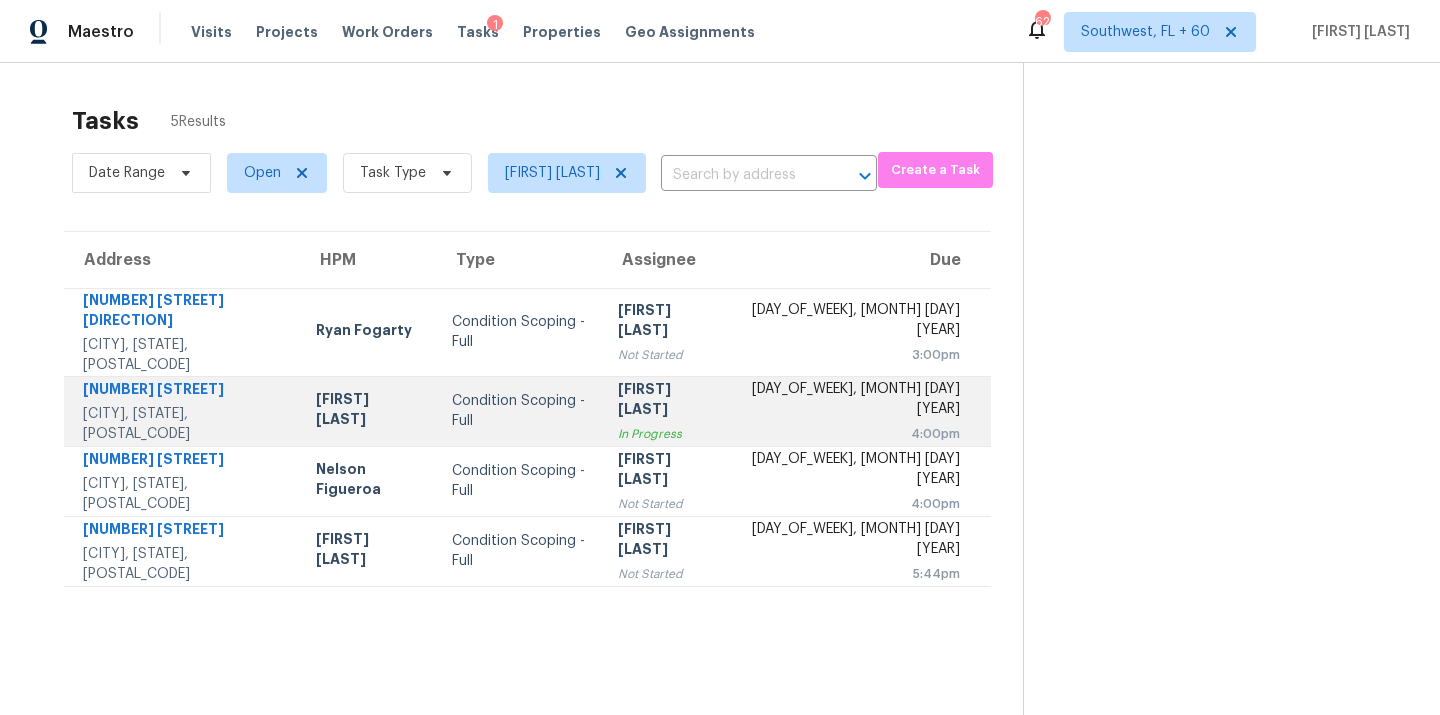 click on "Condition Scoping - Full" at bounding box center (519, 411) 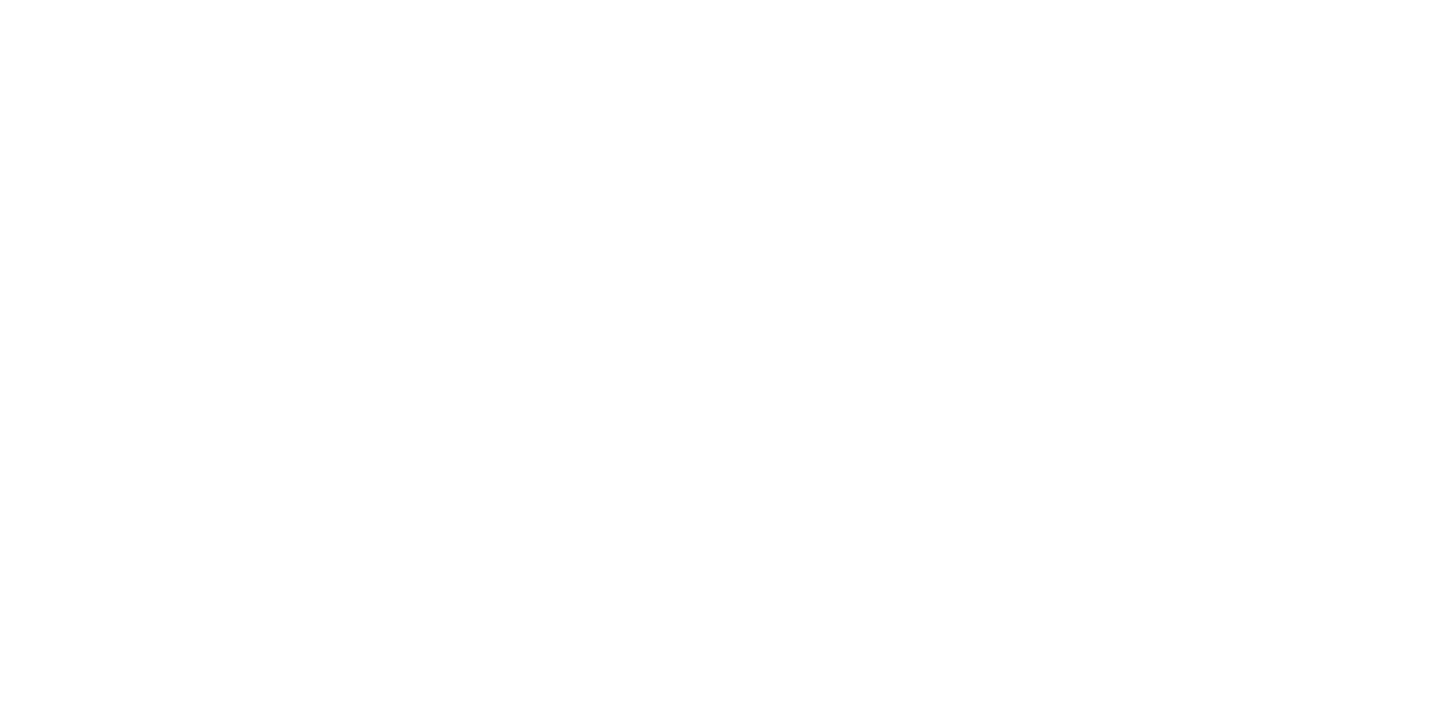 scroll, scrollTop: 0, scrollLeft: 0, axis: both 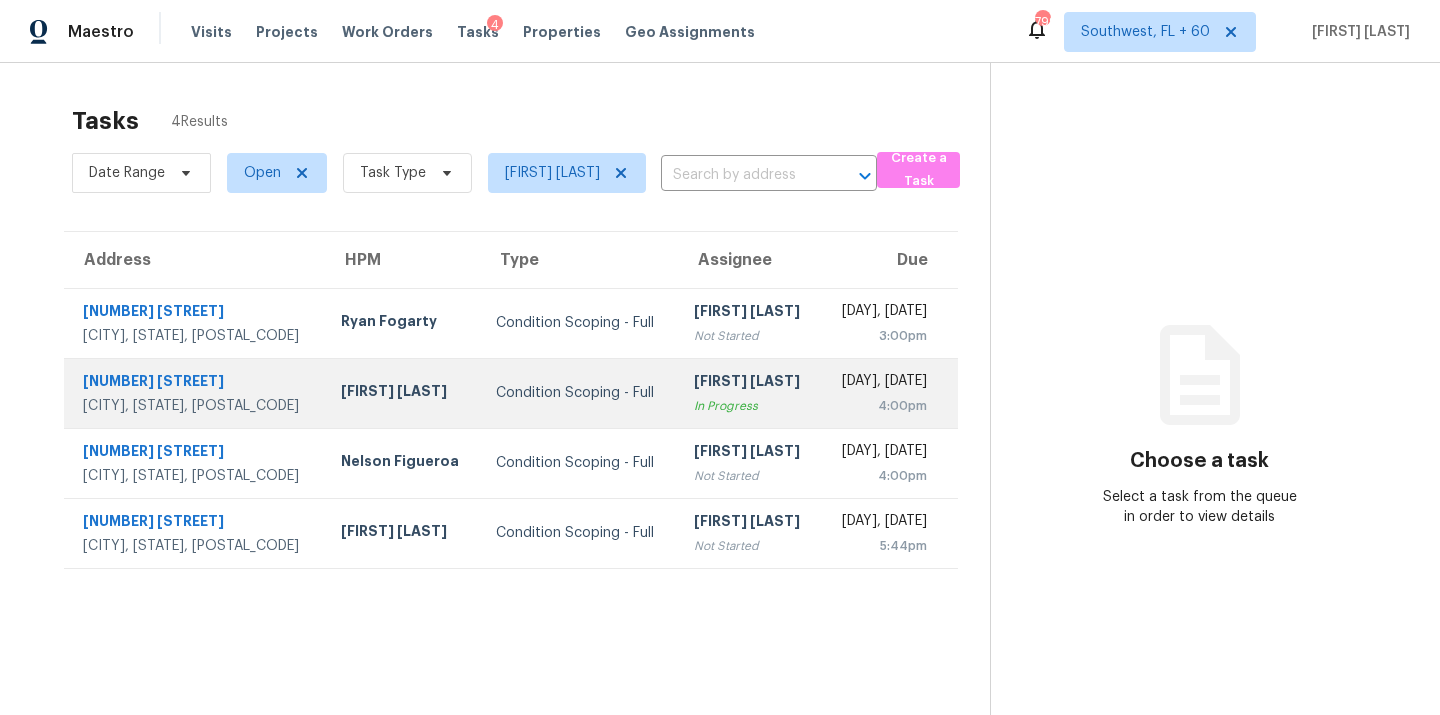 click on "Condition Scoping - Full" at bounding box center (578, 393) 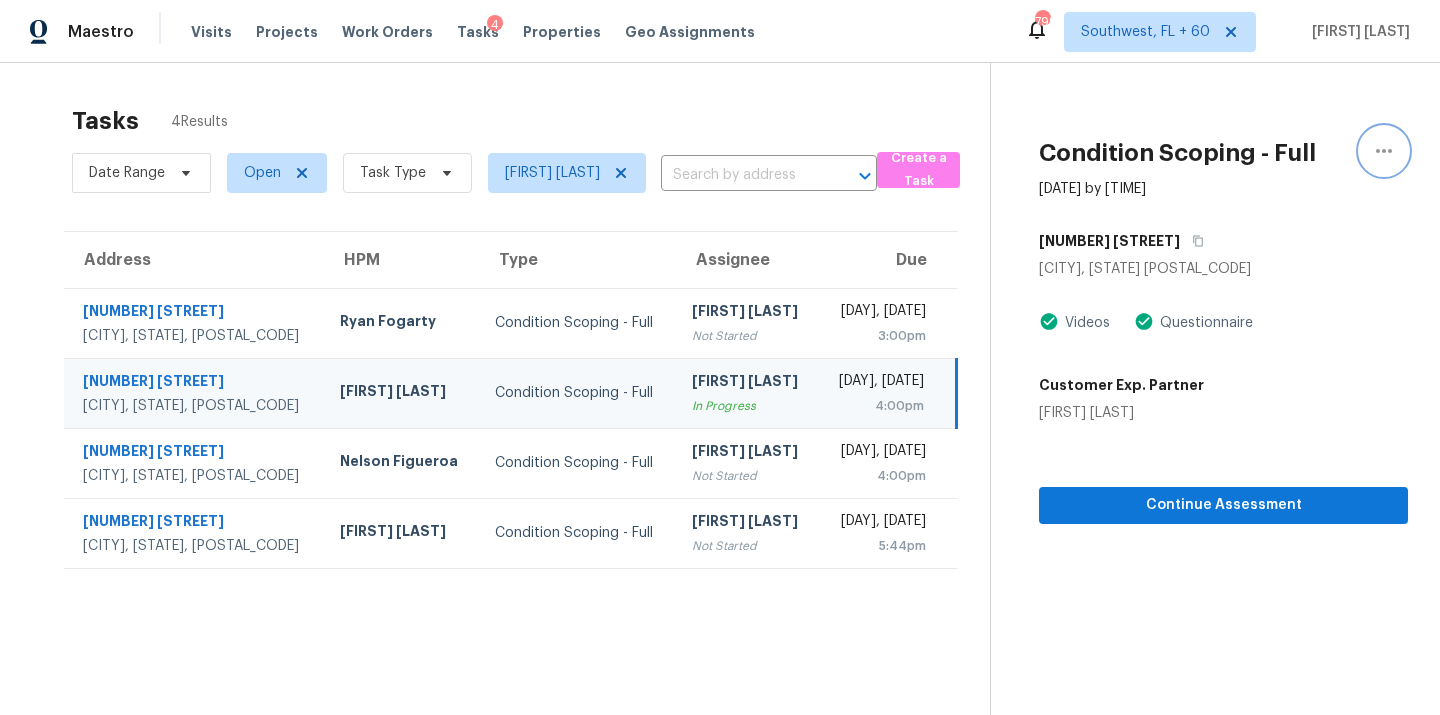 click 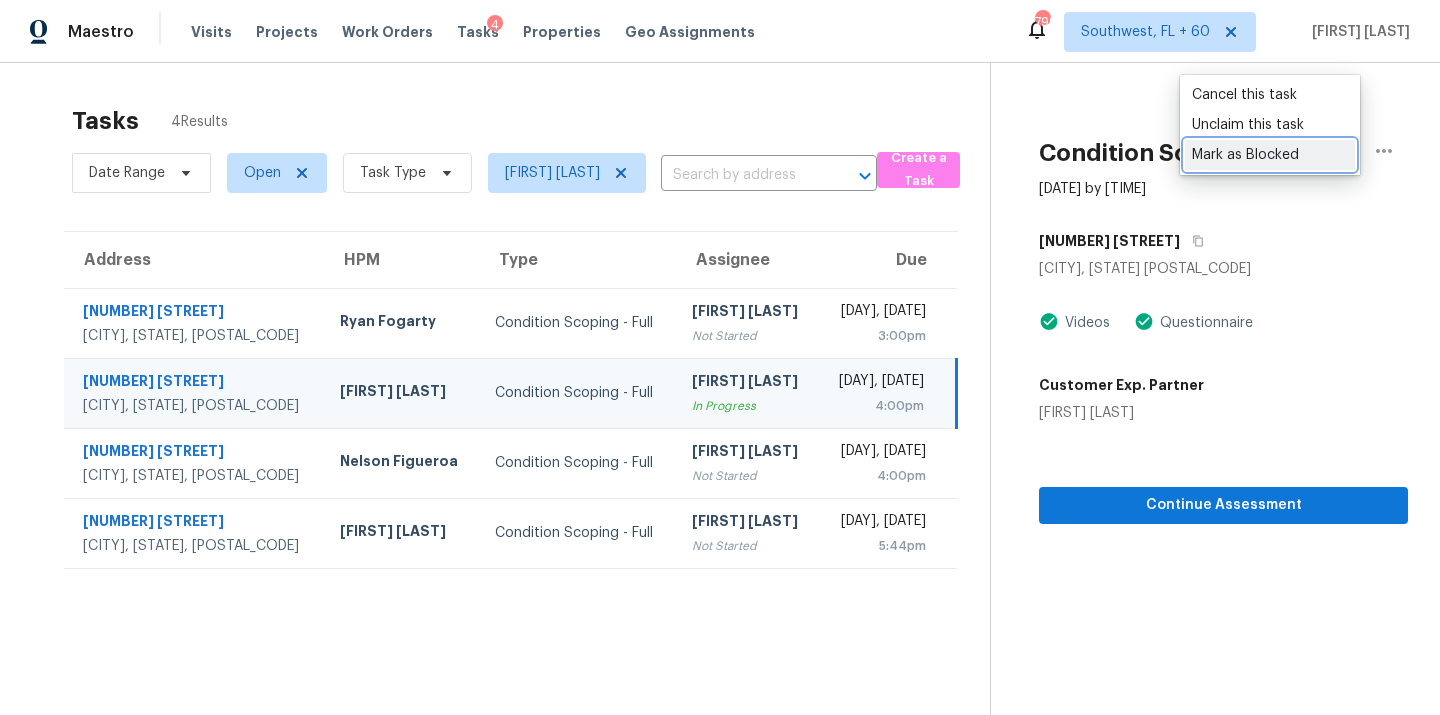 click on "Mark as Blocked" at bounding box center [1270, 155] 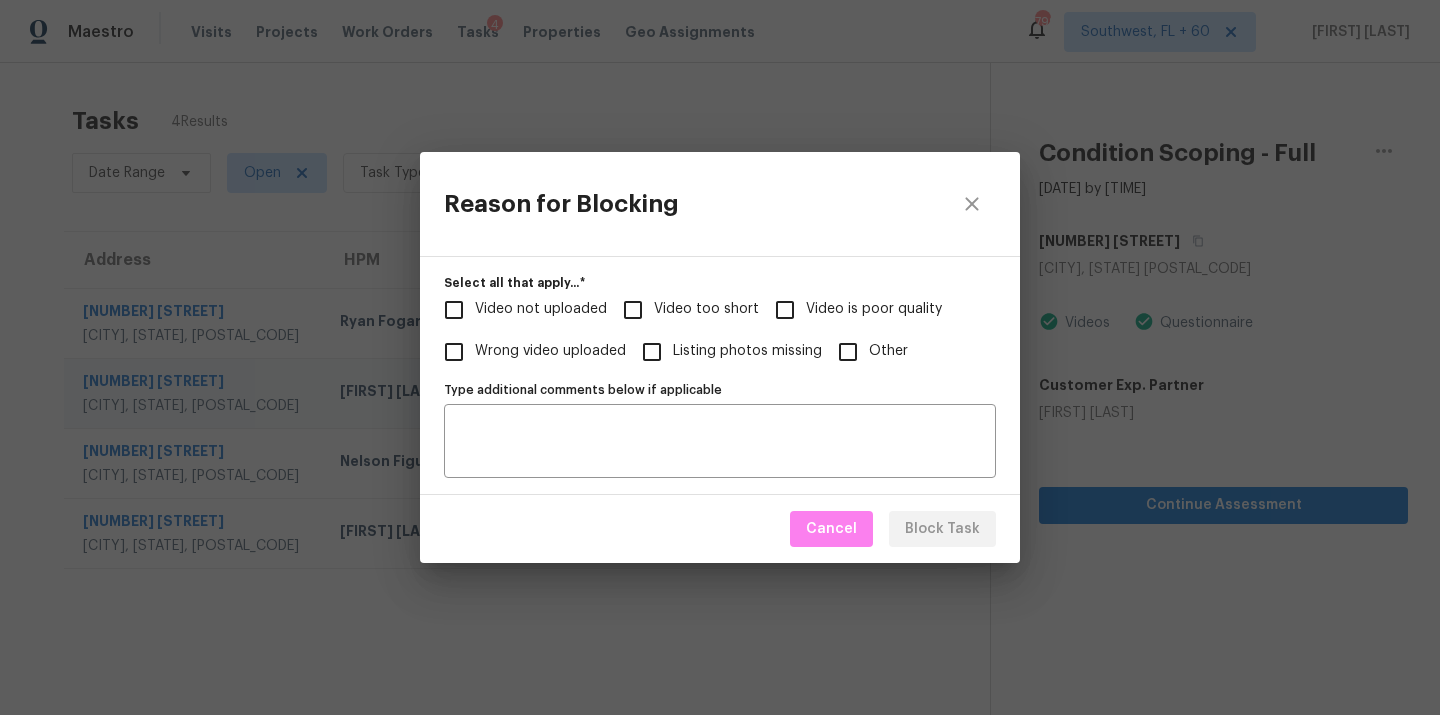 click on "Video too short" at bounding box center (706, 309) 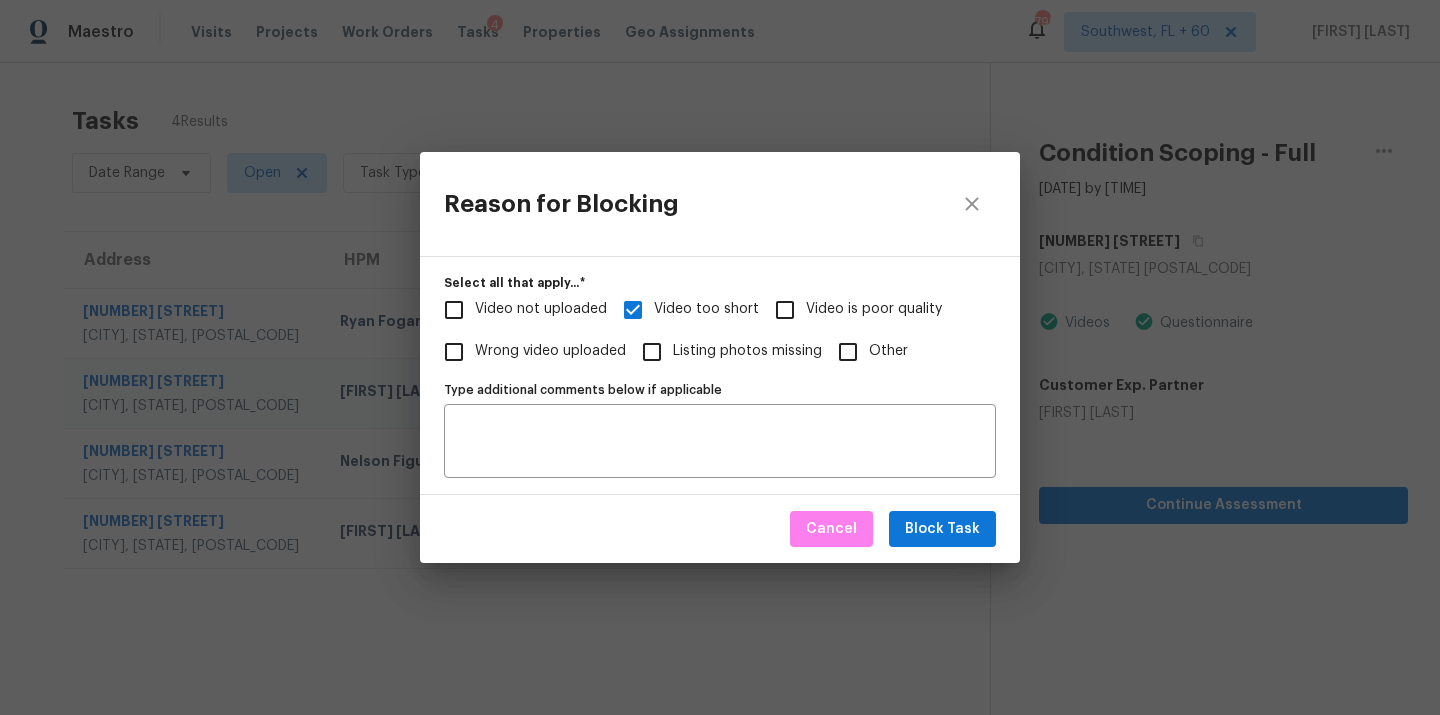 click on "Video not uploaded" at bounding box center [541, 309] 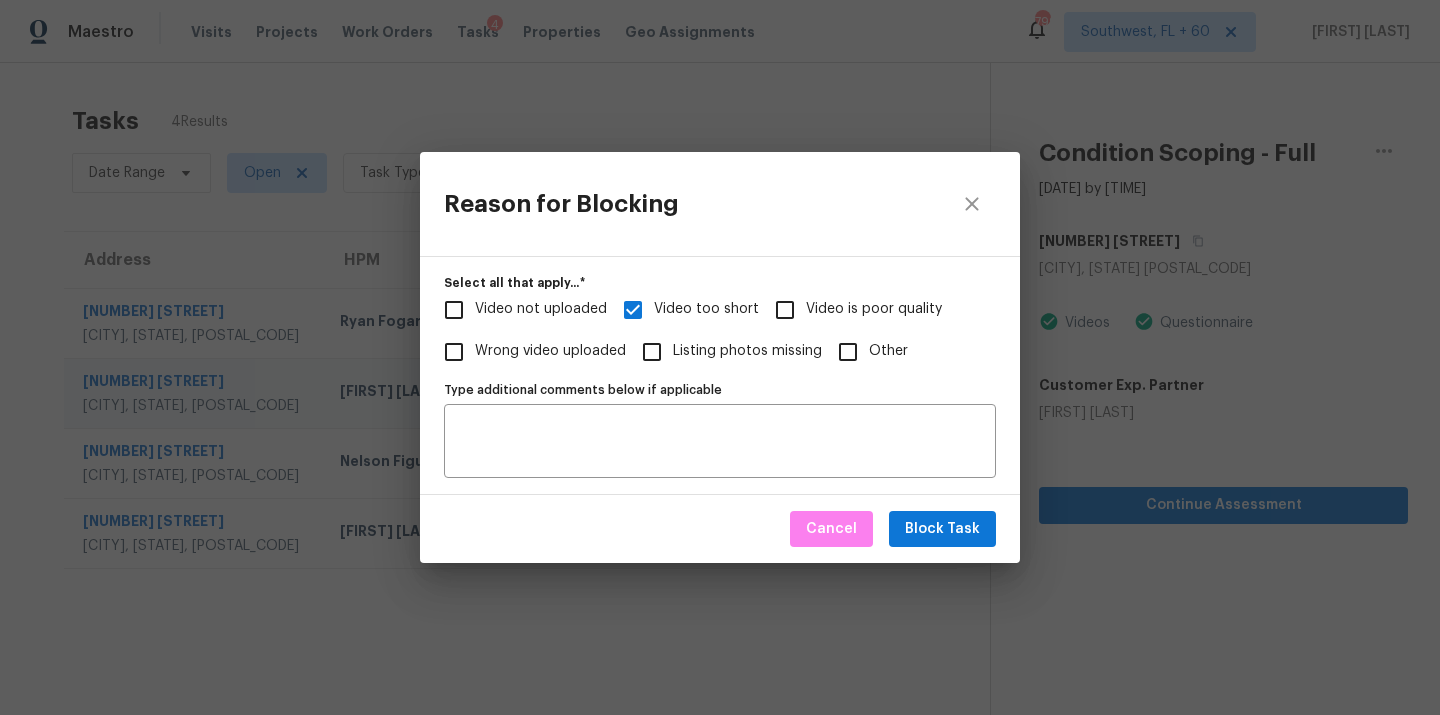 click on "Video not uploaded" at bounding box center [454, 310] 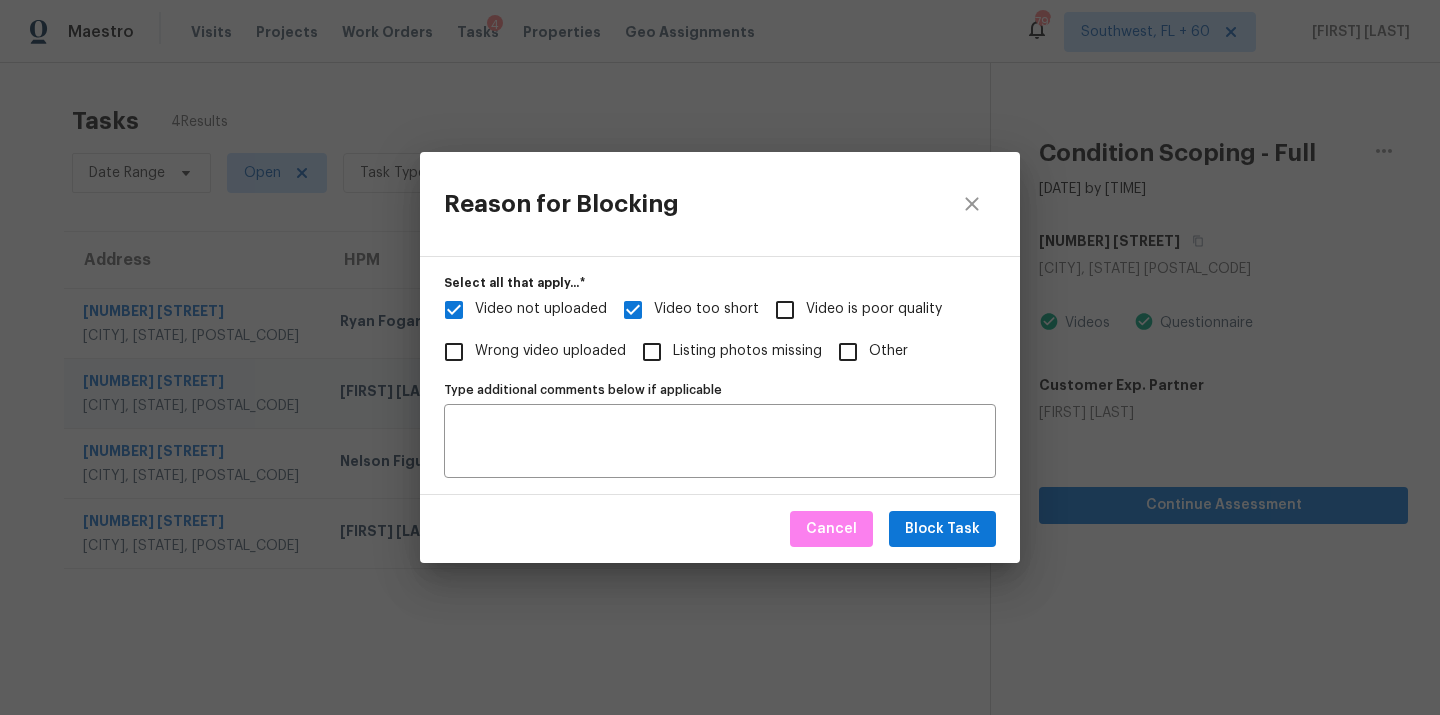 click on "Video is poor quality" at bounding box center [785, 310] 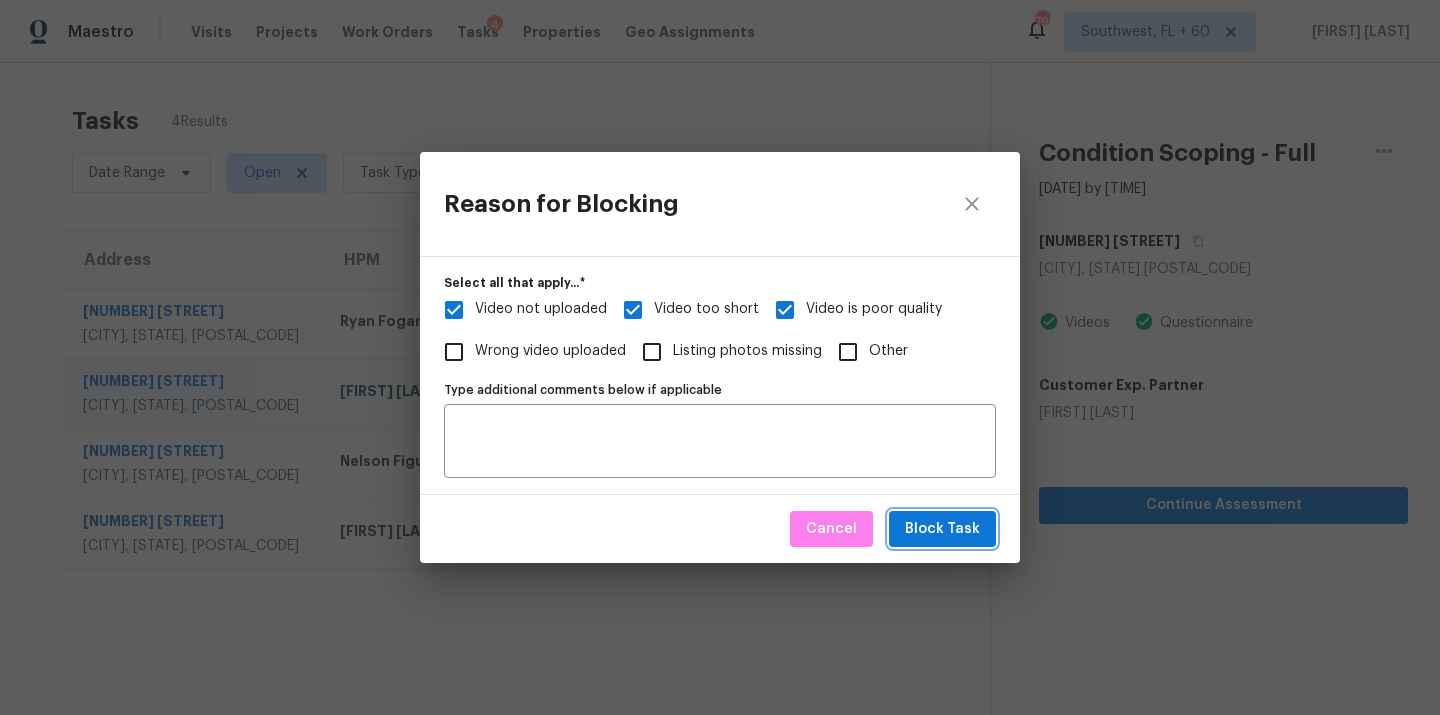 click on "Block Task" at bounding box center [942, 529] 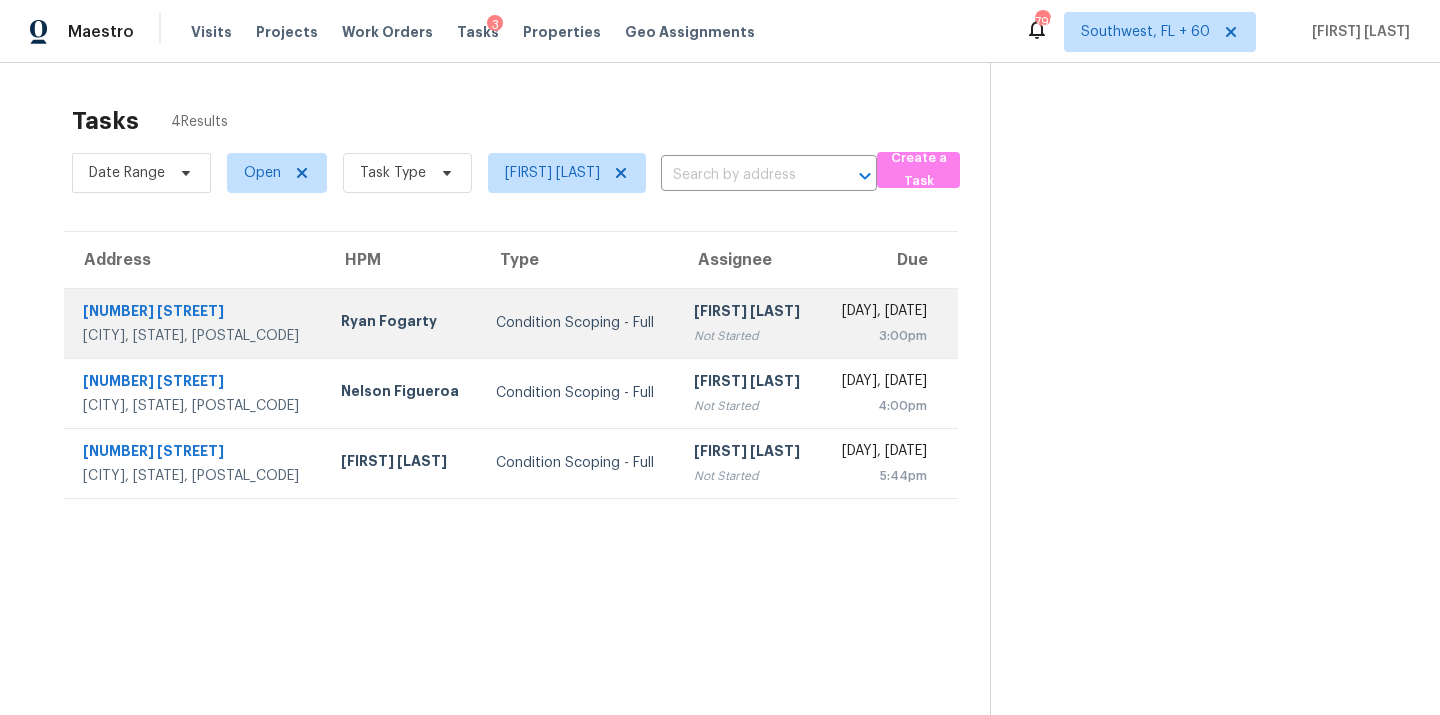 click on "Condition Scoping - Full" at bounding box center [578, 323] 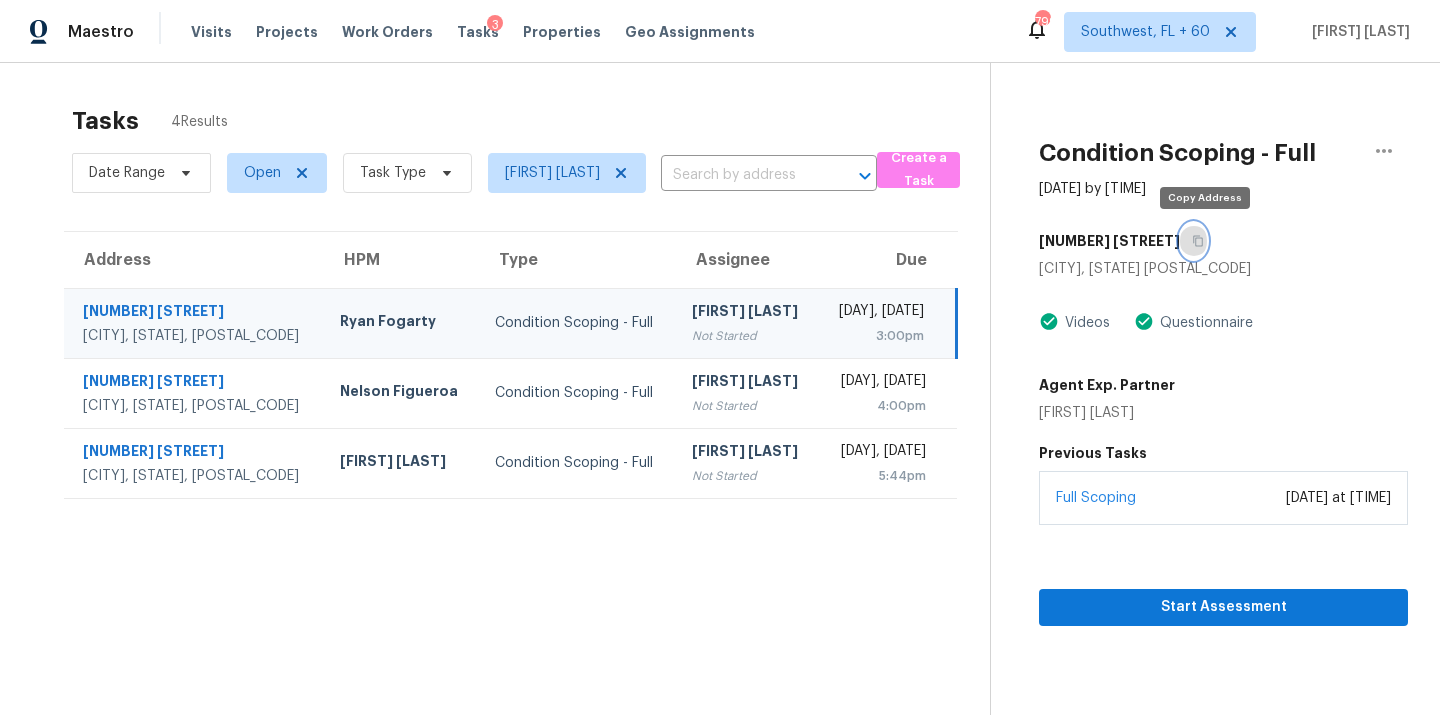 click at bounding box center [1193, 241] 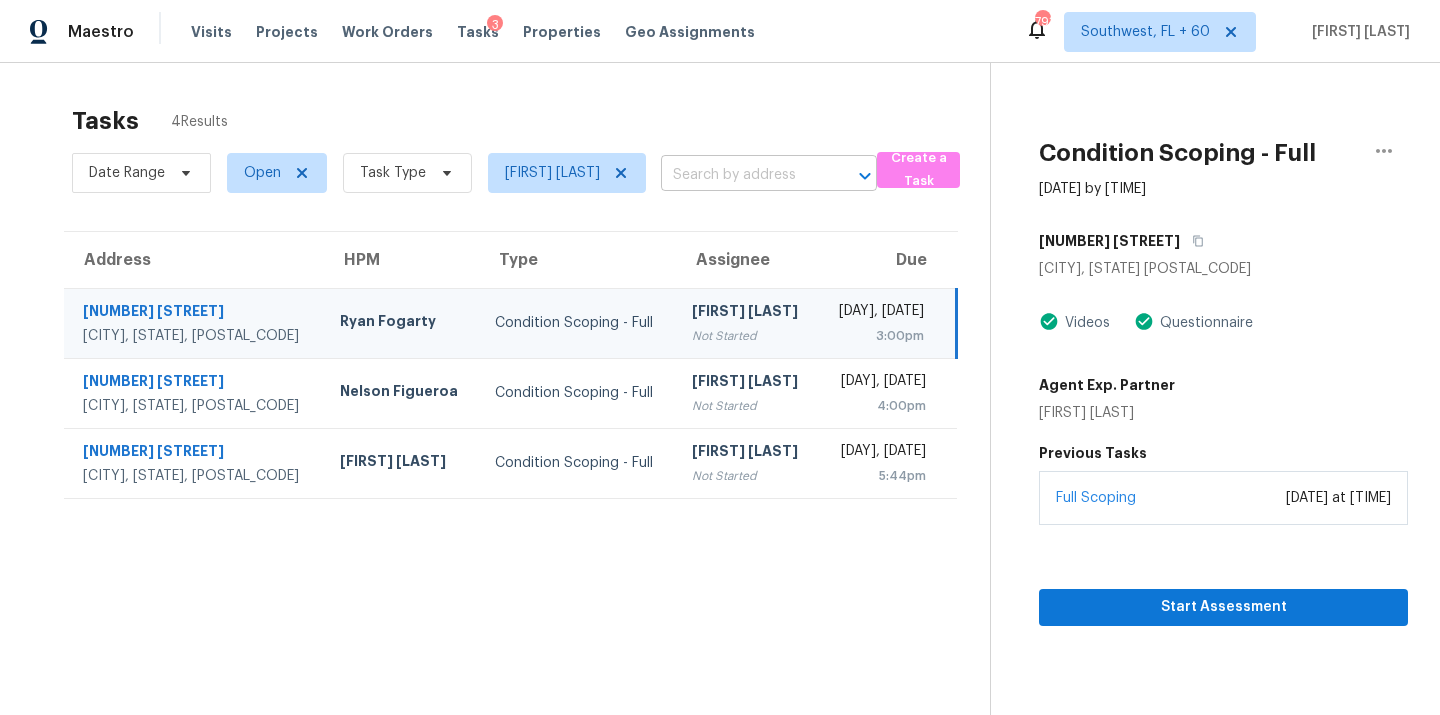 click at bounding box center [741, 175] 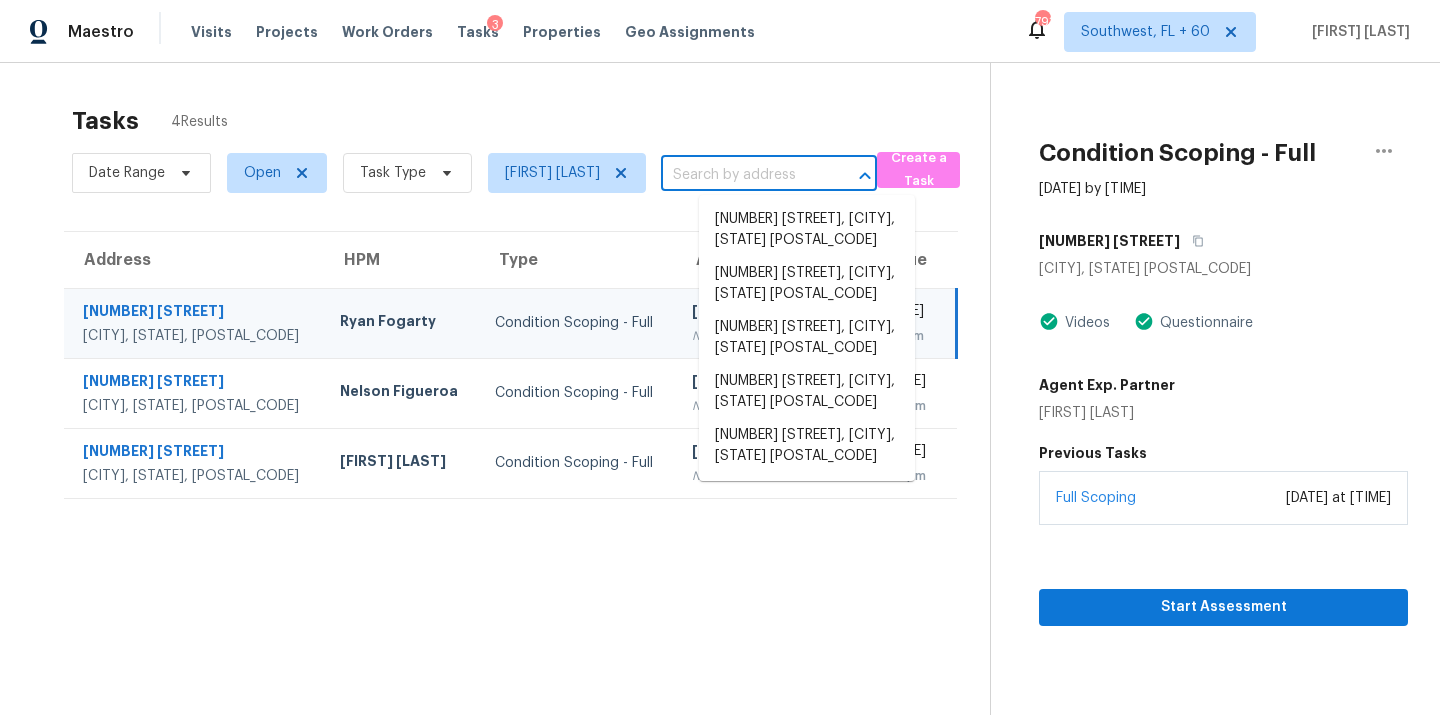 paste on "1509 Meadow Creek Dr, Princeton, TX 75407" 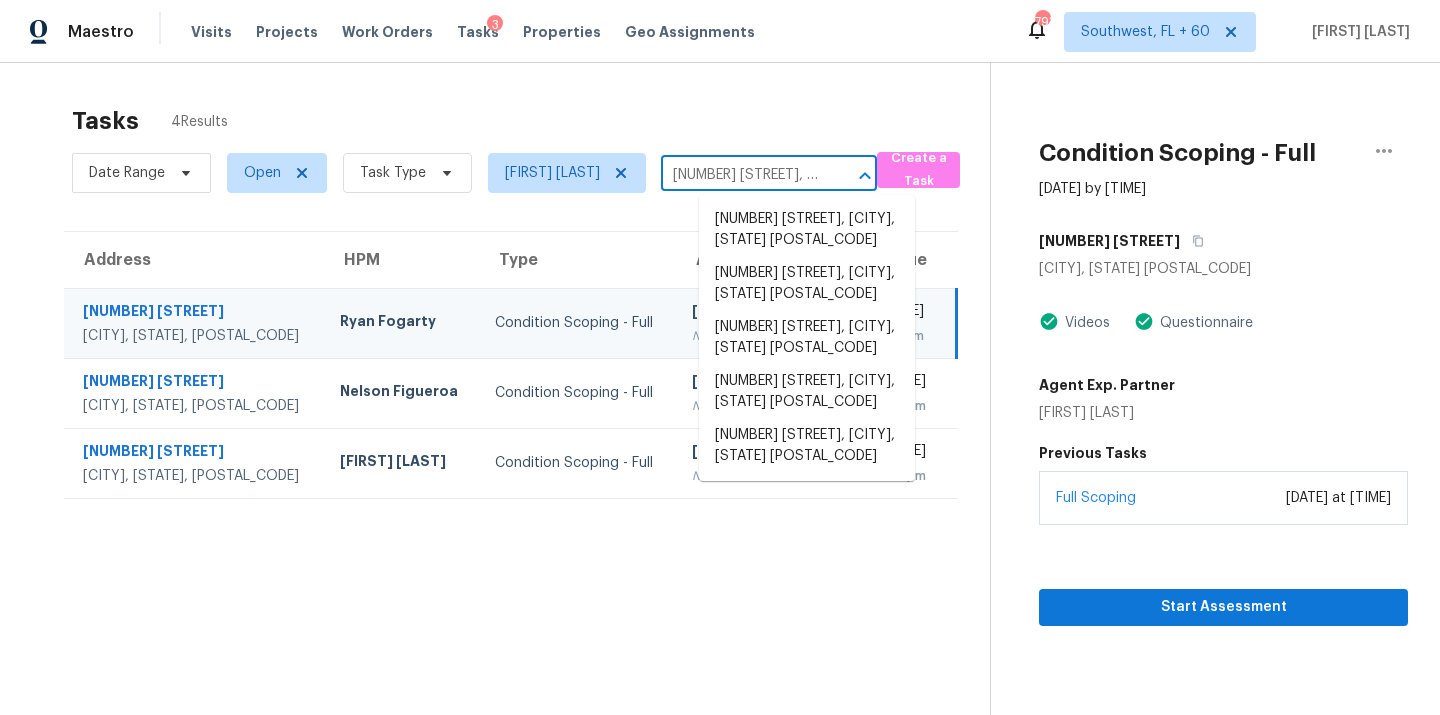 scroll, scrollTop: 0, scrollLeft: 142, axis: horizontal 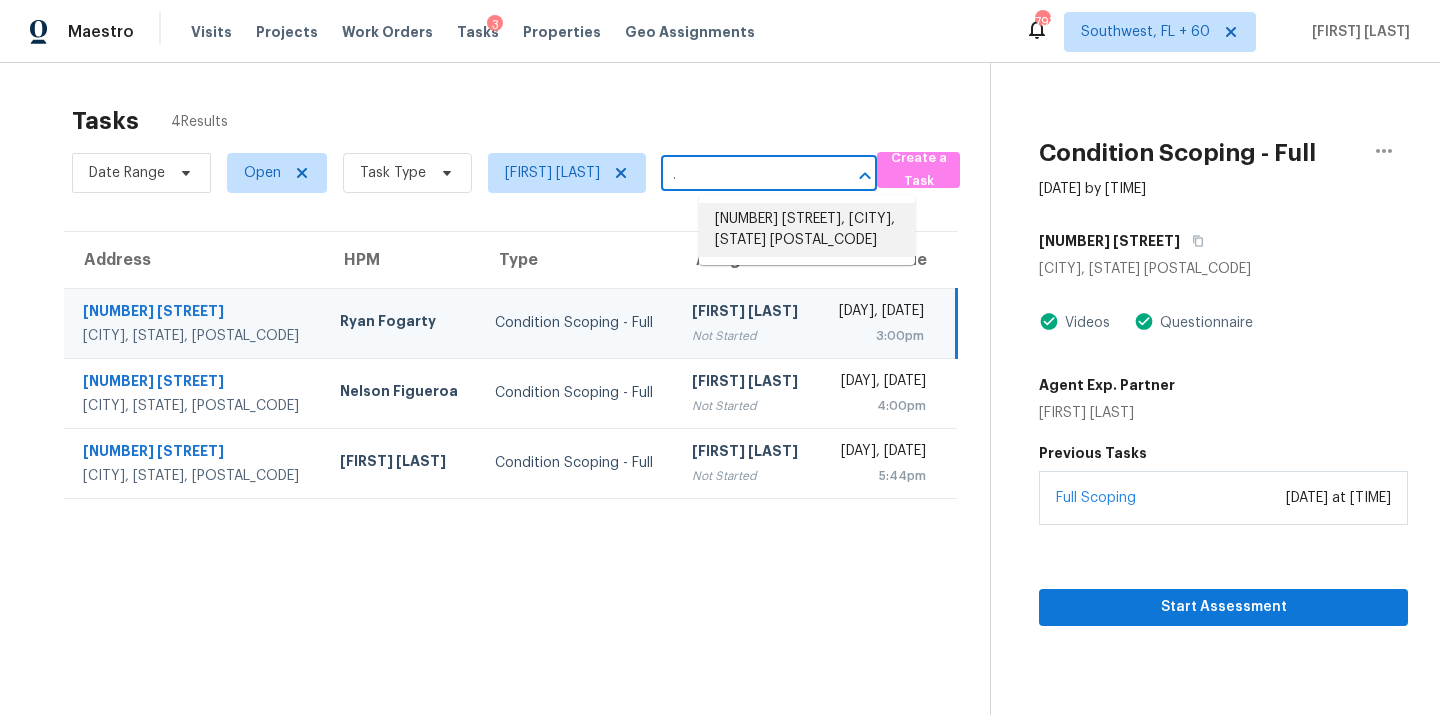 click on "1509 Meadow Creek Dr, Princeton, TX 75407" at bounding box center [807, 230] 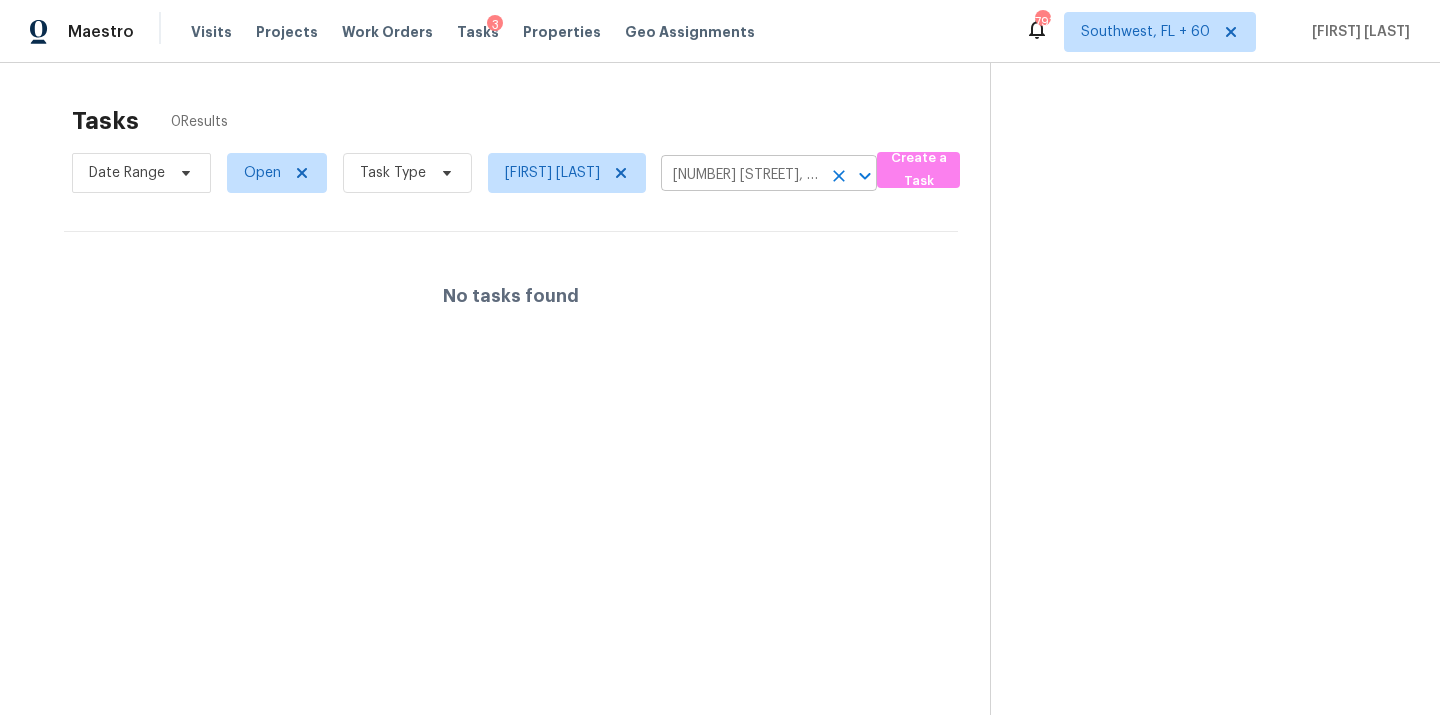click at bounding box center [839, 176] 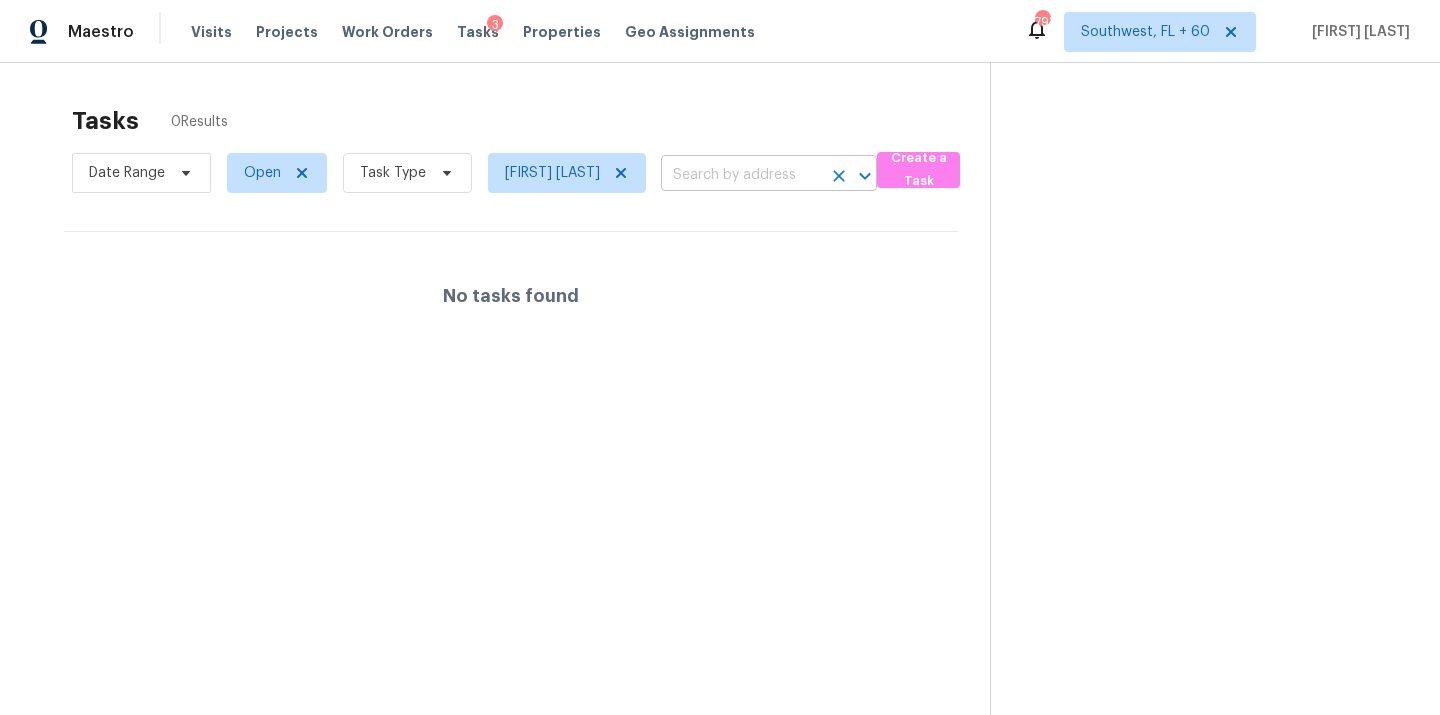 scroll, scrollTop: 0, scrollLeft: 0, axis: both 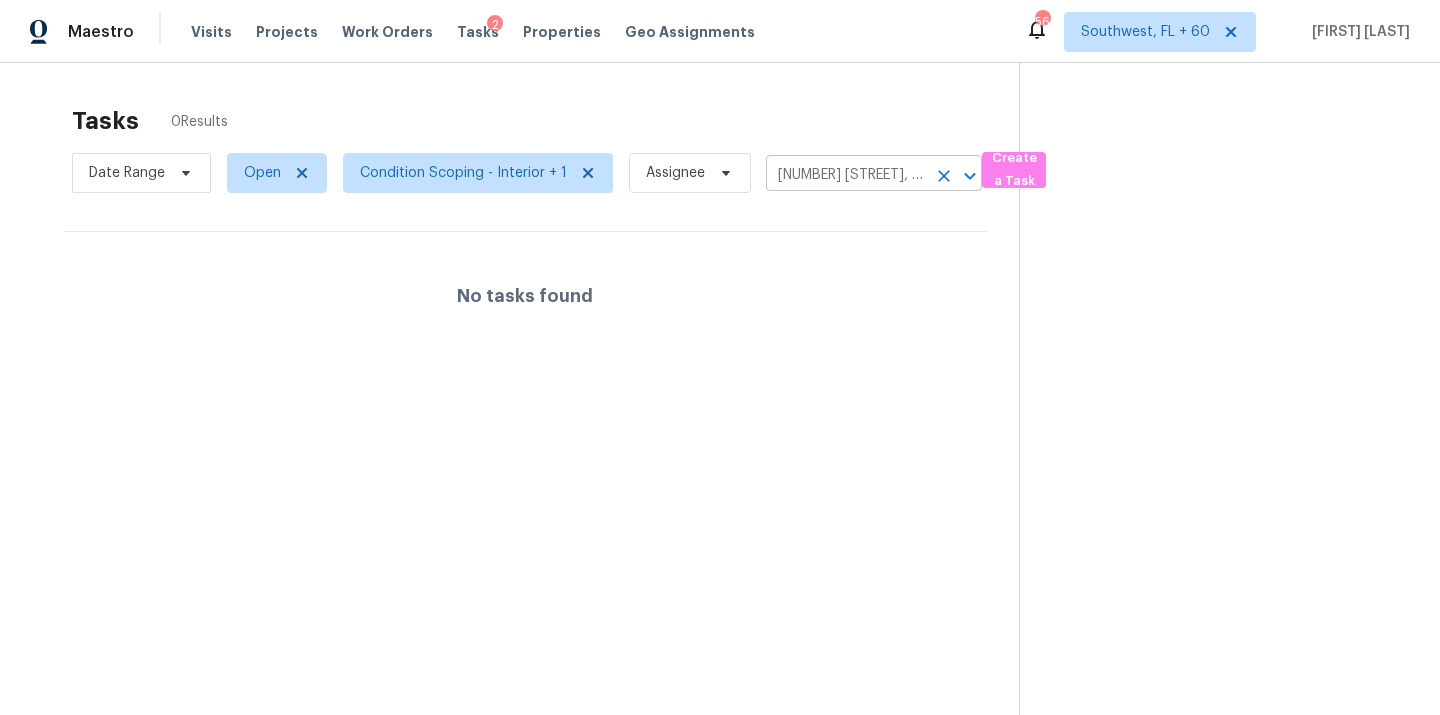 click on "[NUMBER] [STREET], [CITY], [STATE] [ZIP]" at bounding box center (846, 175) 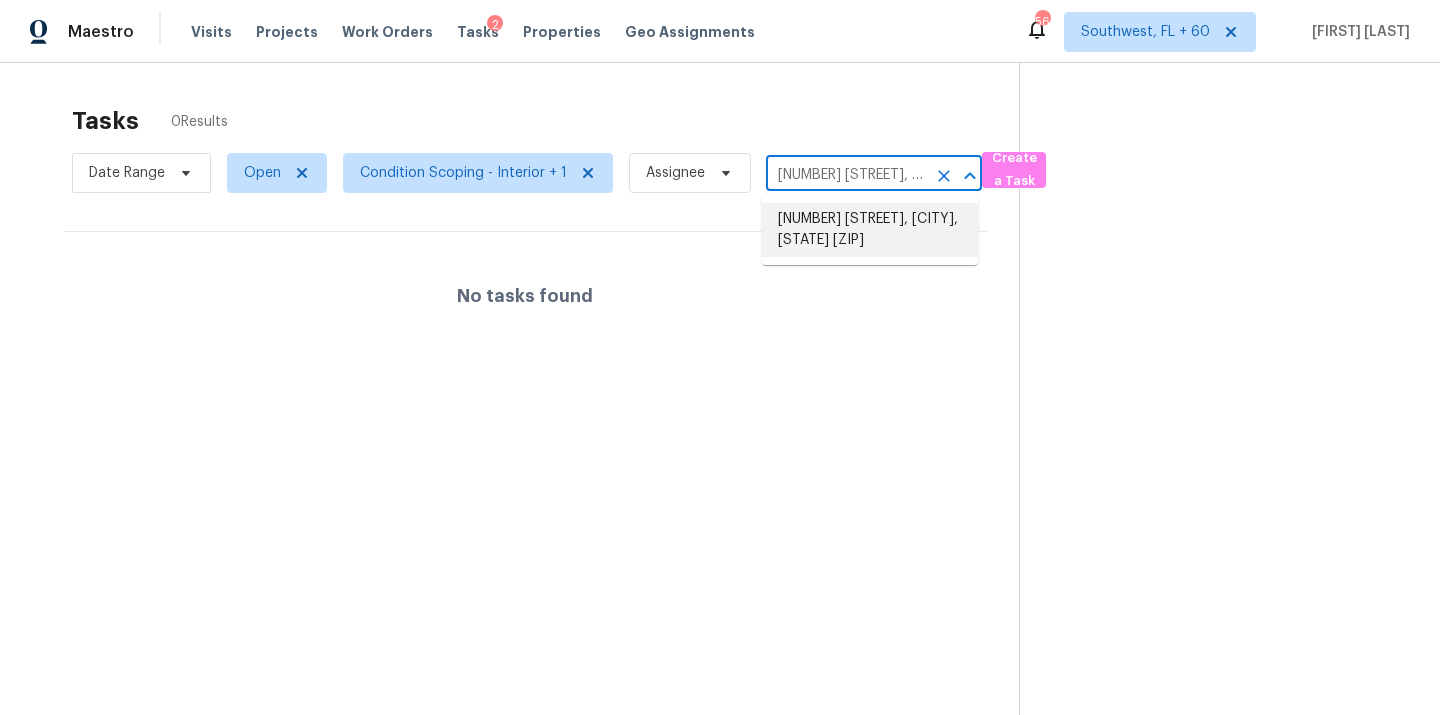 paste on "[NUMBER] [STREET], [CITY], [STATE] [ZIP]" 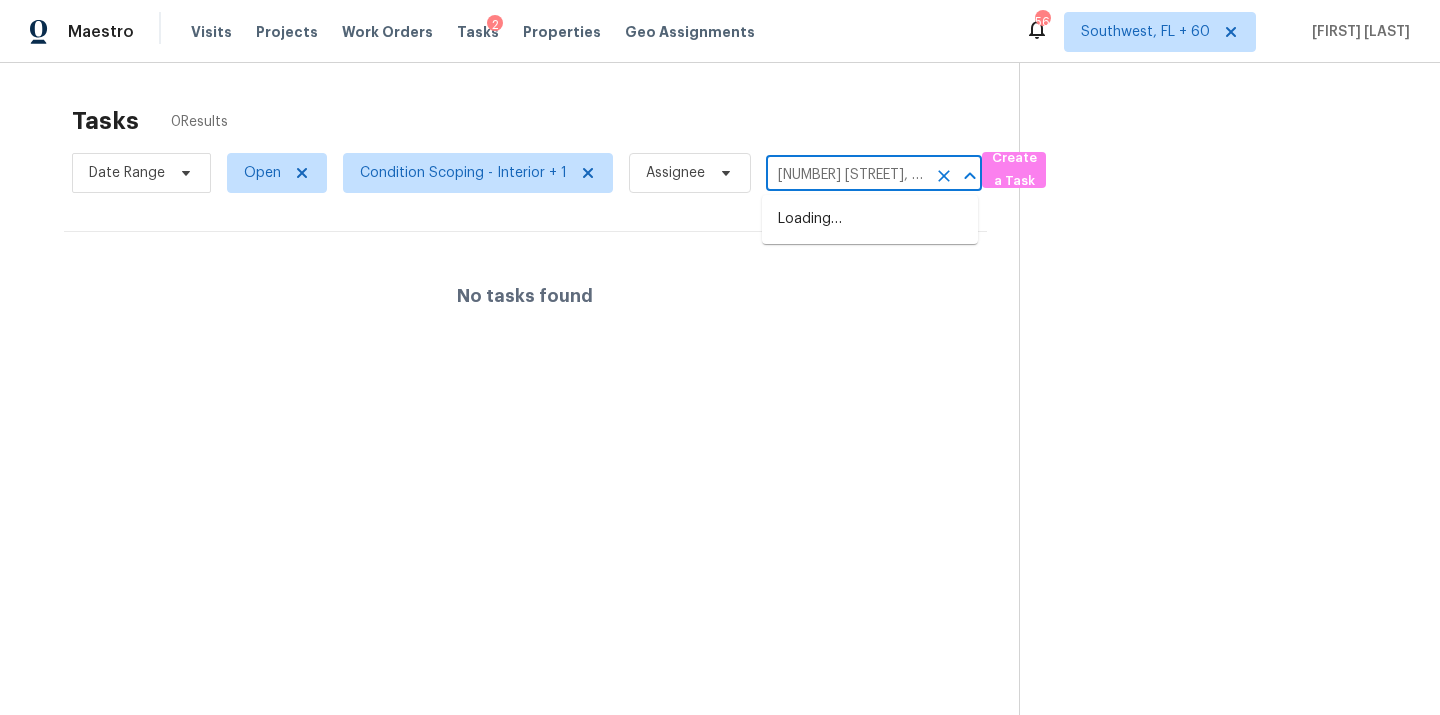 scroll, scrollTop: 0, scrollLeft: 142, axis: horizontal 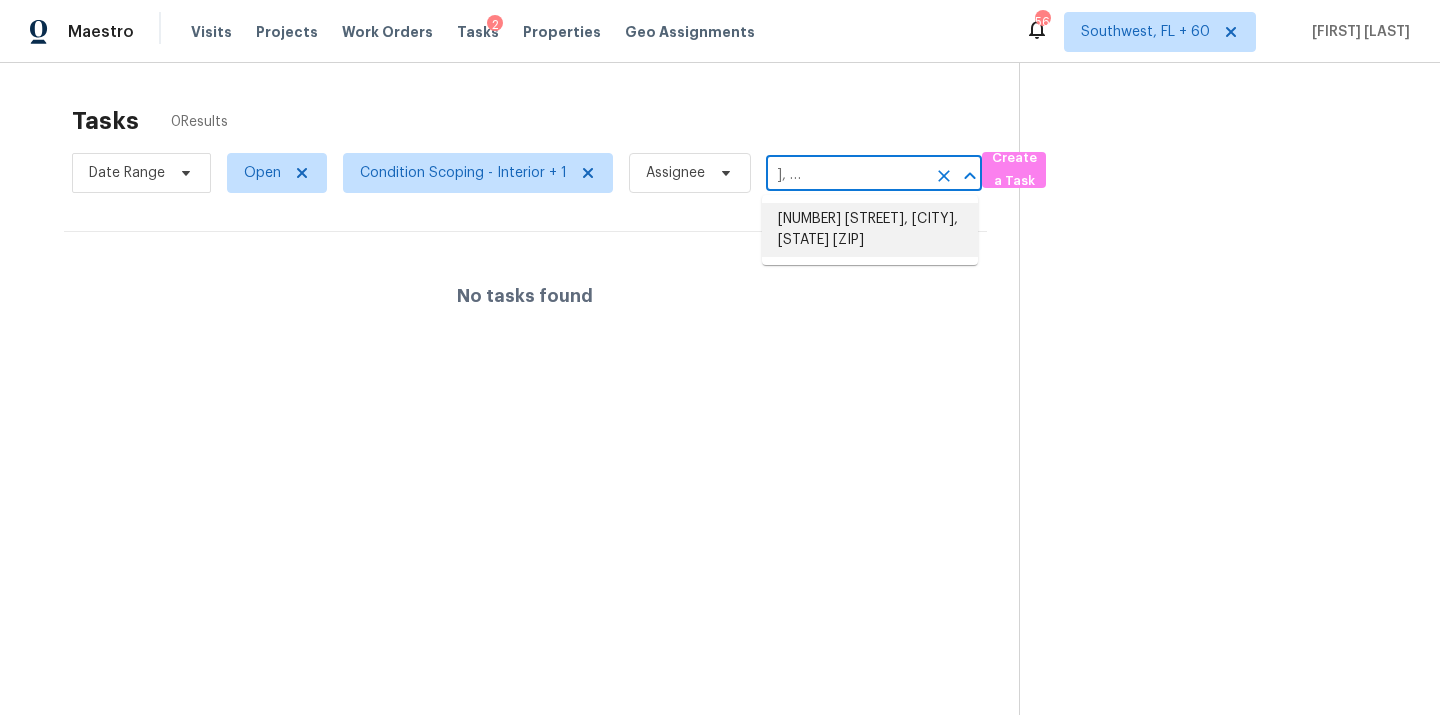 click on "1509 Meadow Creek Dr, Princeton, TX 75407" at bounding box center [870, 230] 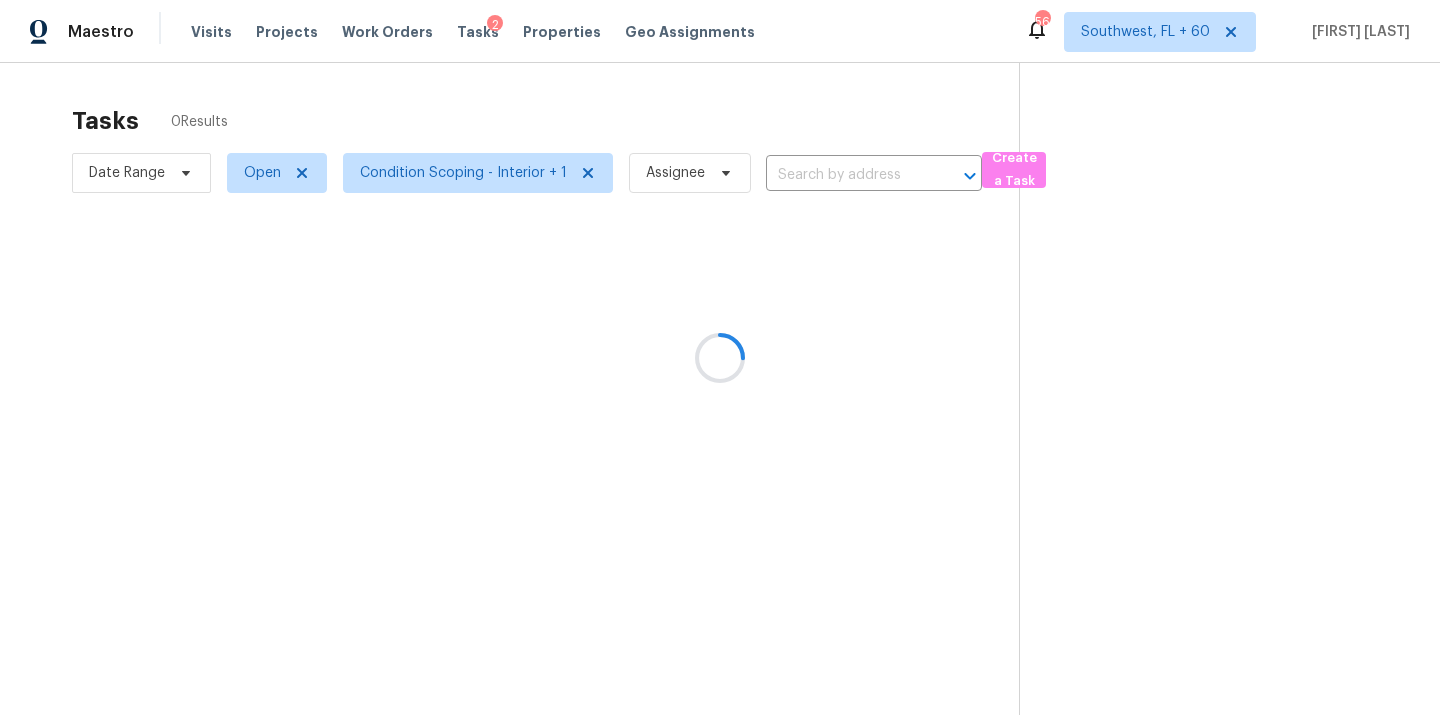 type on "1509 Meadow Creek Dr, Princeton, TX 75407" 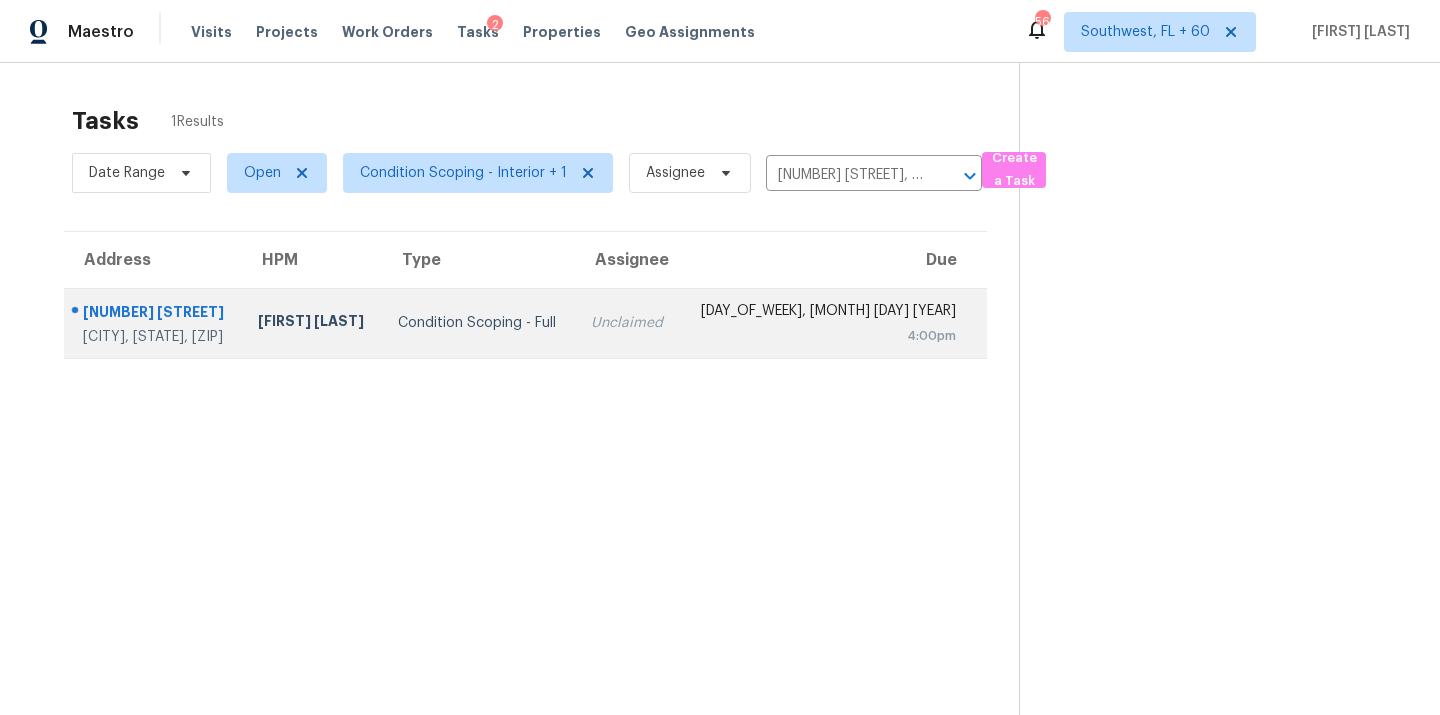 click on "Condition Scoping - Full" at bounding box center [478, 323] 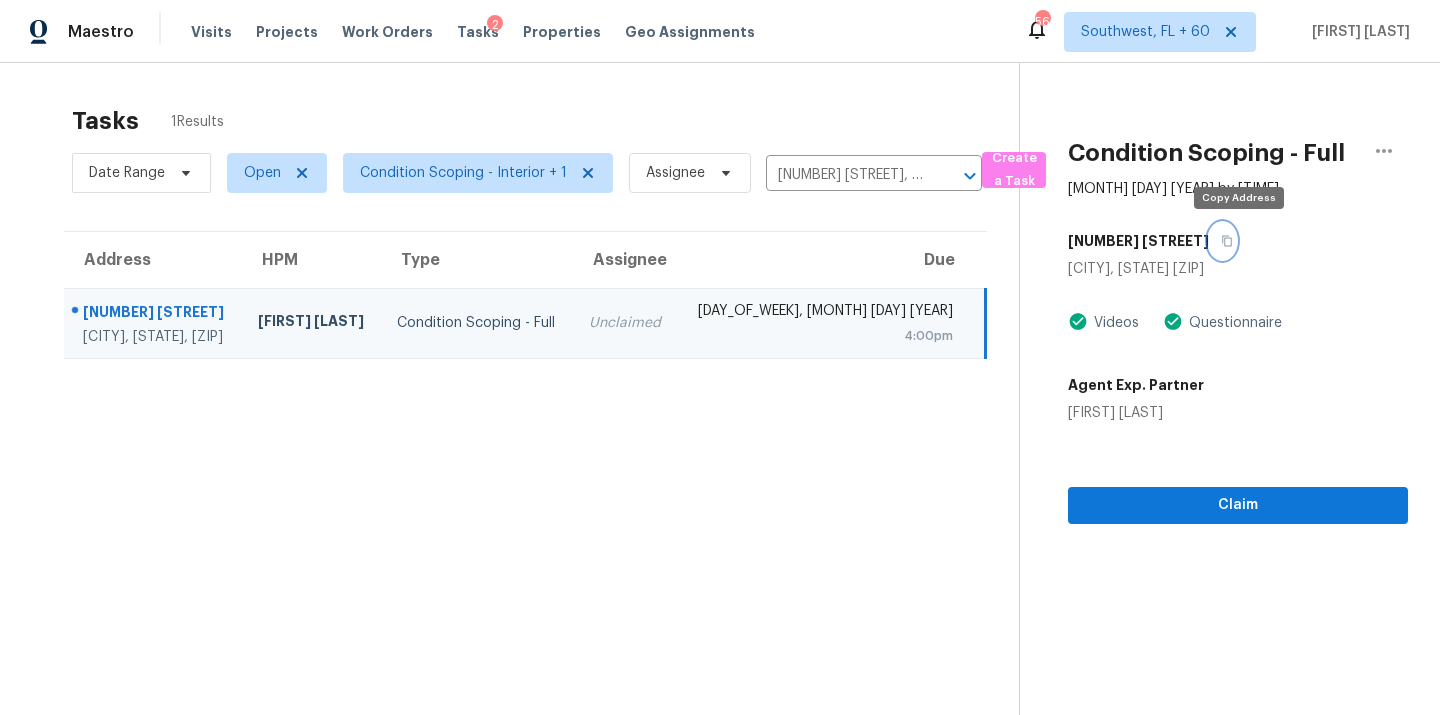 click 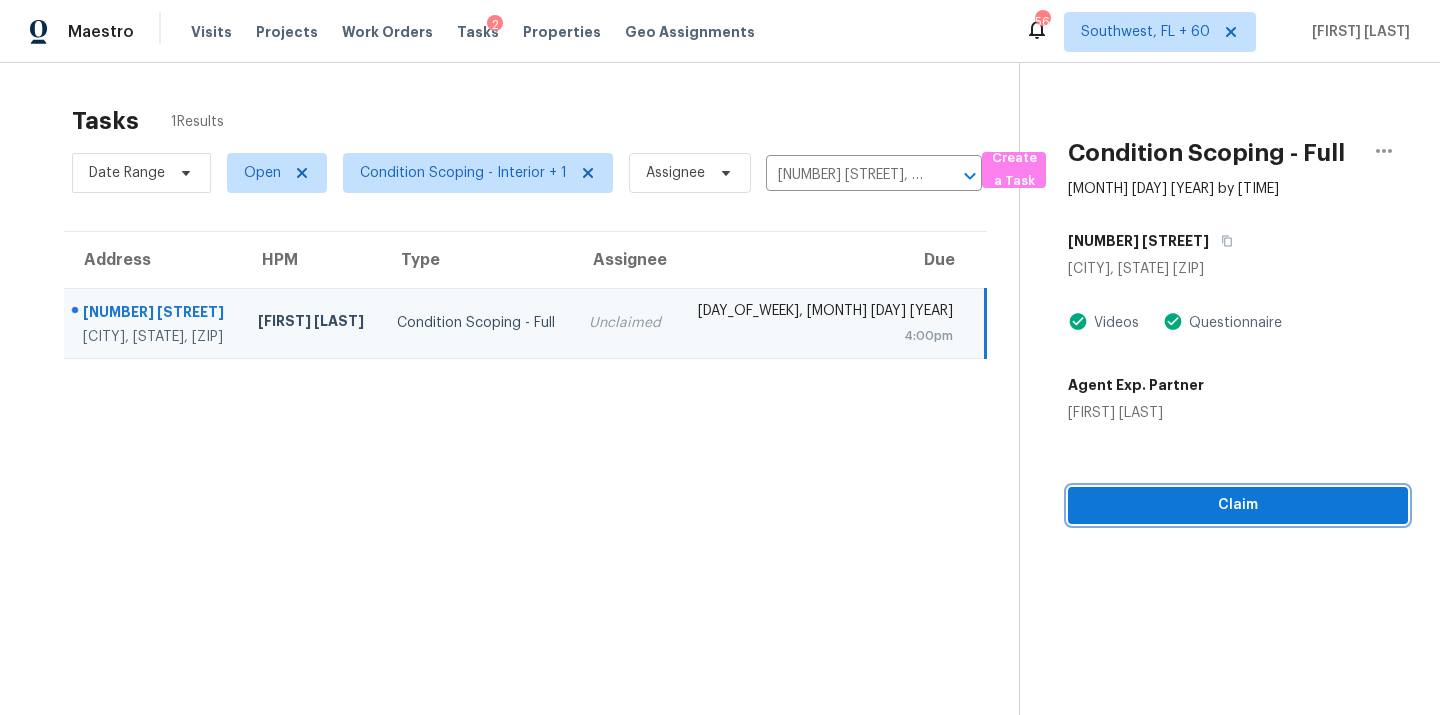 click on "Claim" at bounding box center (1238, 505) 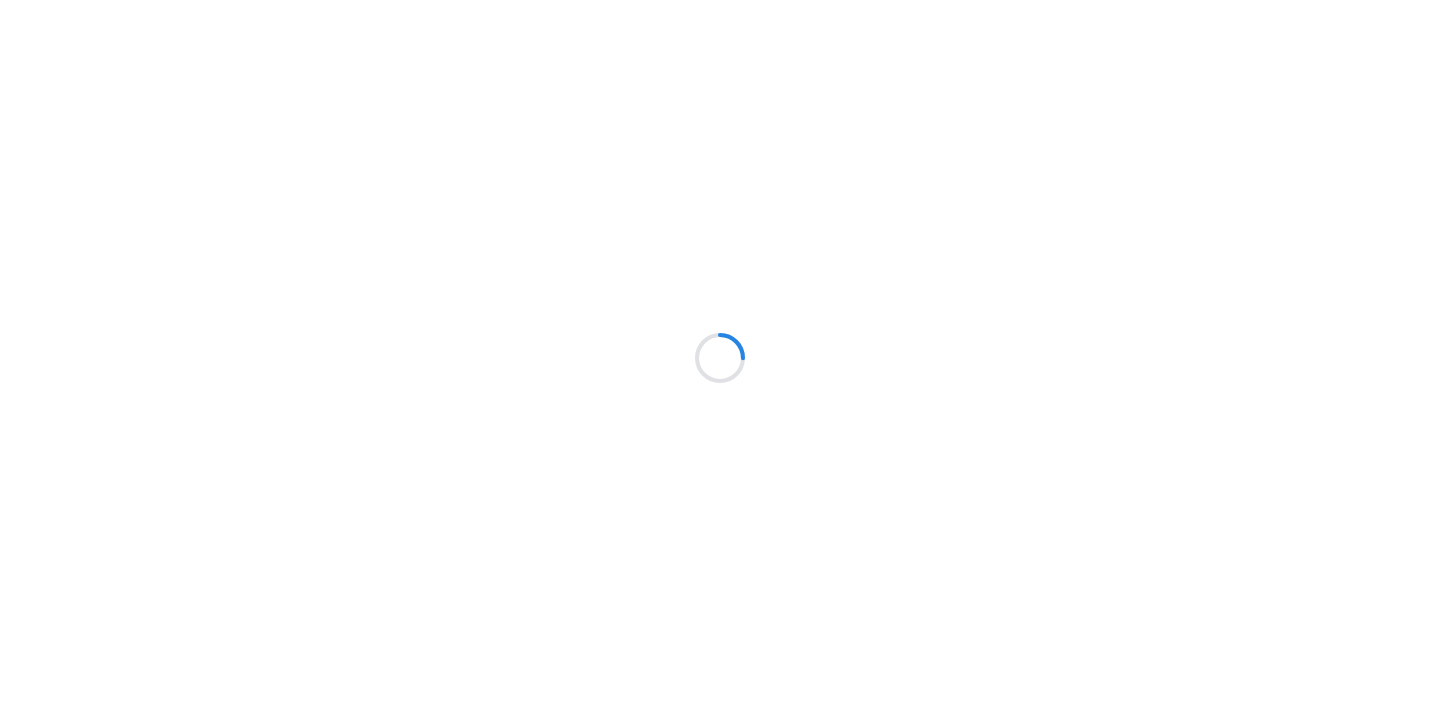 scroll, scrollTop: 0, scrollLeft: 0, axis: both 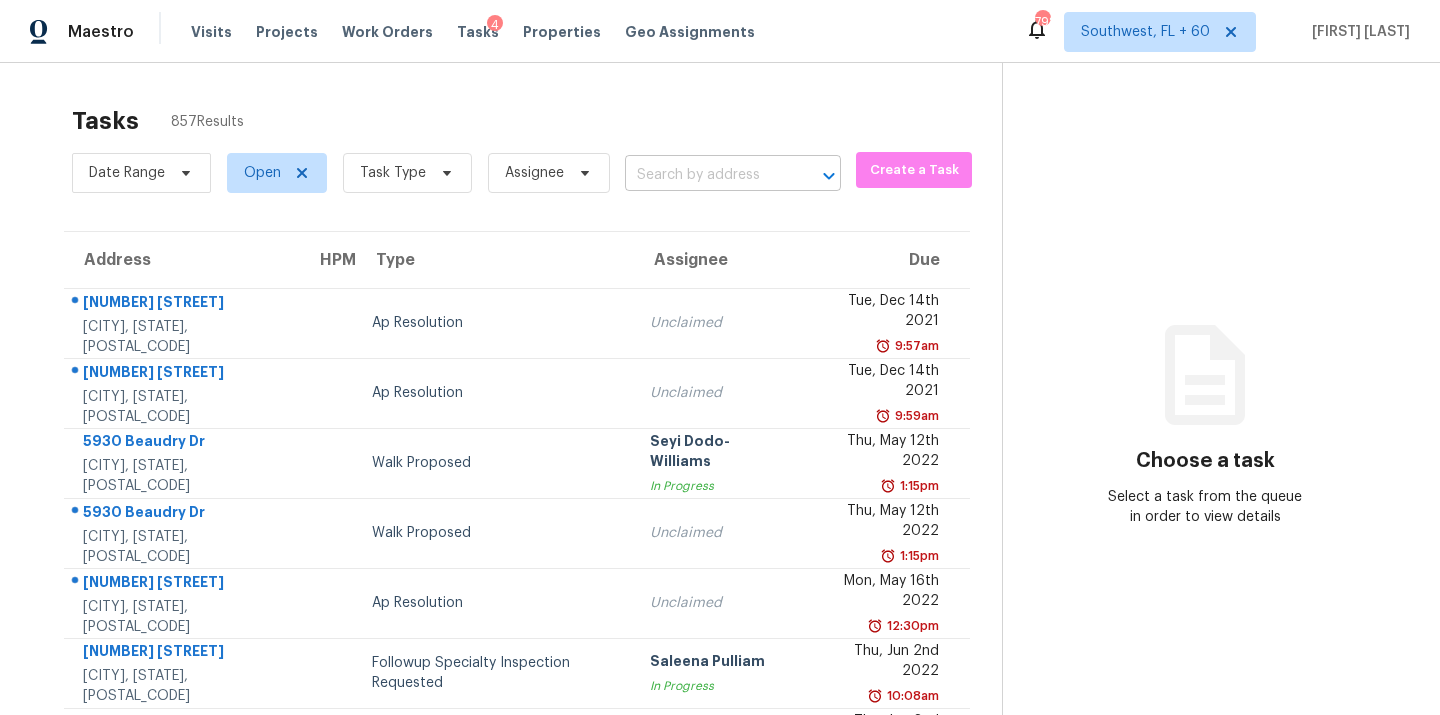 click at bounding box center [705, 175] 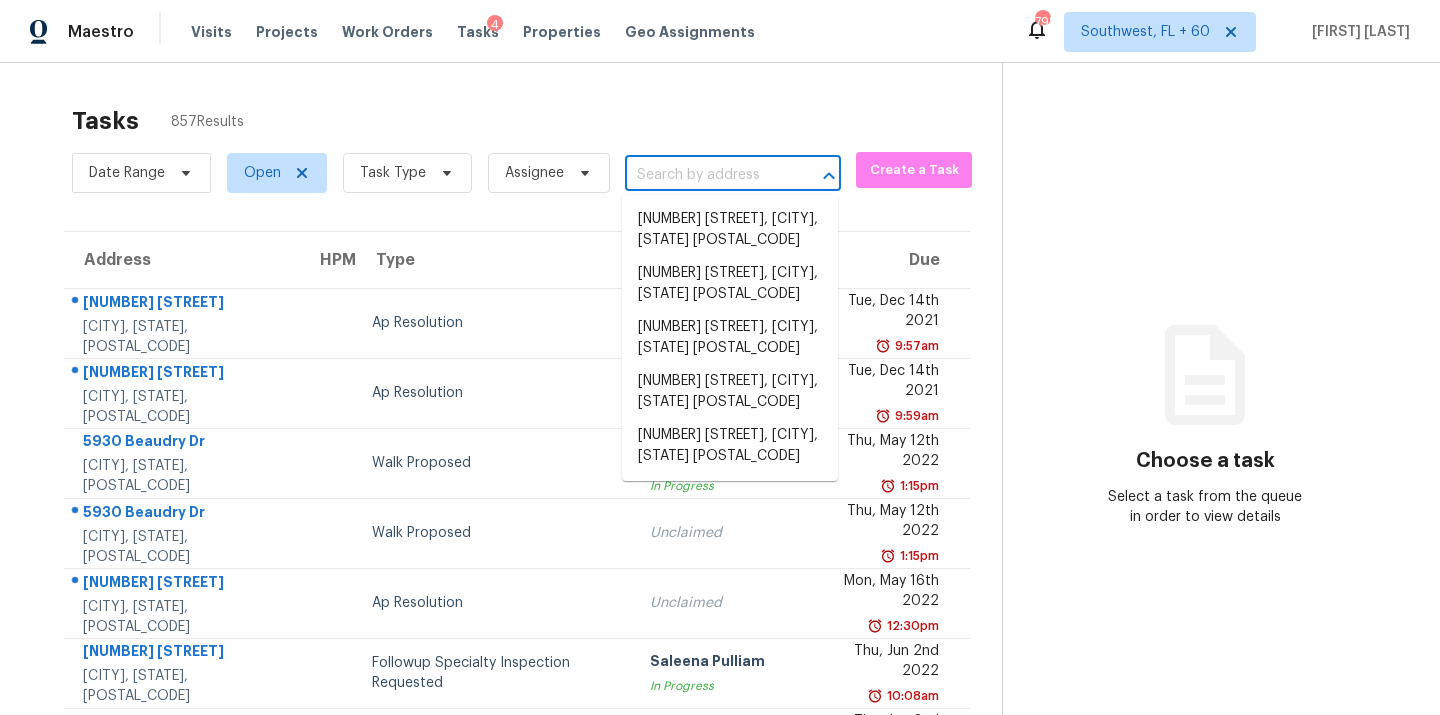 paste on "[NUMBER] [STREET], [CITY], [STATE] [POSTAL_CODE]" 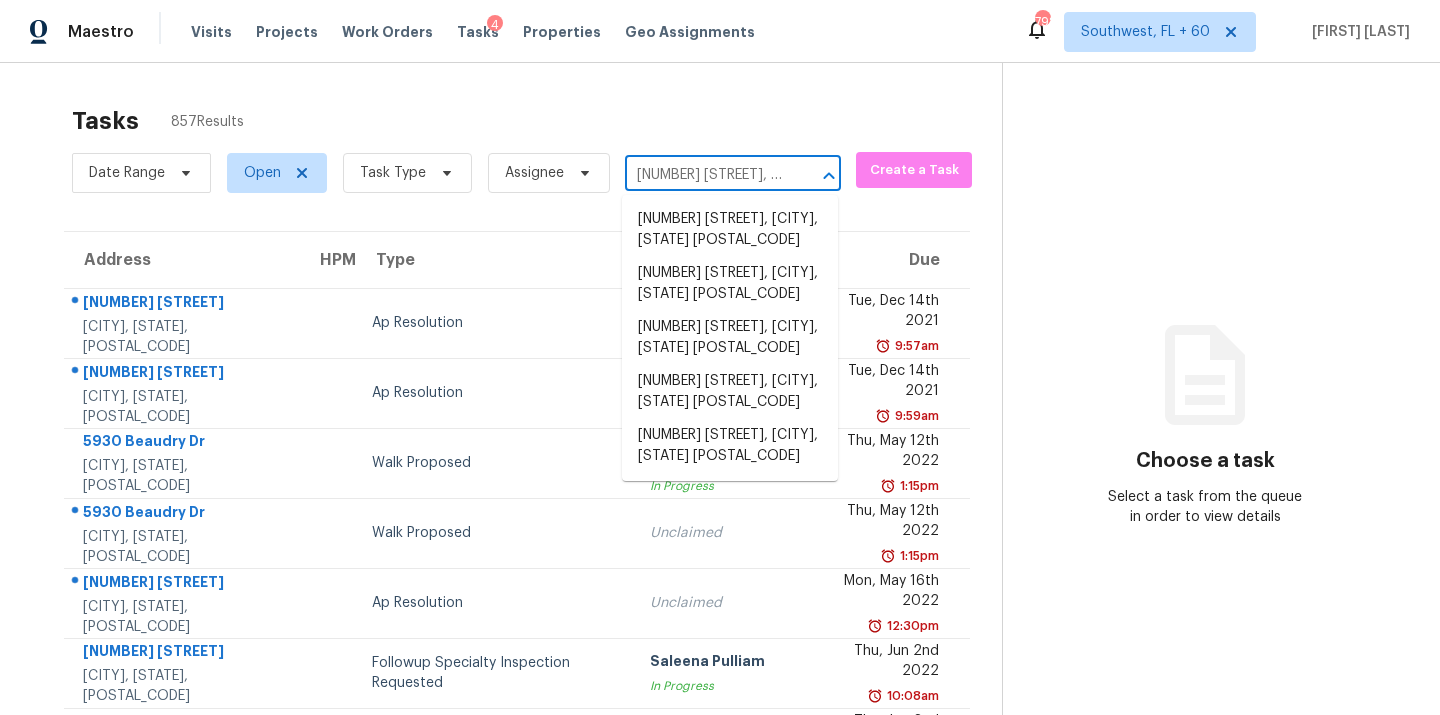 scroll, scrollTop: 0, scrollLeft: 127, axis: horizontal 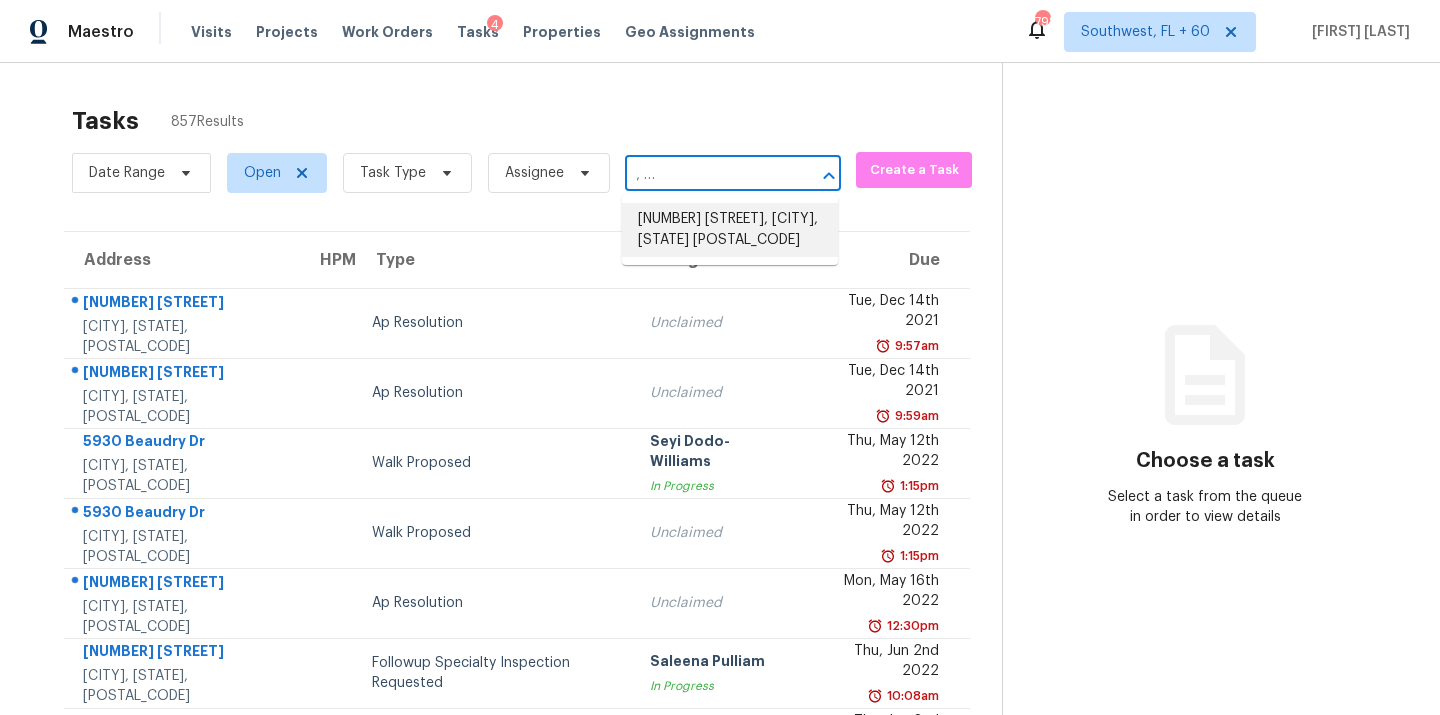 click on "4204 Deer Tract St, Round Rock, TX 78681" at bounding box center (730, 230) 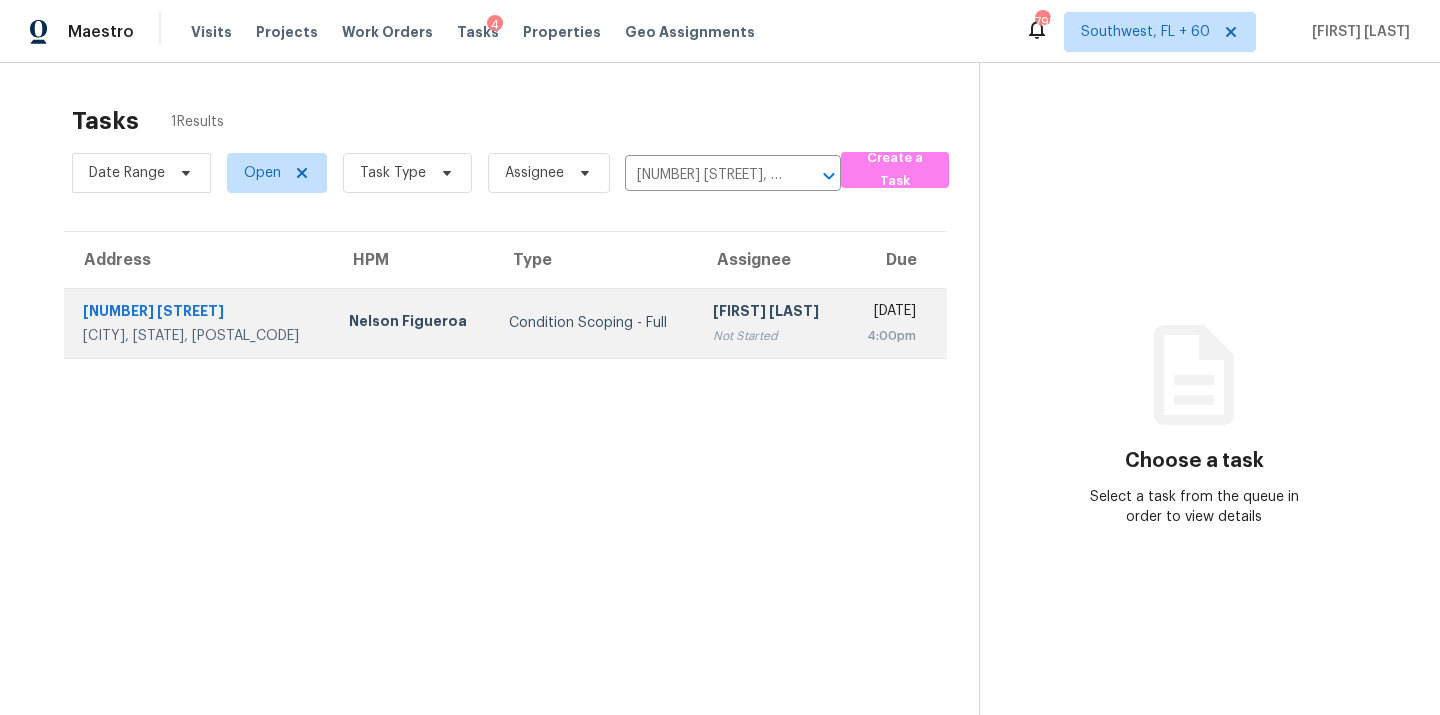 click on "Condition Scoping - Full" at bounding box center [594, 323] 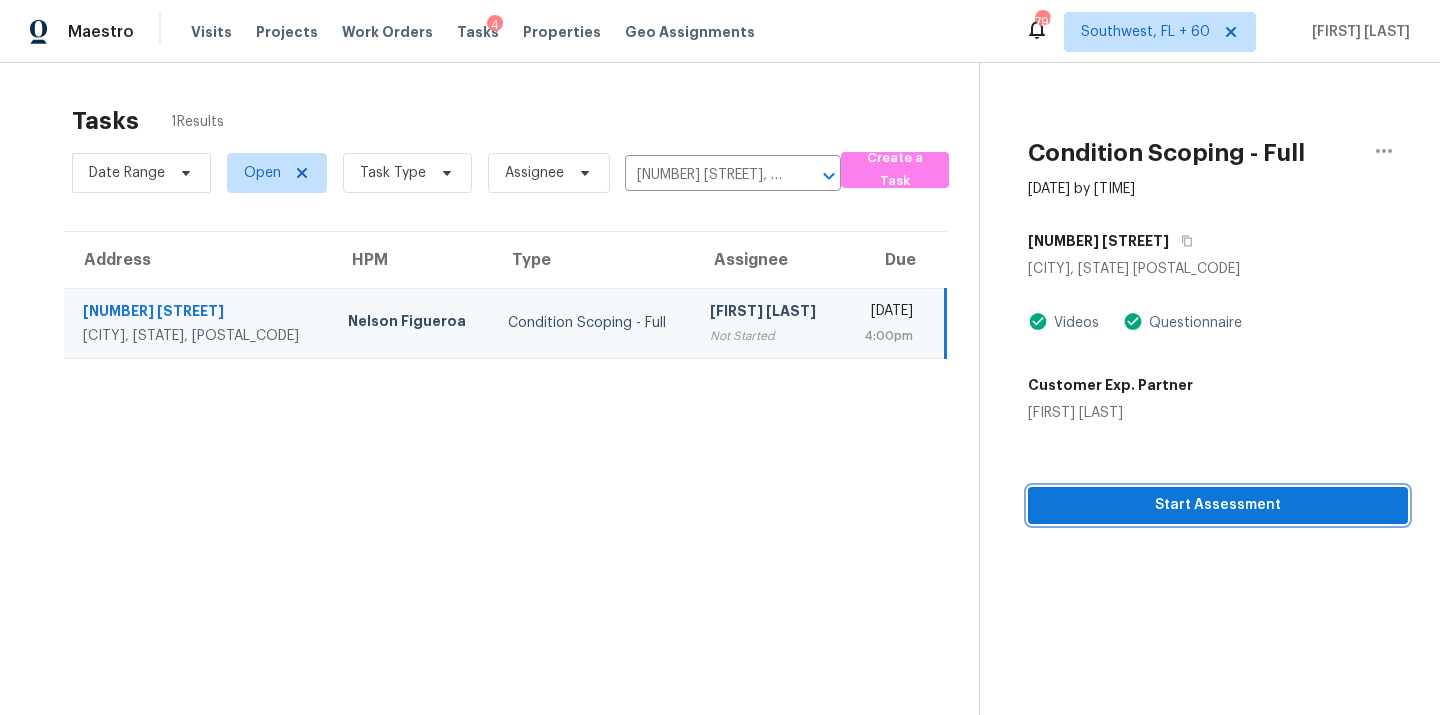 click on "Start Assessment" at bounding box center (1218, 505) 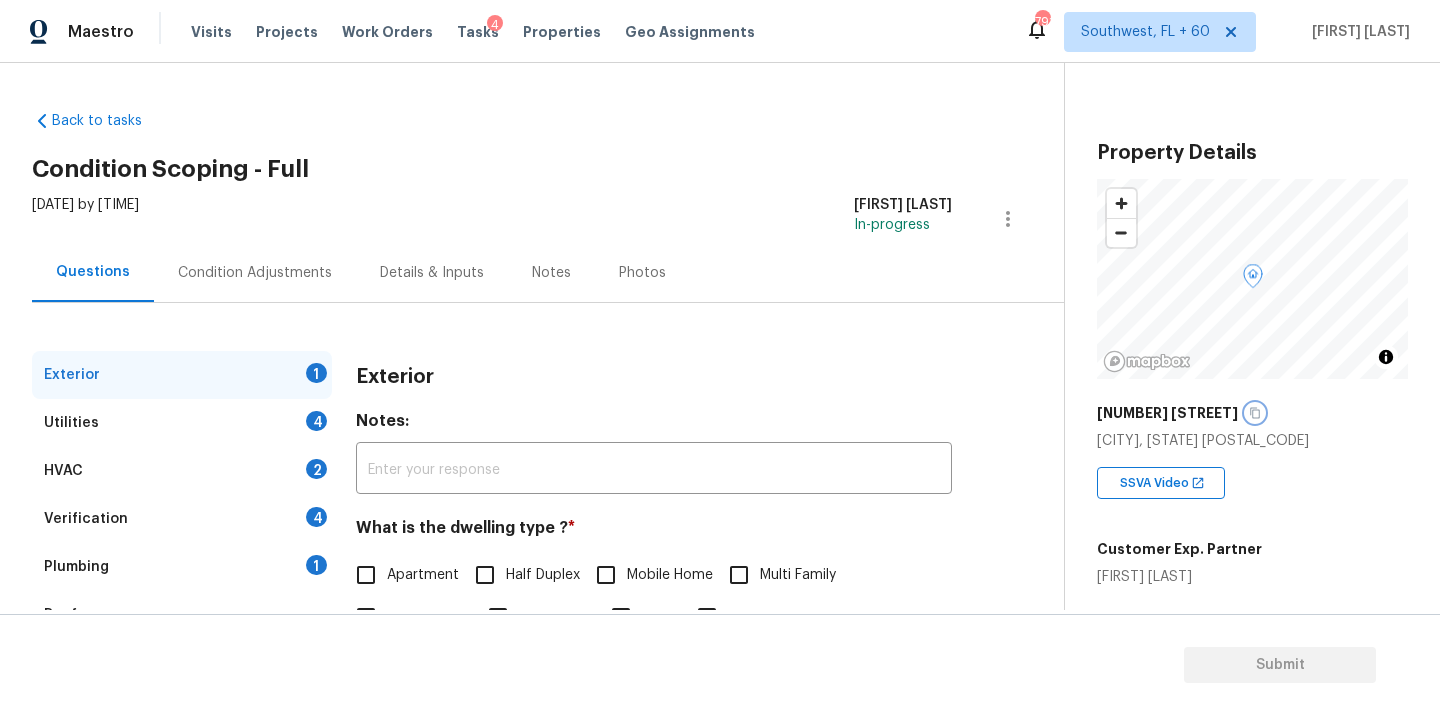 click 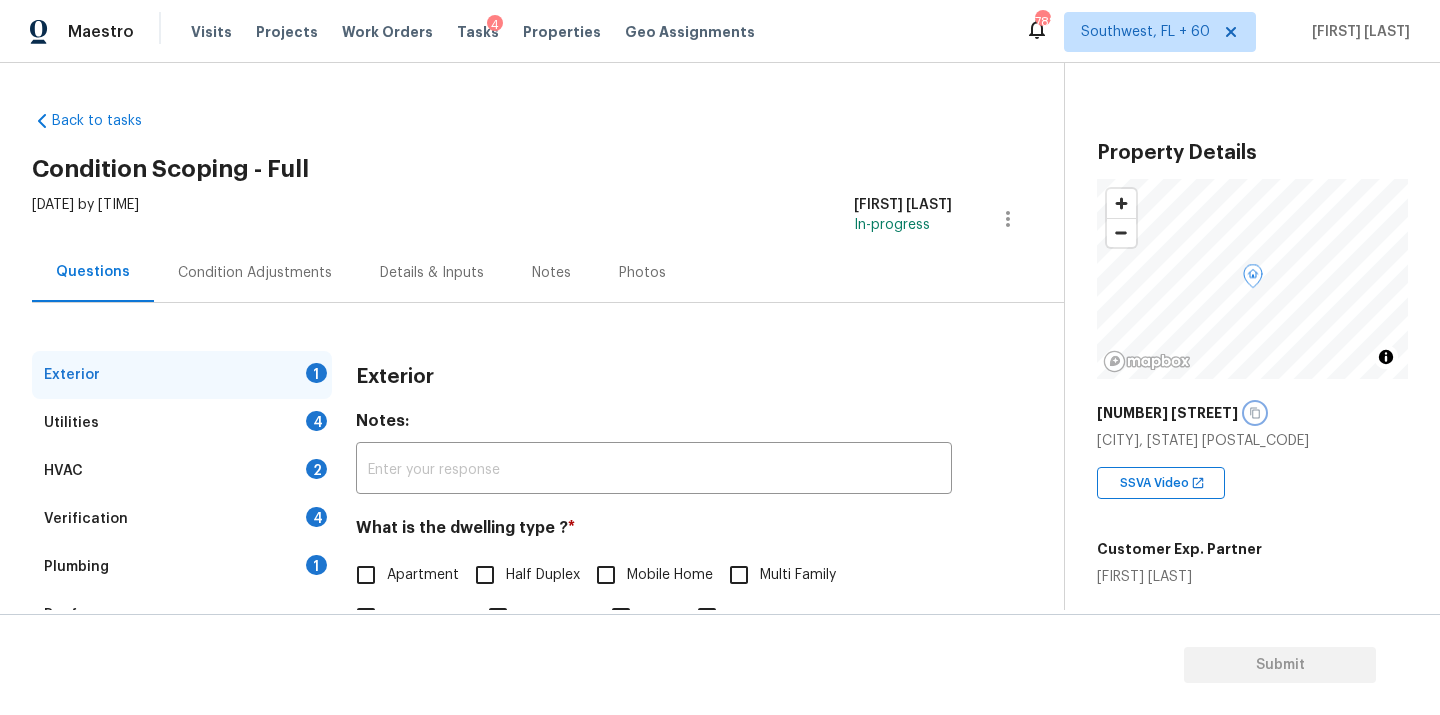 scroll, scrollTop: 248, scrollLeft: 0, axis: vertical 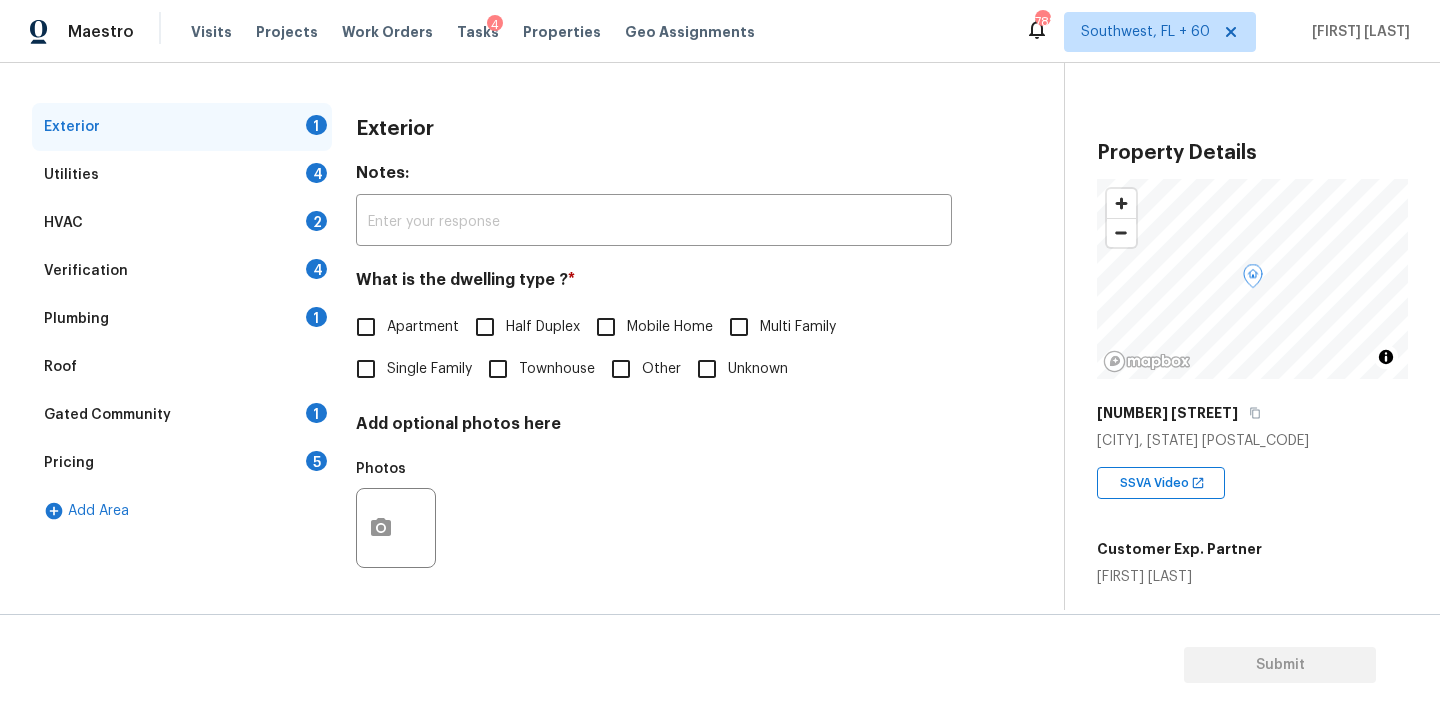 click on "Single Family" at bounding box center (366, 369) 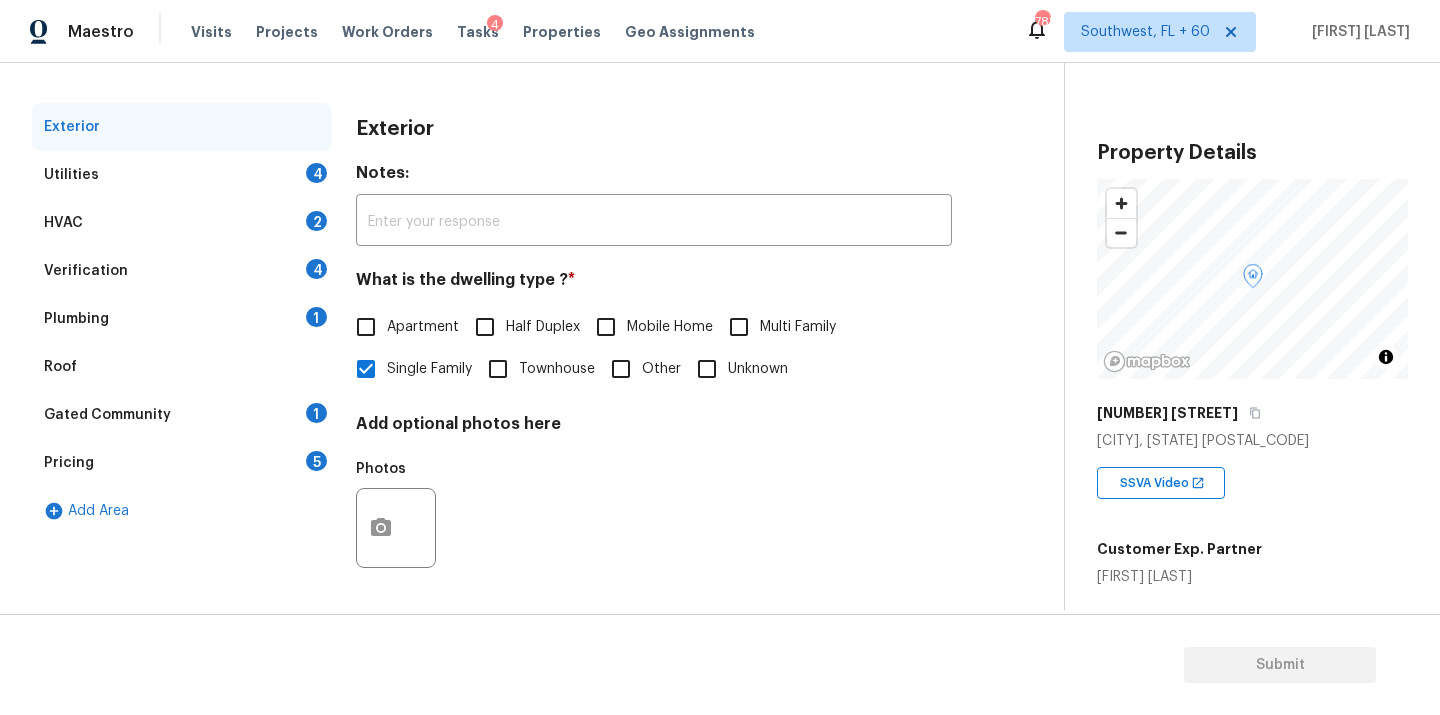click on "Utilities 4" at bounding box center [182, 175] 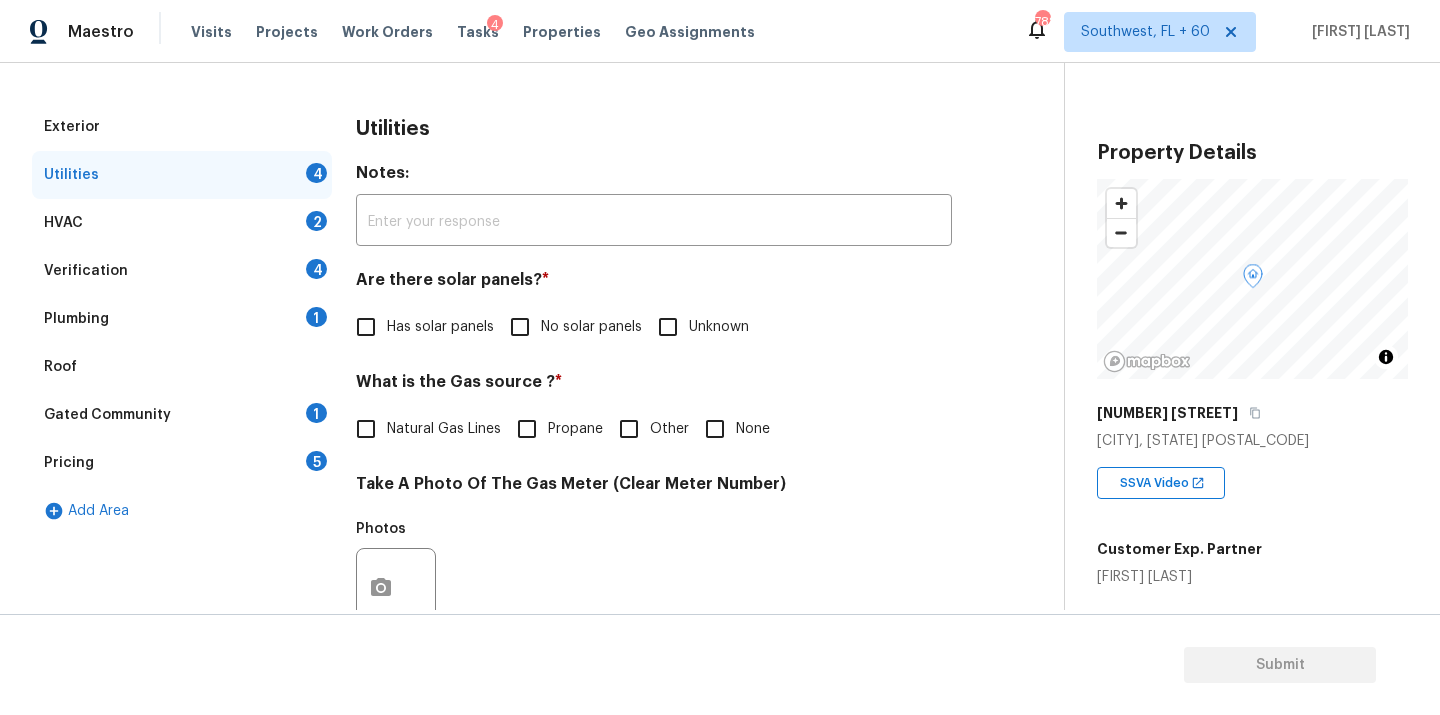 click on "No solar panels" at bounding box center [520, 327] 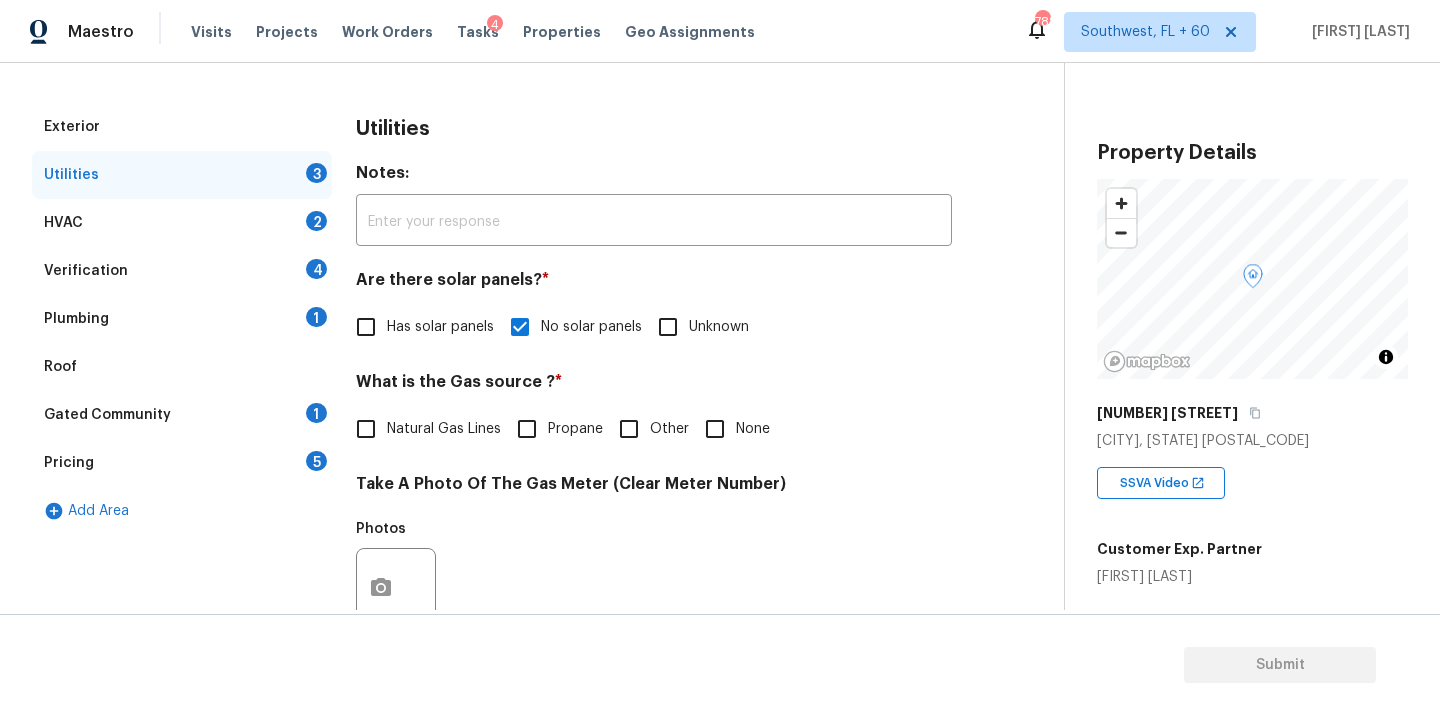 click on "Natural Gas Lines" at bounding box center [444, 429] 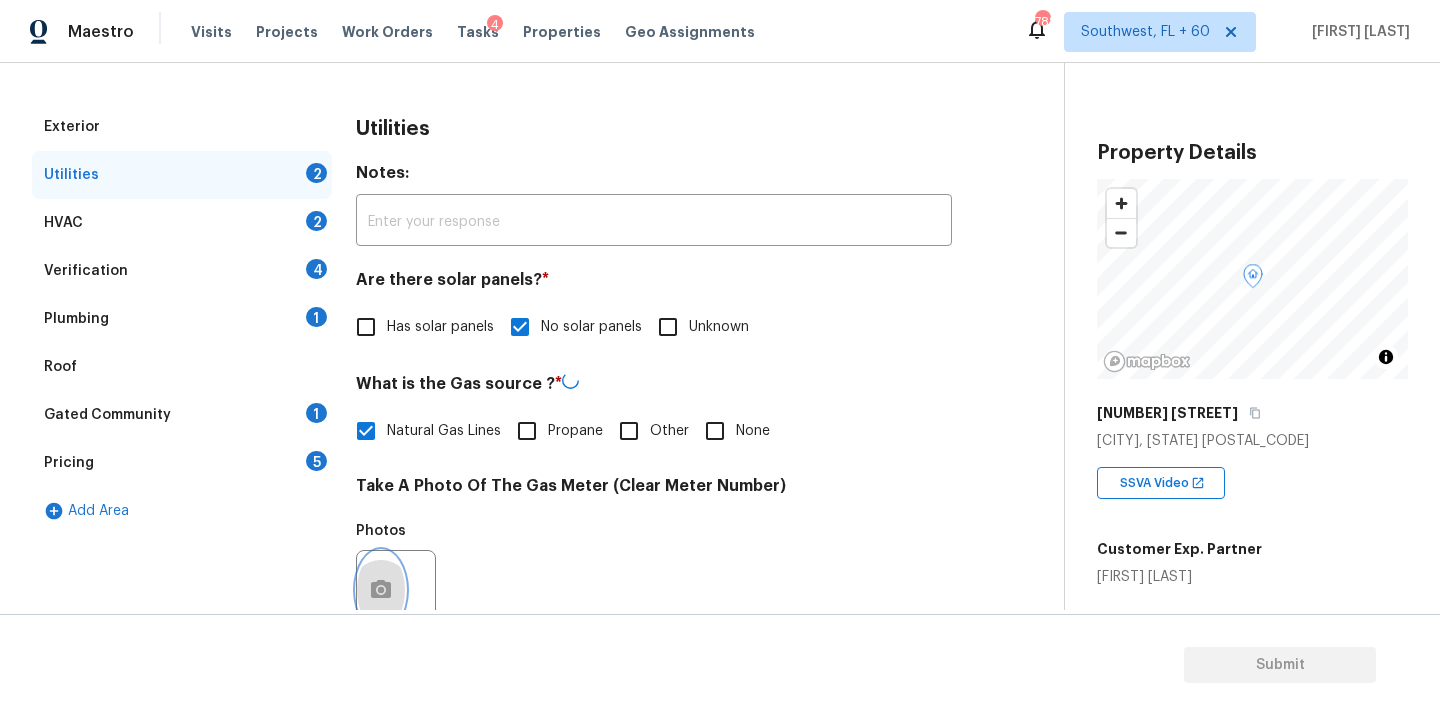 click 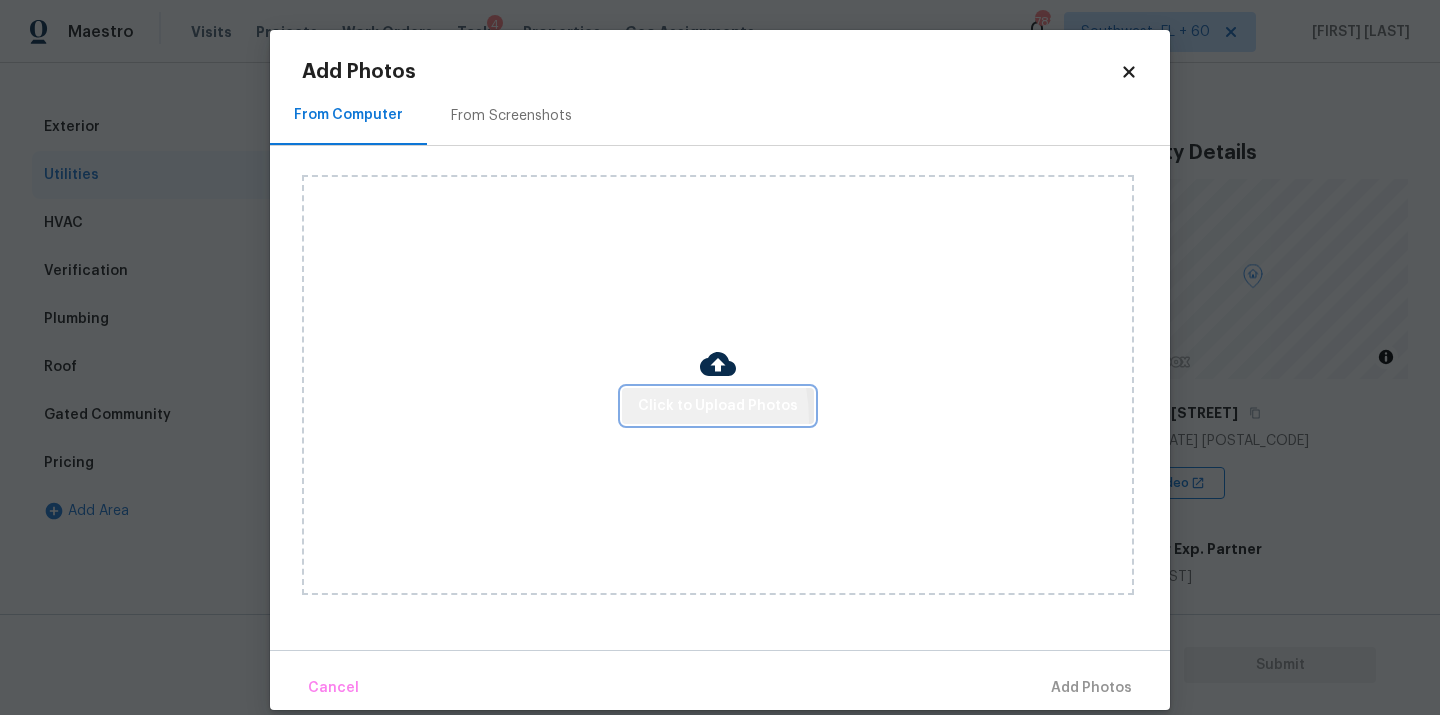 click on "Click to Upload Photos" at bounding box center (718, 406) 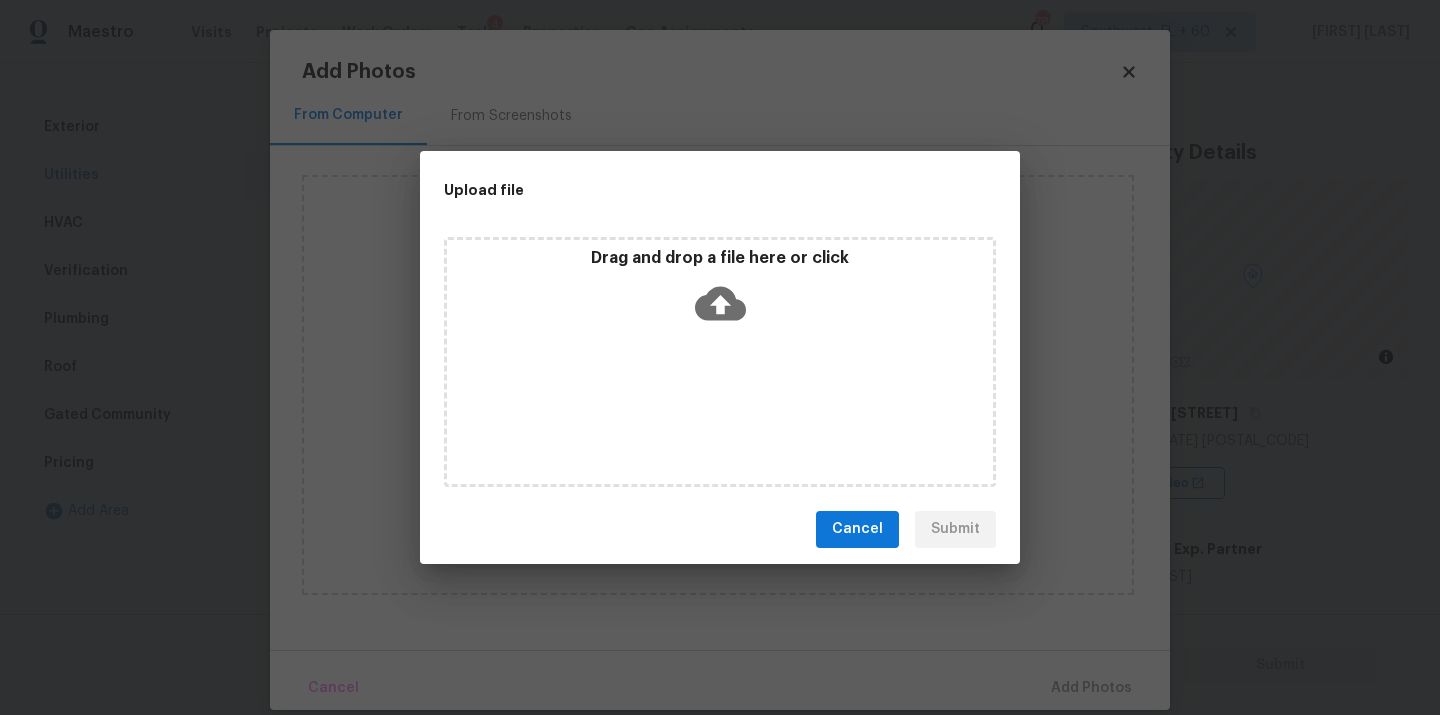 click on "Drag and drop a file here or click" at bounding box center (720, 362) 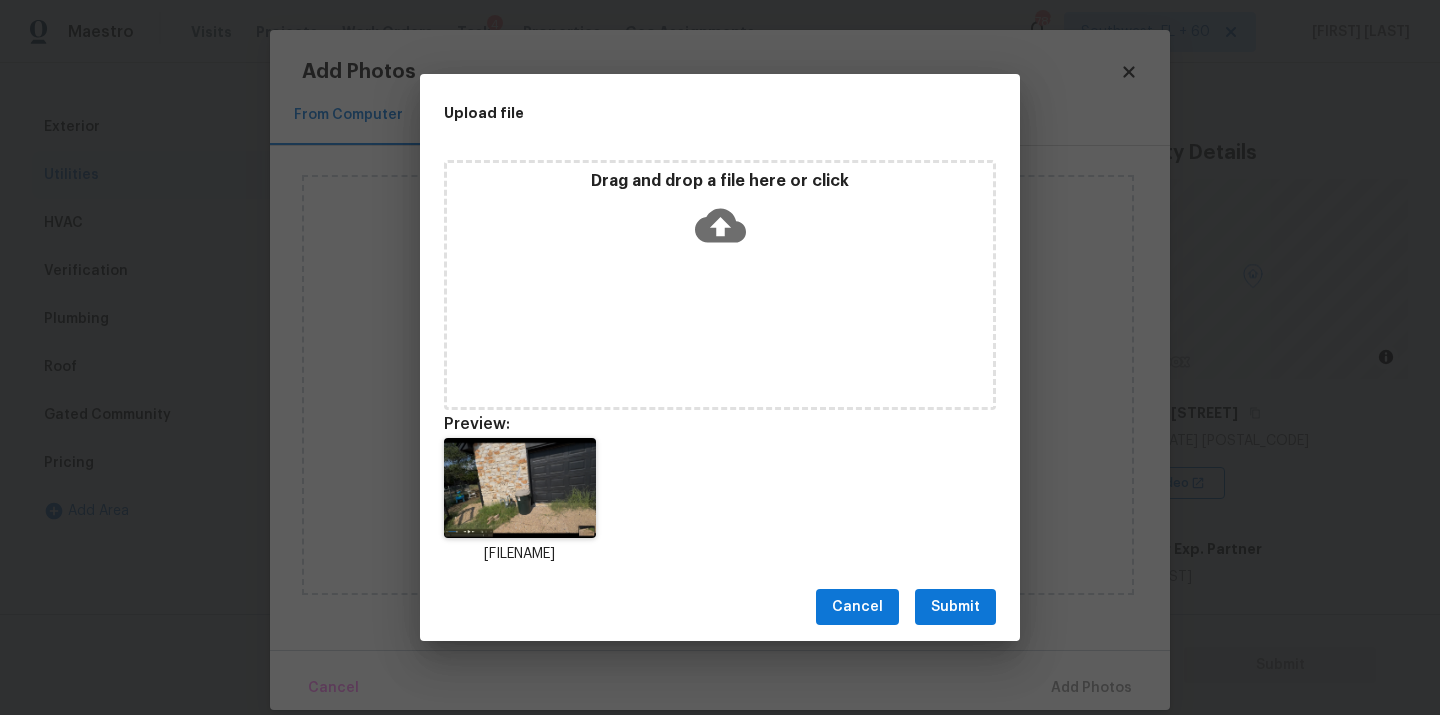 click on "Submit" at bounding box center (955, 607) 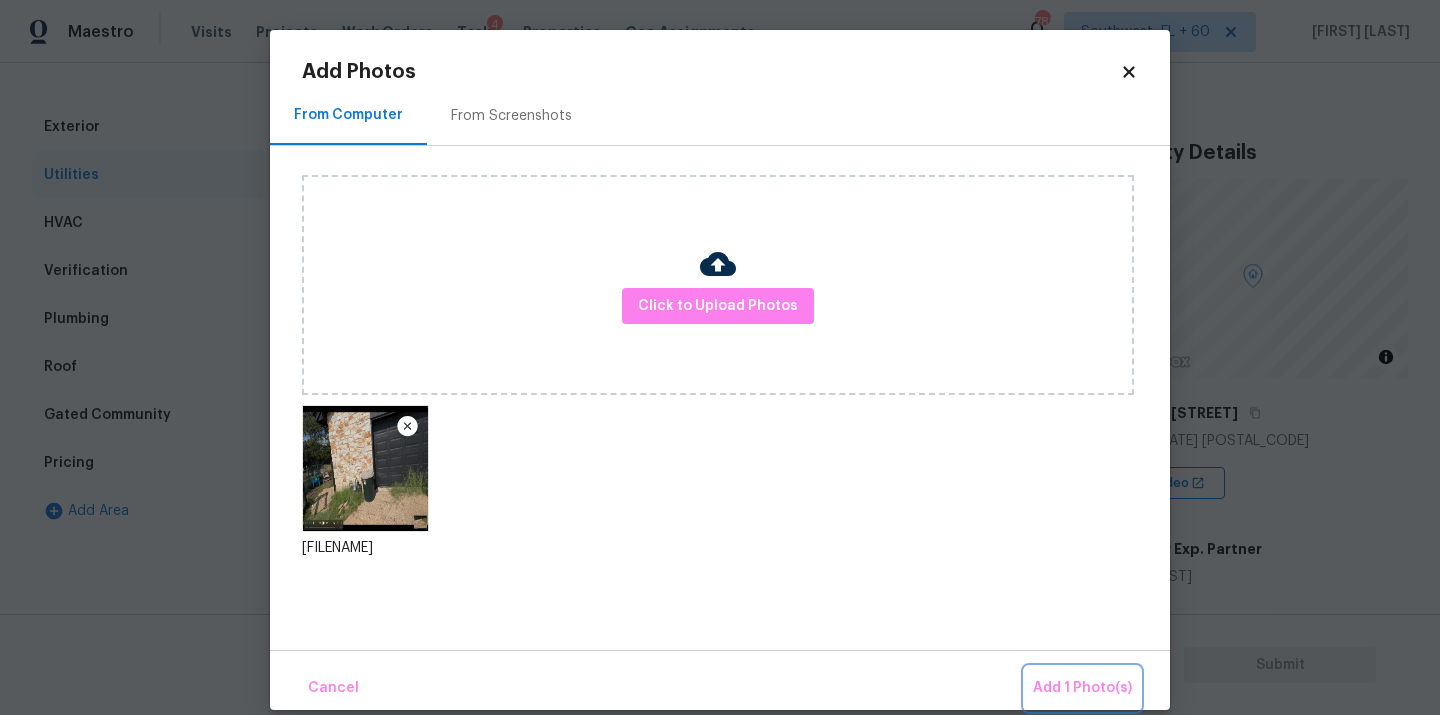 click on "Add 1 Photo(s)" at bounding box center (1082, 688) 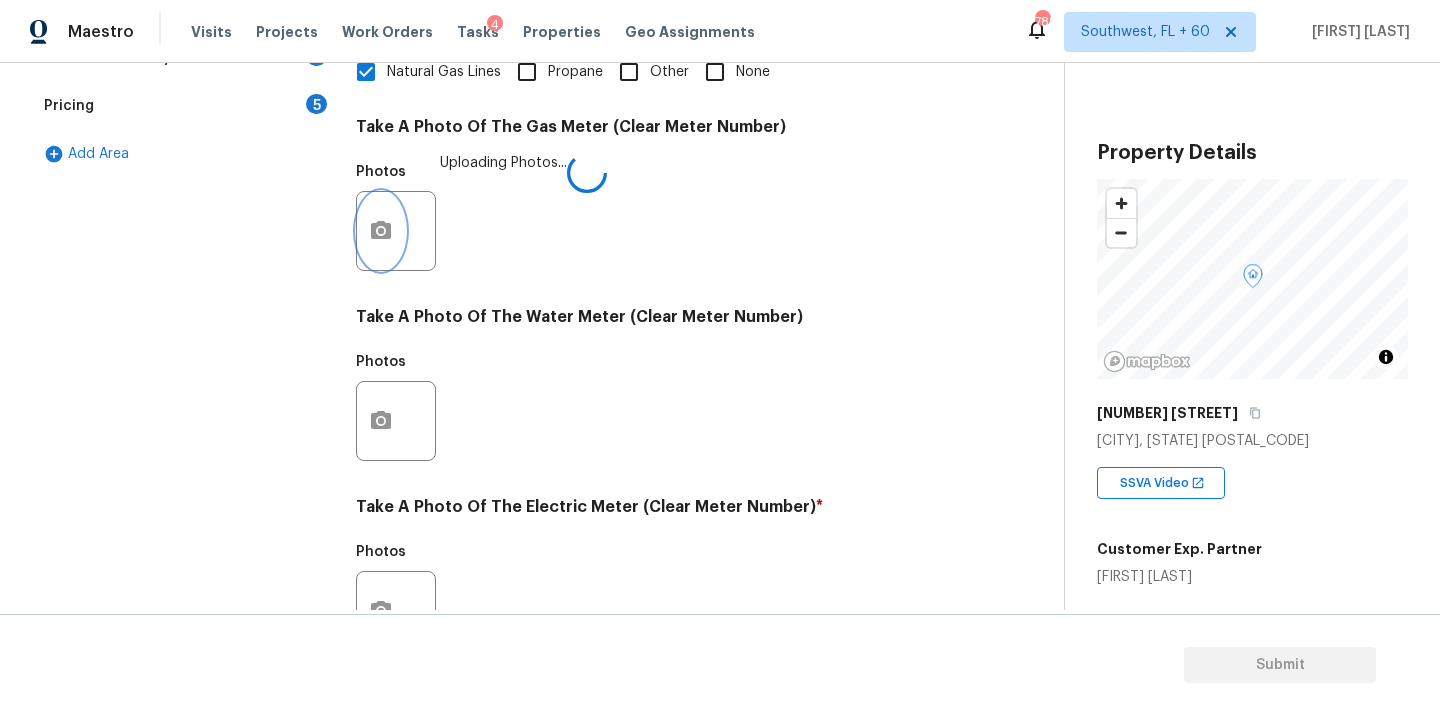 scroll, scrollTop: 790, scrollLeft: 0, axis: vertical 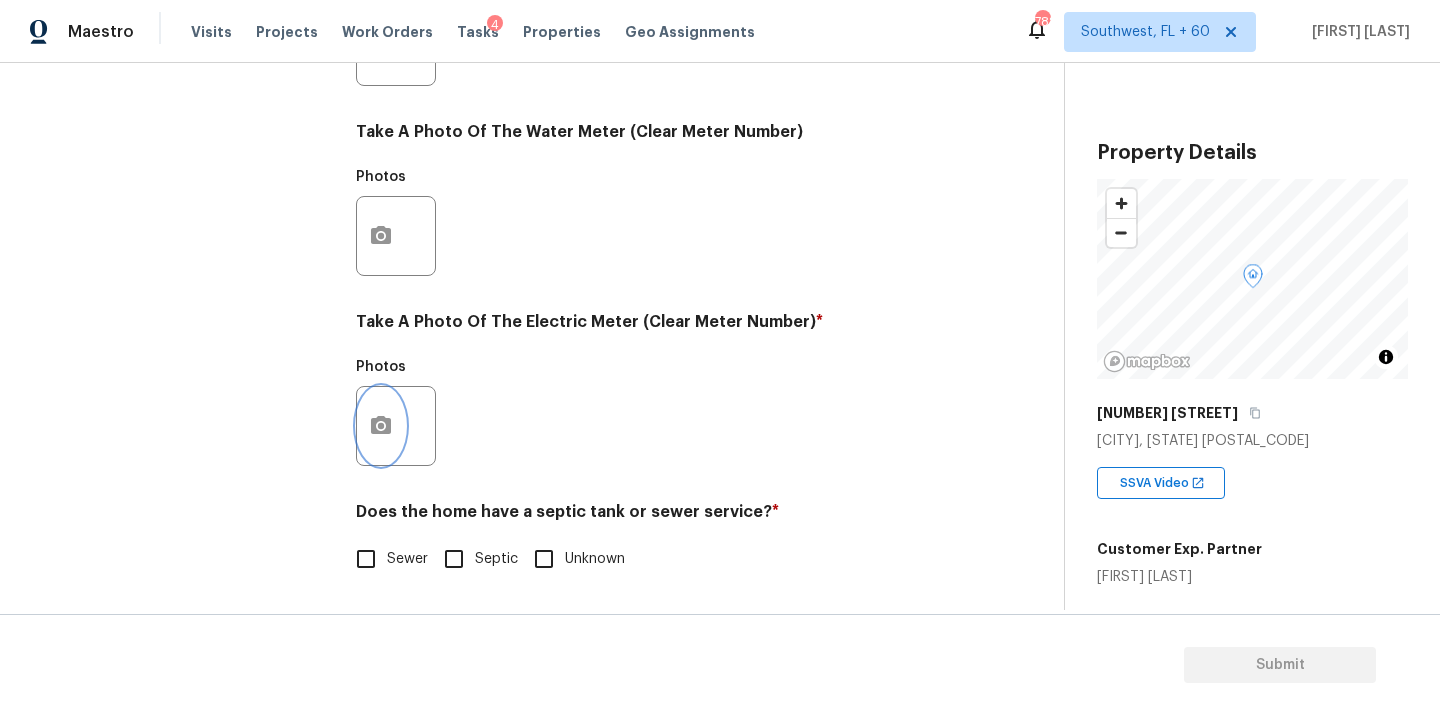 click at bounding box center (381, 426) 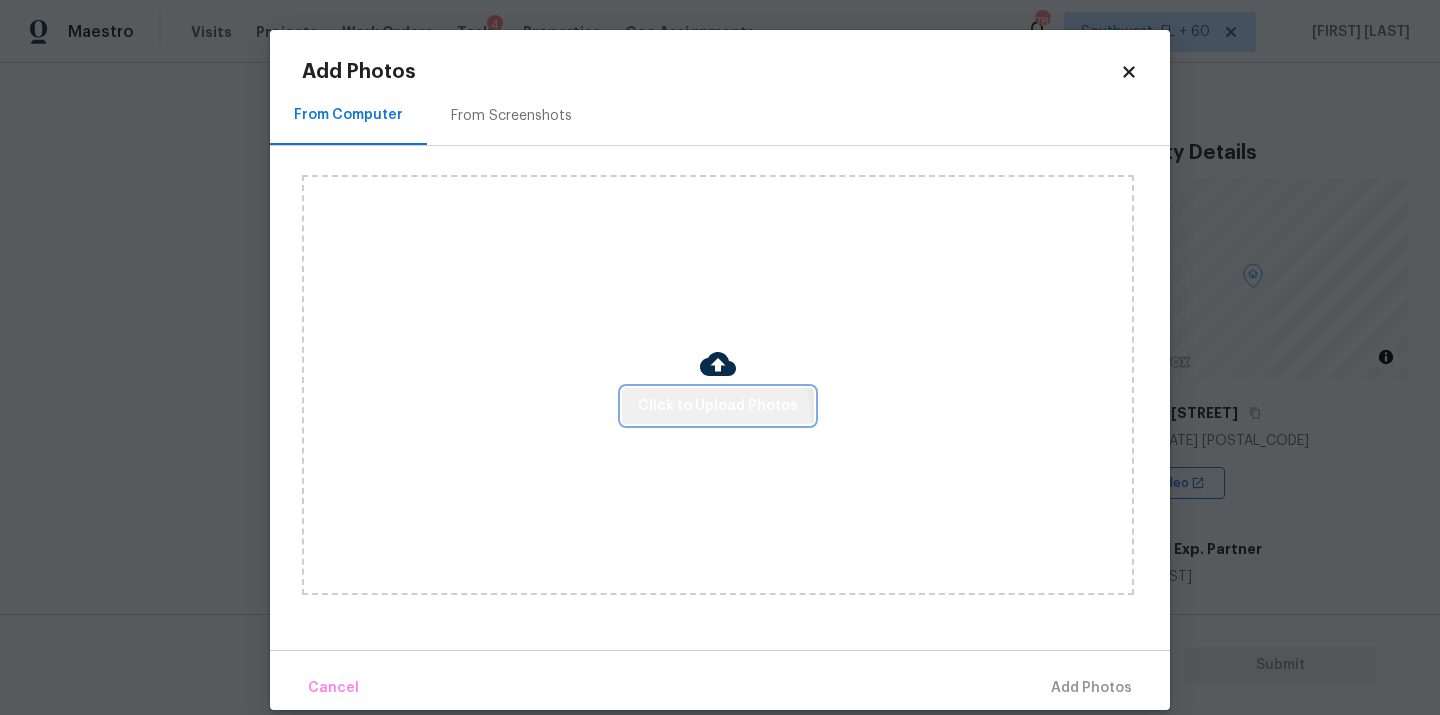 click on "Click to Upload Photos" at bounding box center [718, 406] 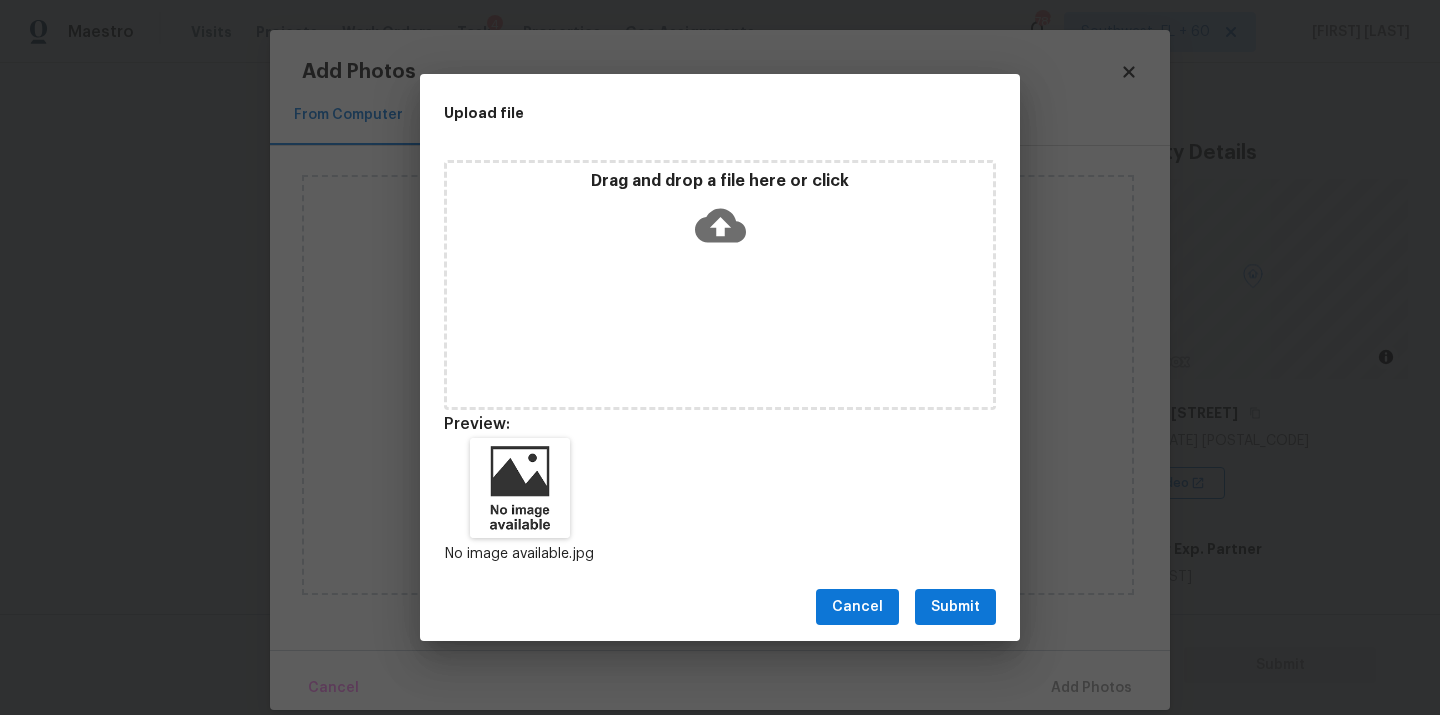 click on "Submit" at bounding box center (955, 607) 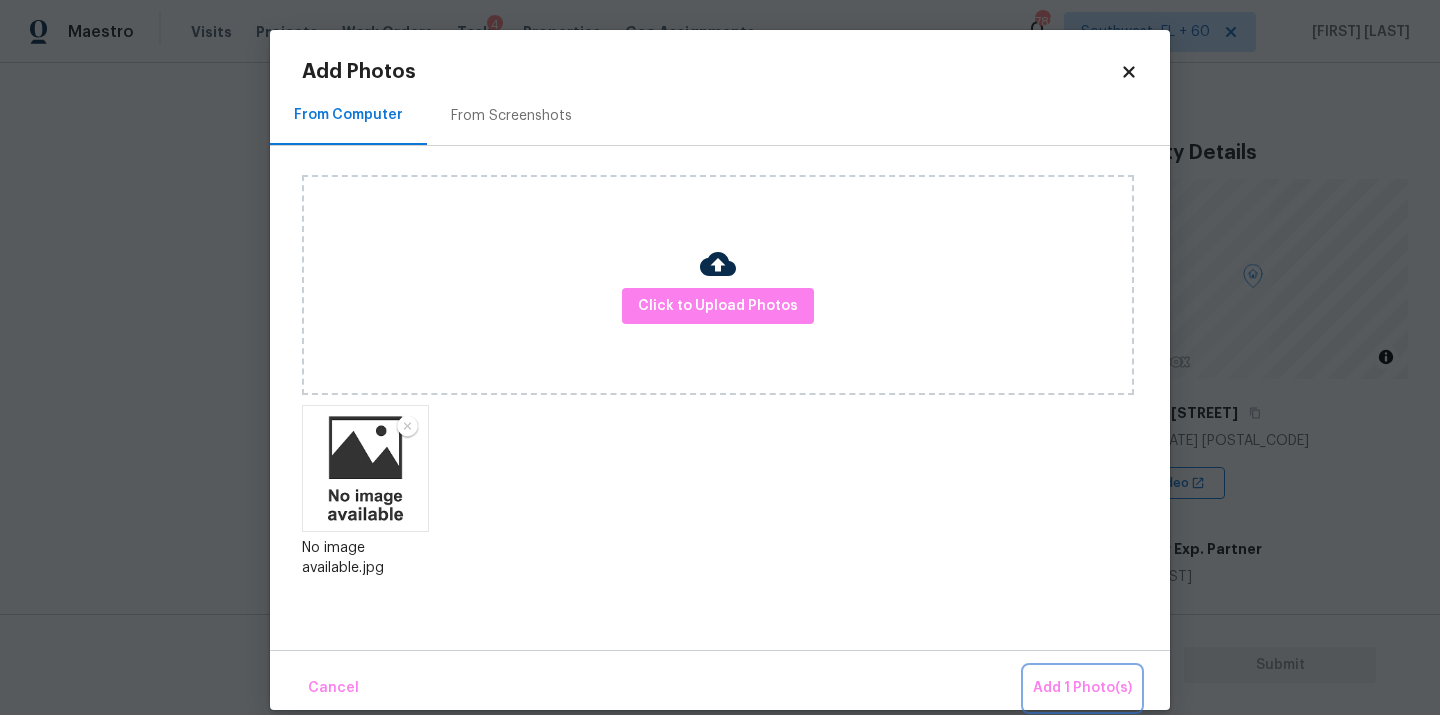 click on "Add 1 Photo(s)" at bounding box center (1082, 688) 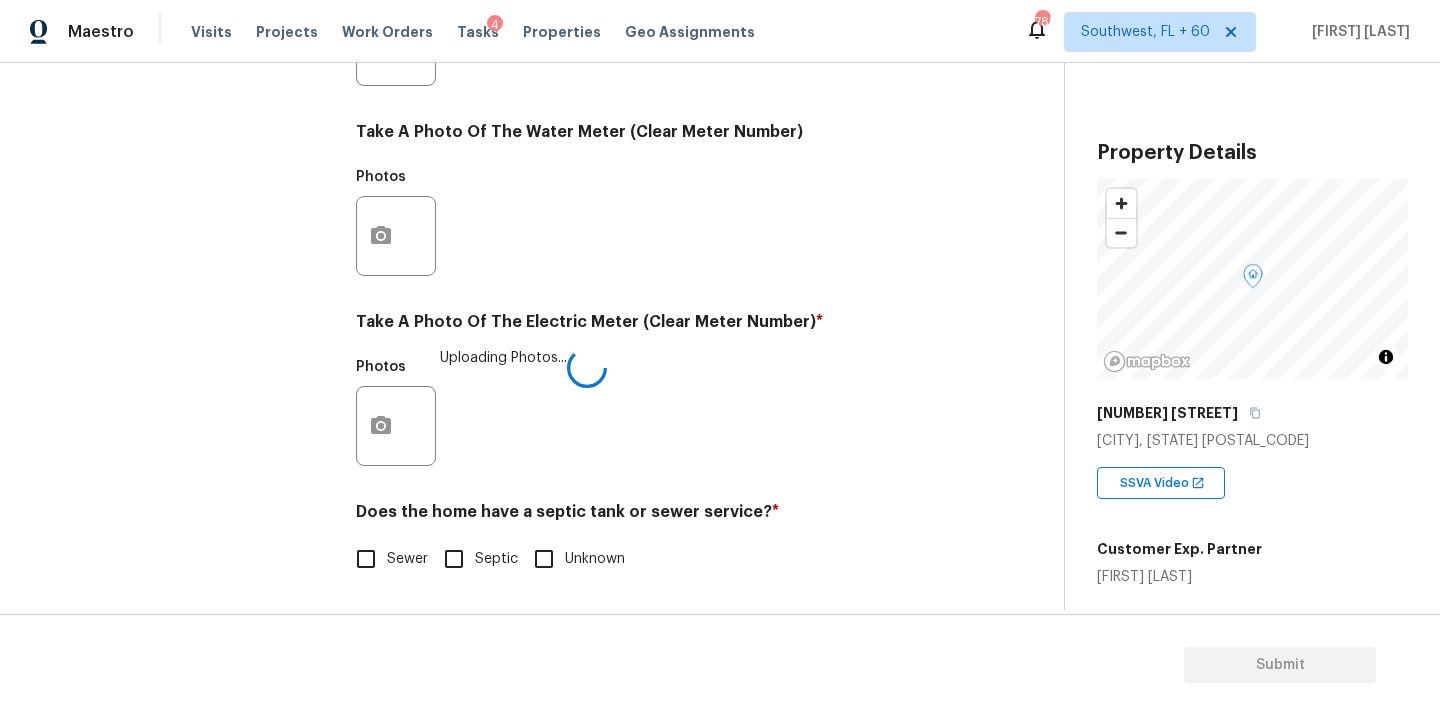 click on "Sewer" at bounding box center (386, 559) 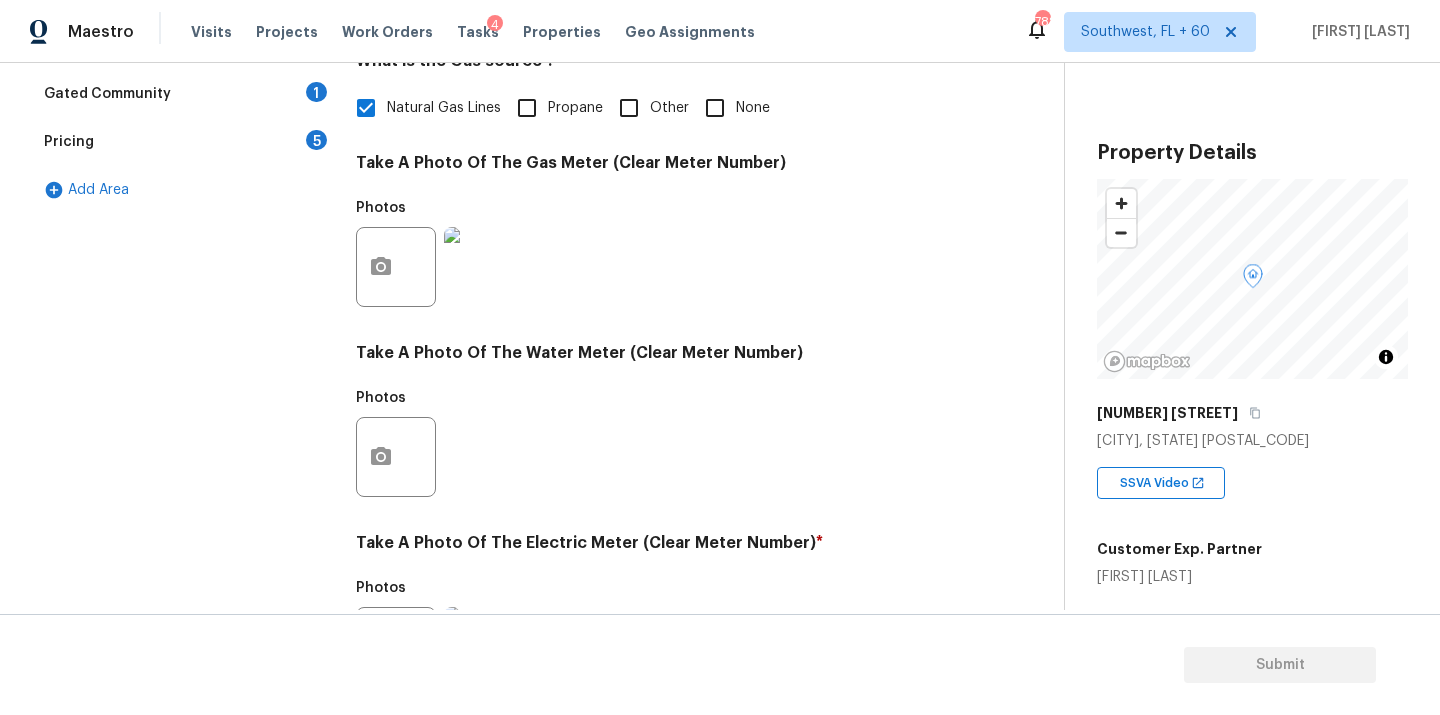 scroll, scrollTop: 442, scrollLeft: 0, axis: vertical 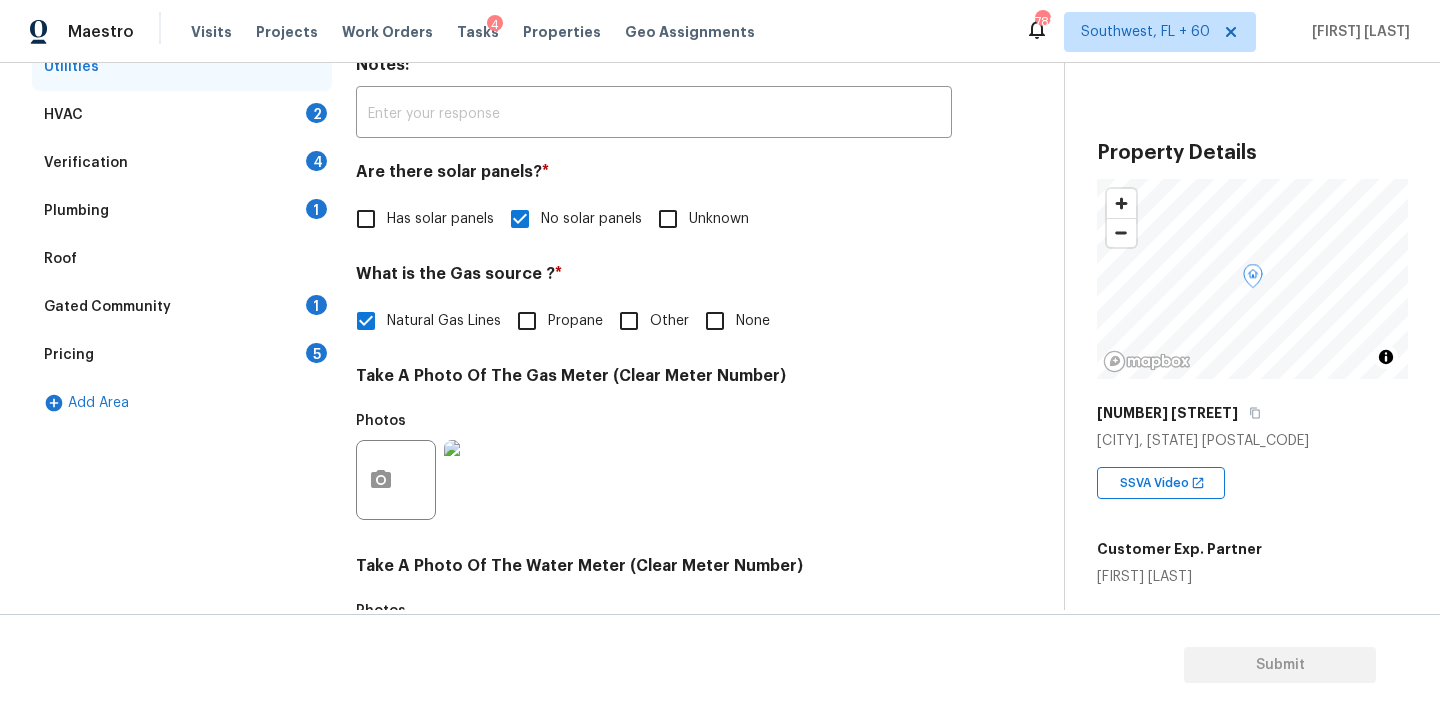 click on "HVAC 2" at bounding box center [182, 115] 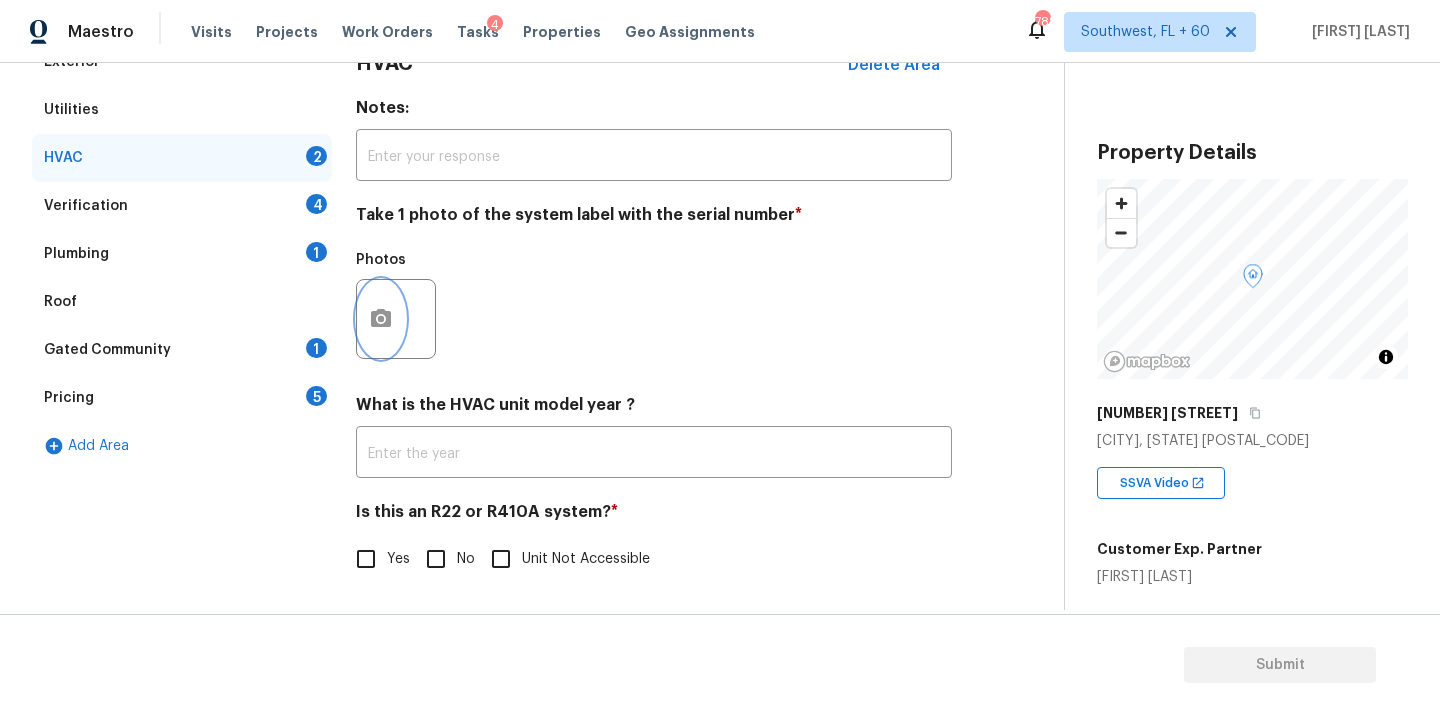 click 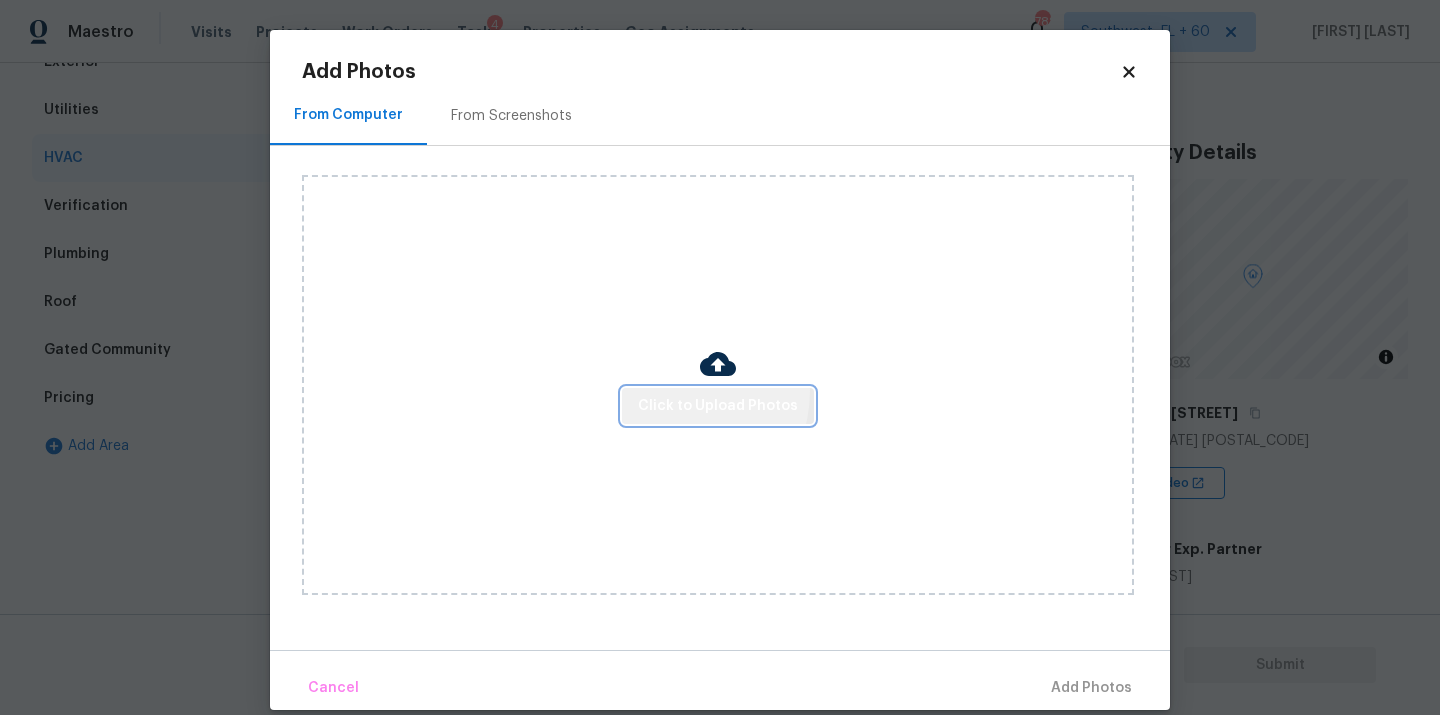 click on "Click to Upload Photos" at bounding box center (718, 406) 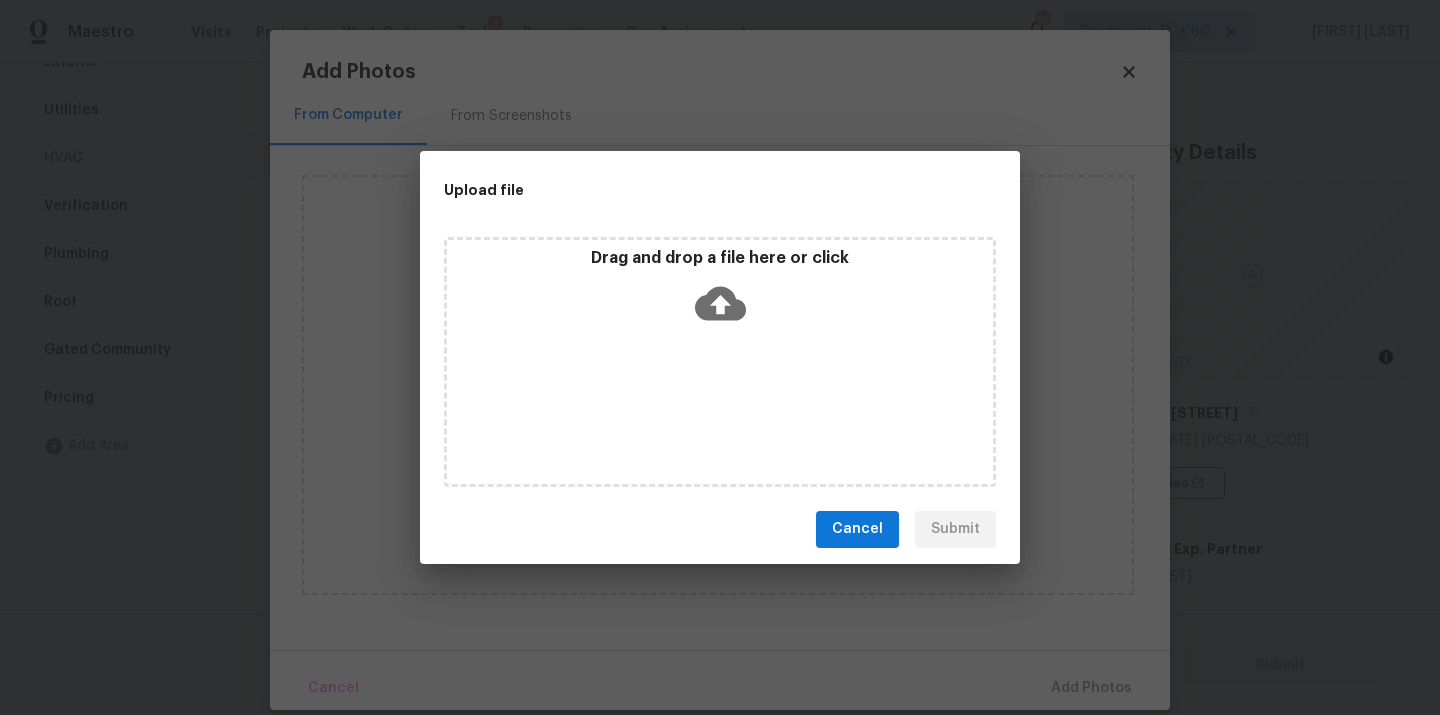 click on "Cancel" at bounding box center [857, 529] 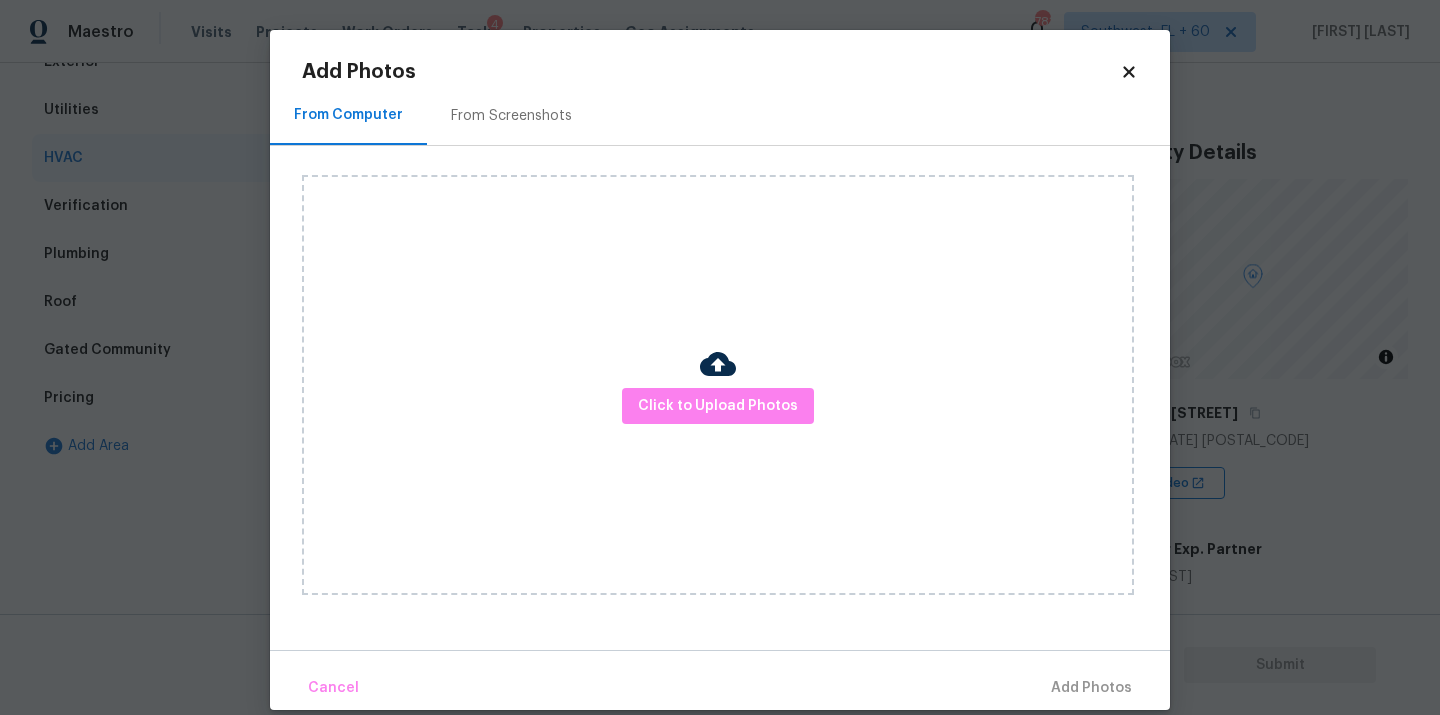 click on "Maestro Visits Projects Work Orders Tasks 4 Properties Geo Assignments 783 Southwest, FL + 60 Soumya Ranjan Dash Back to tasks Condition Scoping - Full Wed, Aug 06 2025 by 4:00 pm   Soumya Ranjan Dash In-progress Questions Condition Adjustments Details & Inputs Notes Photos Exterior Utilities HVAC 2 Verification 4 Plumbing 1 Roof Gated Community 1 Pricing 5 Add Area HVAC Delete Area Notes: ​ Take 1 photo of the system label with the serial number  * Photos What is the HVAC unit model year ? ​ Is this an R22 or R410A system?  * Yes No Unit Not Accessible Property Details © Mapbox   © OpenStreetMap   Improve this map 4204 Deer Tract St Round Rock, TX 78681 SSVA Video Customer Exp. Partner Sedona Stamper Square Foot 3512 Bedrooms 5 Full Bathrooms 2 Half Bathrooms 1 Year Built 1984 In Gated Community - Number of Pets - Smoking - Septic system - Home Additions - Submit
Add Photos From Computer From Screenshots Click to Upload Photos Cancel Add Photos" at bounding box center (720, 357) 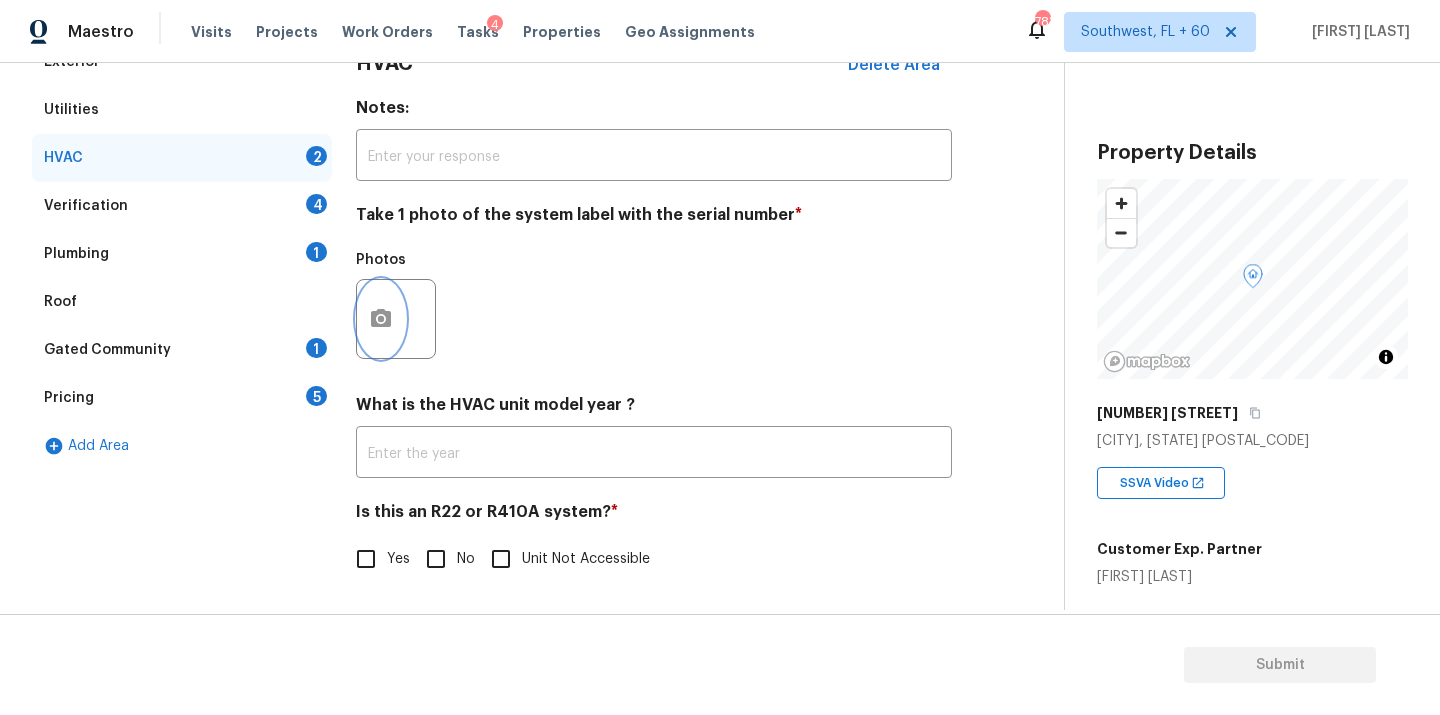 click 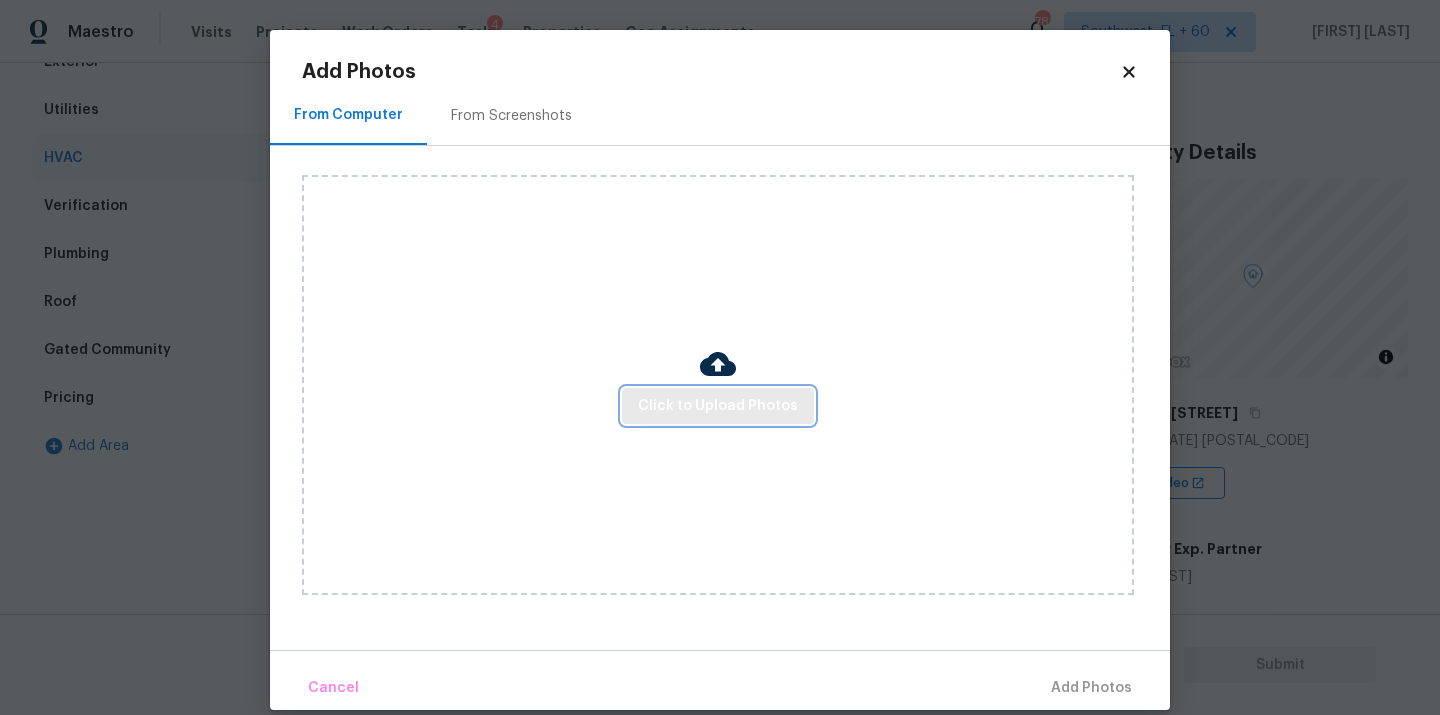 click on "Click to Upload Photos" at bounding box center (718, 406) 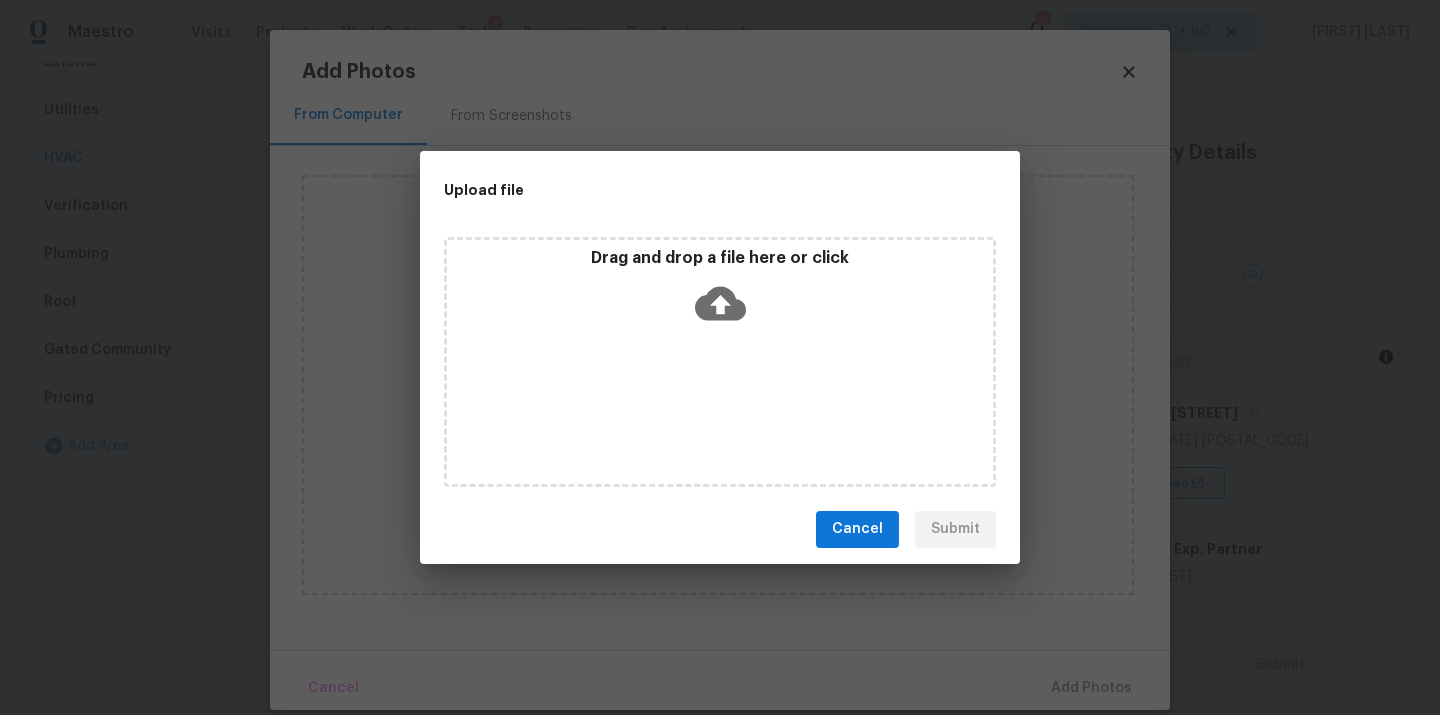 click on "Drag and drop a file here or click" at bounding box center [720, 362] 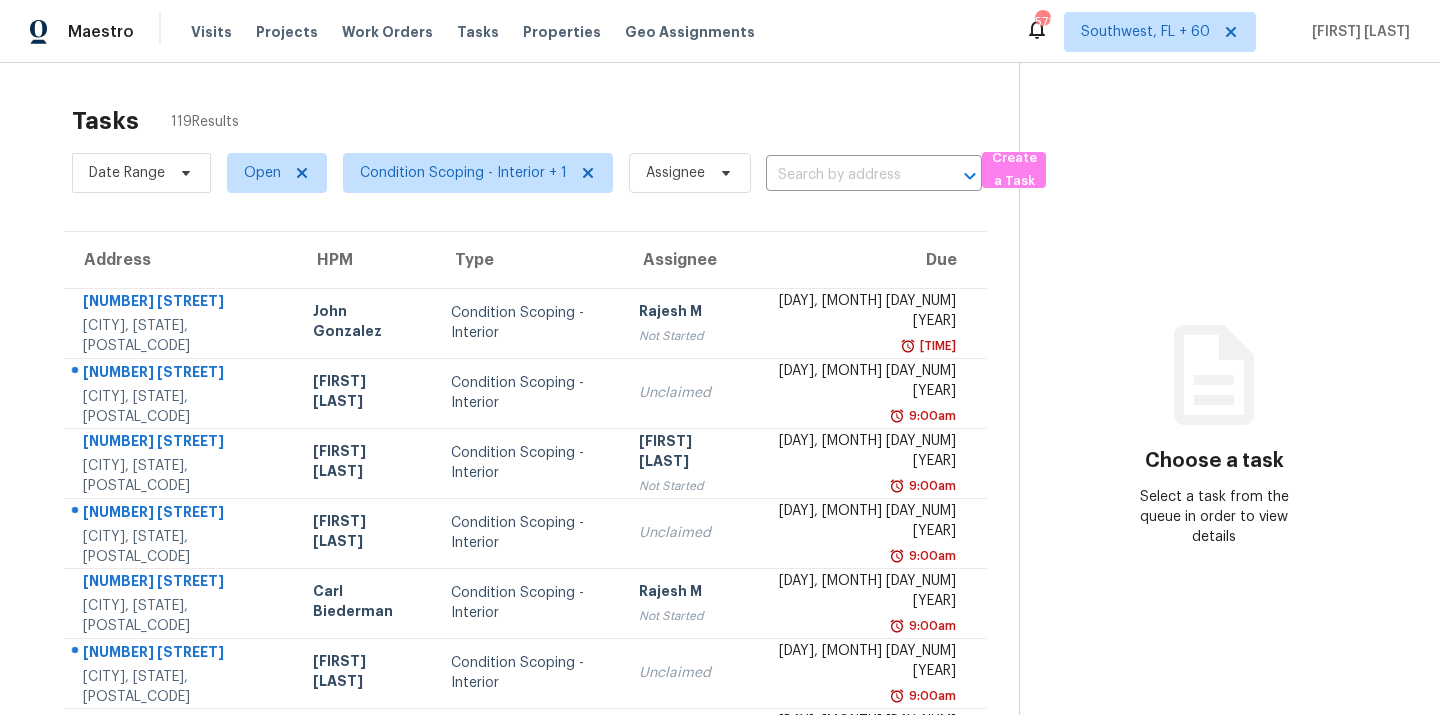 scroll, scrollTop: 0, scrollLeft: 0, axis: both 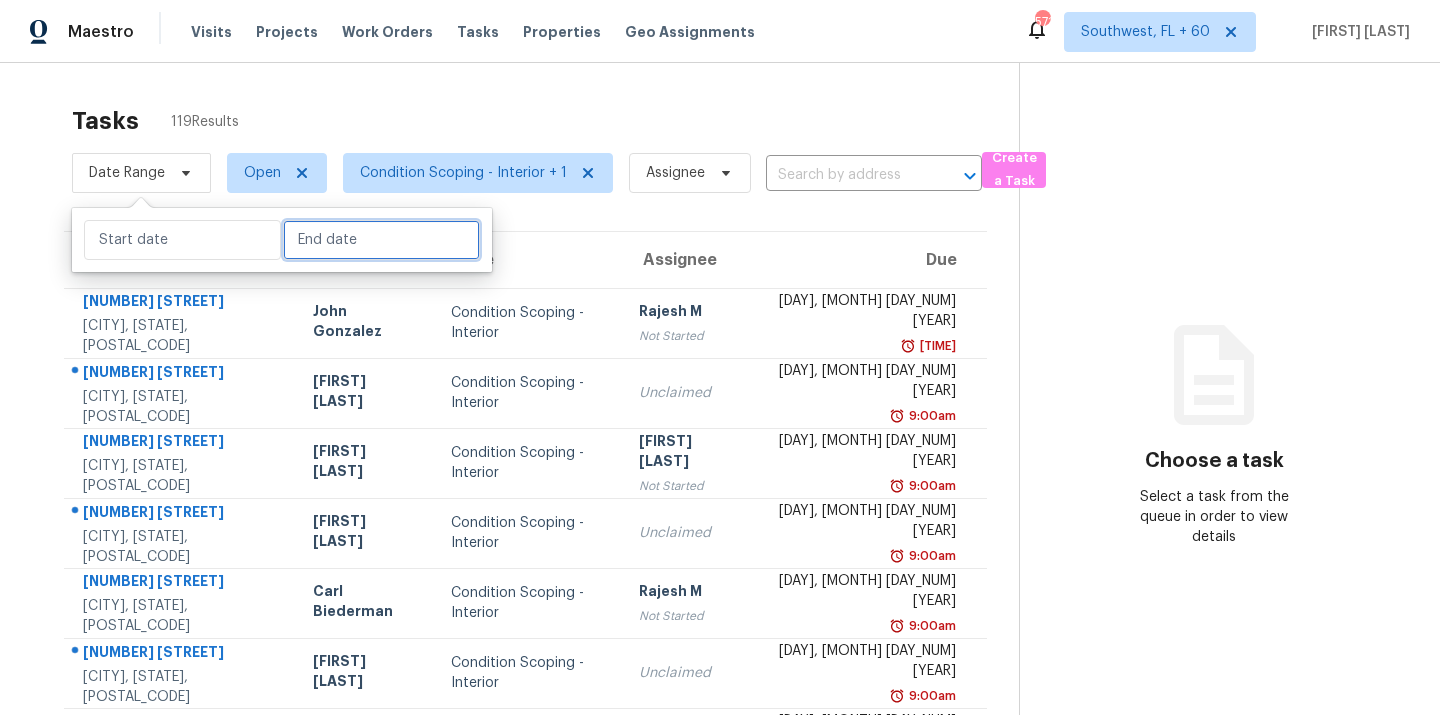 click at bounding box center (381, 240) 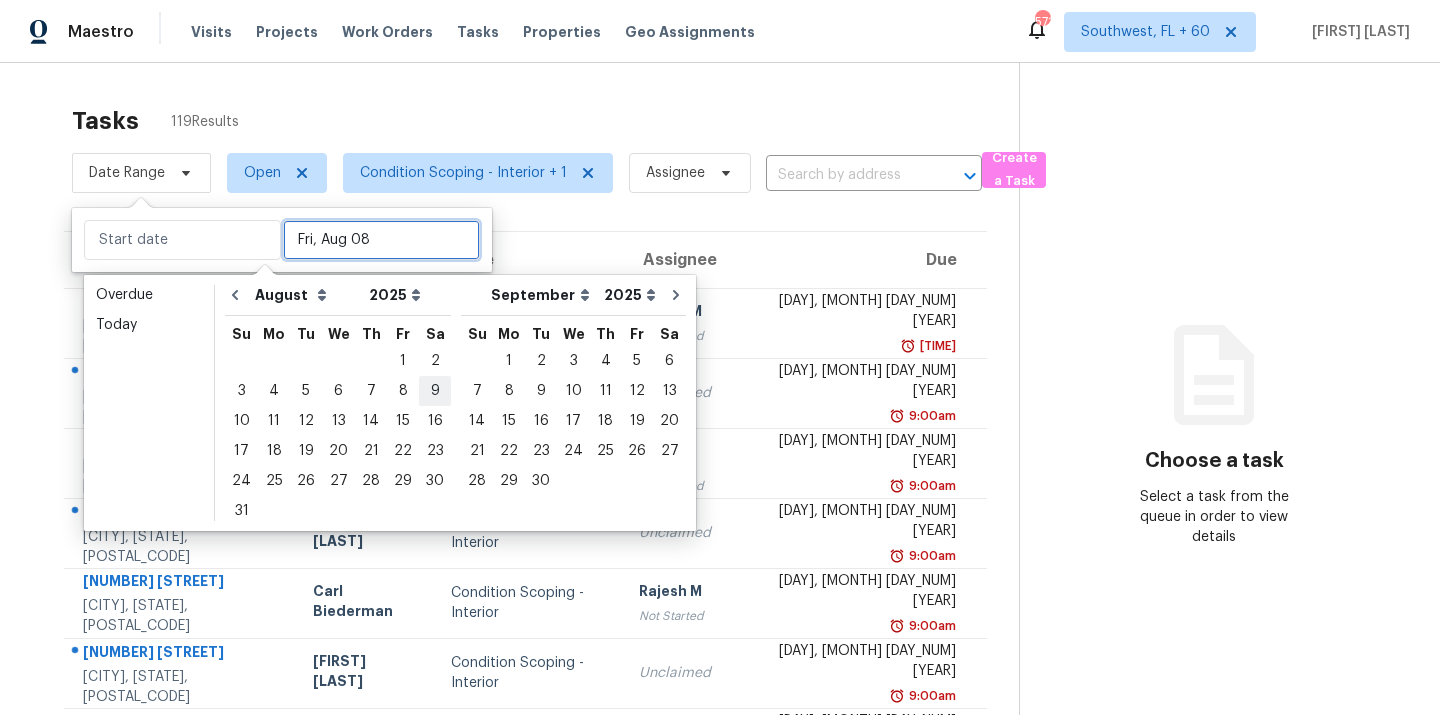 type on "Sat, Aug 09" 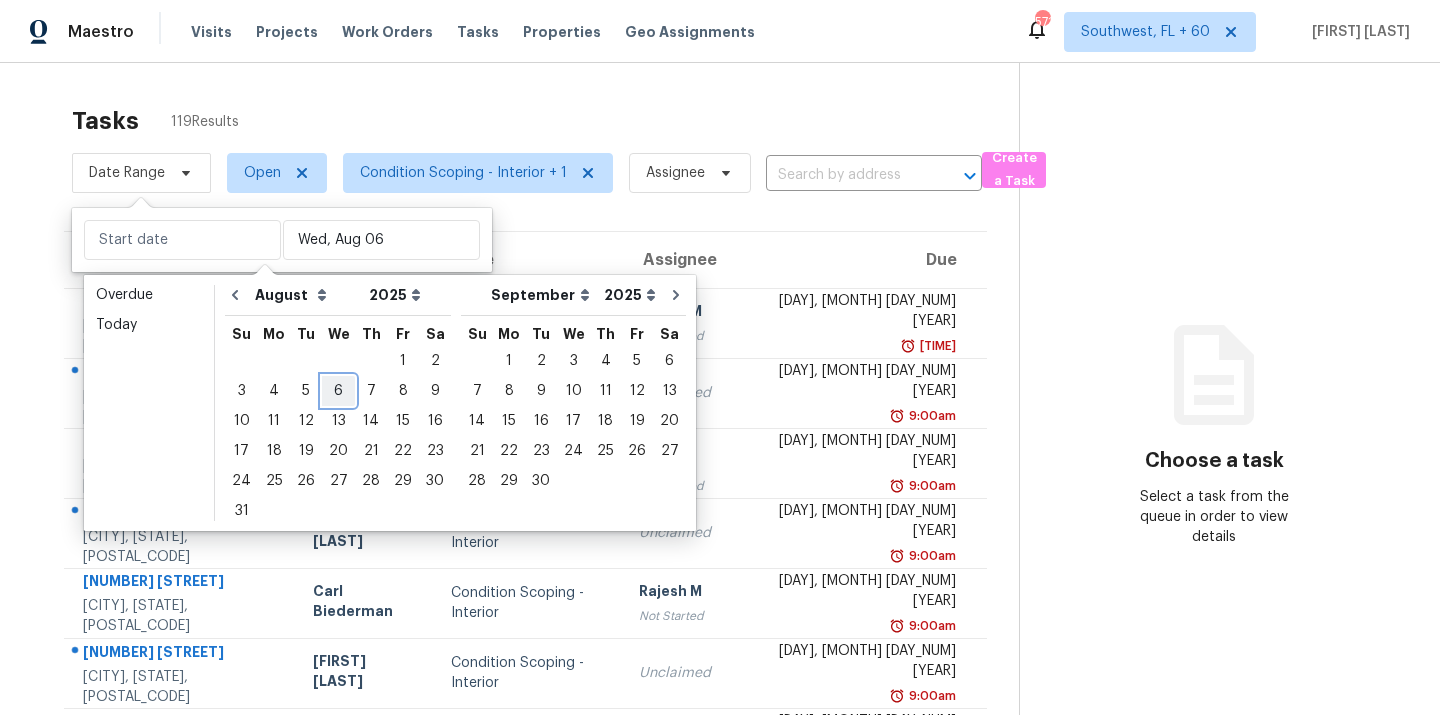 click on "6" at bounding box center (338, 391) 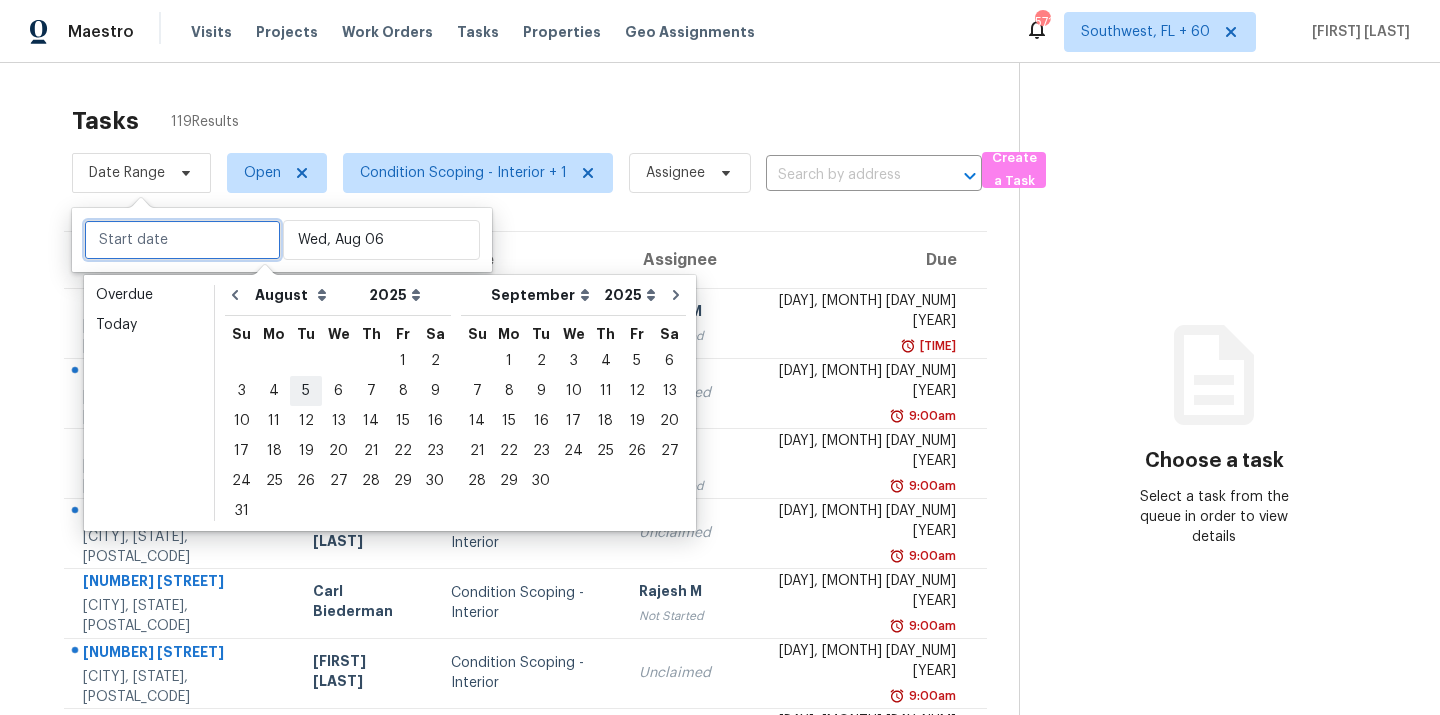 type on "Wed, Aug 06" 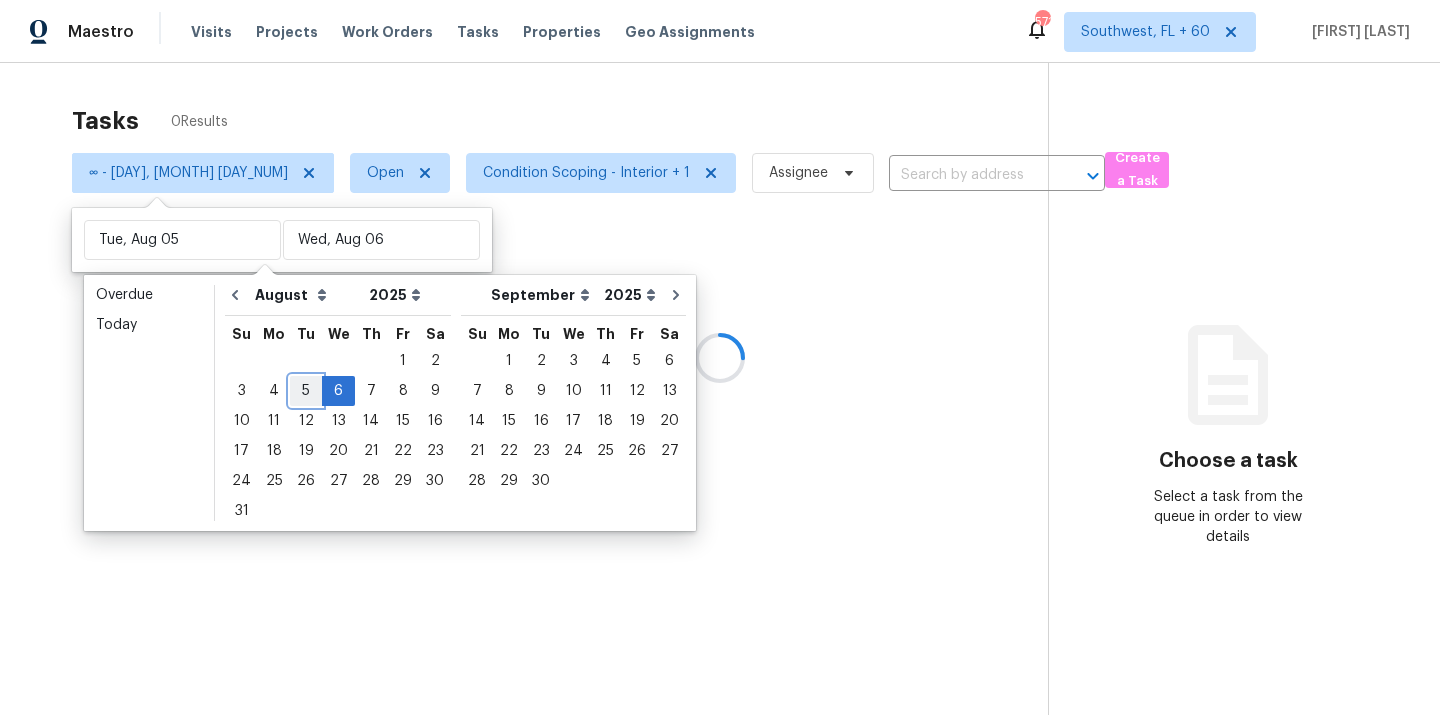 click on "5" at bounding box center (306, 391) 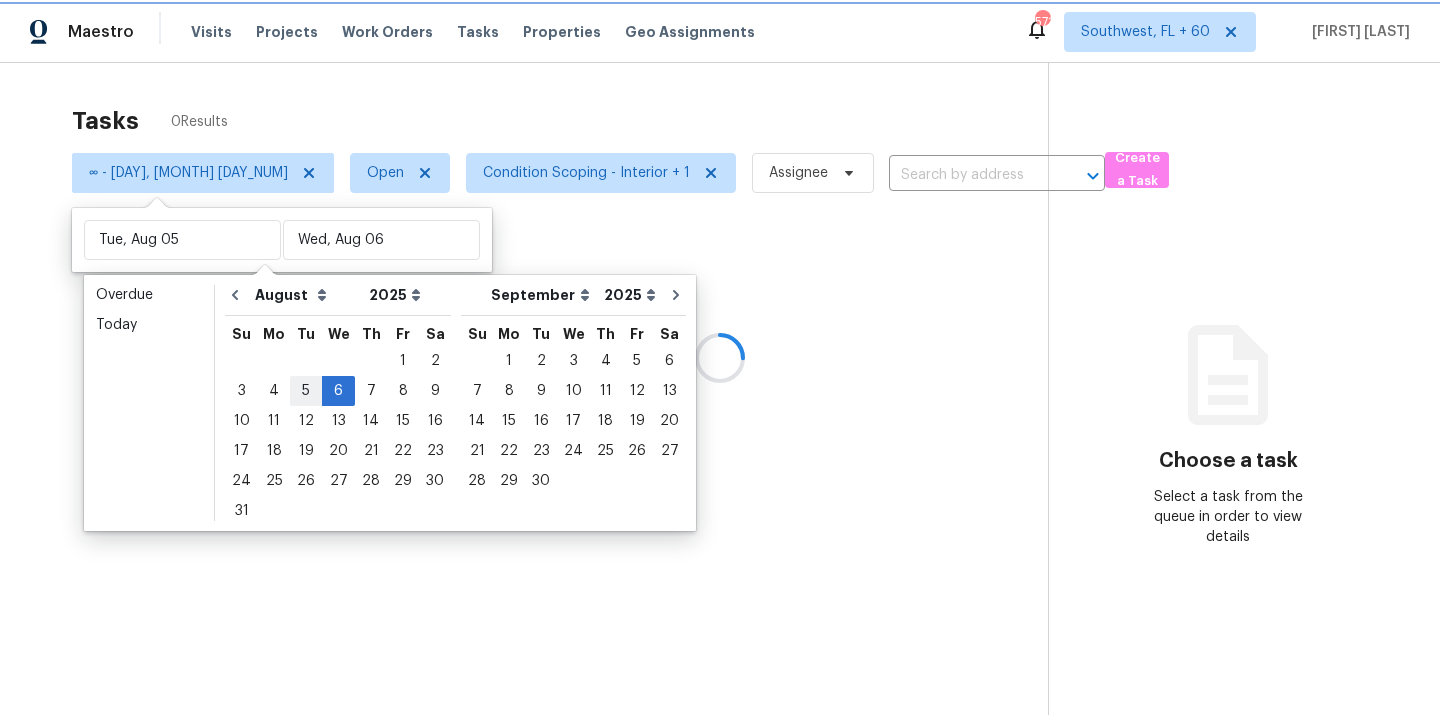 type on "Tue, Aug 05" 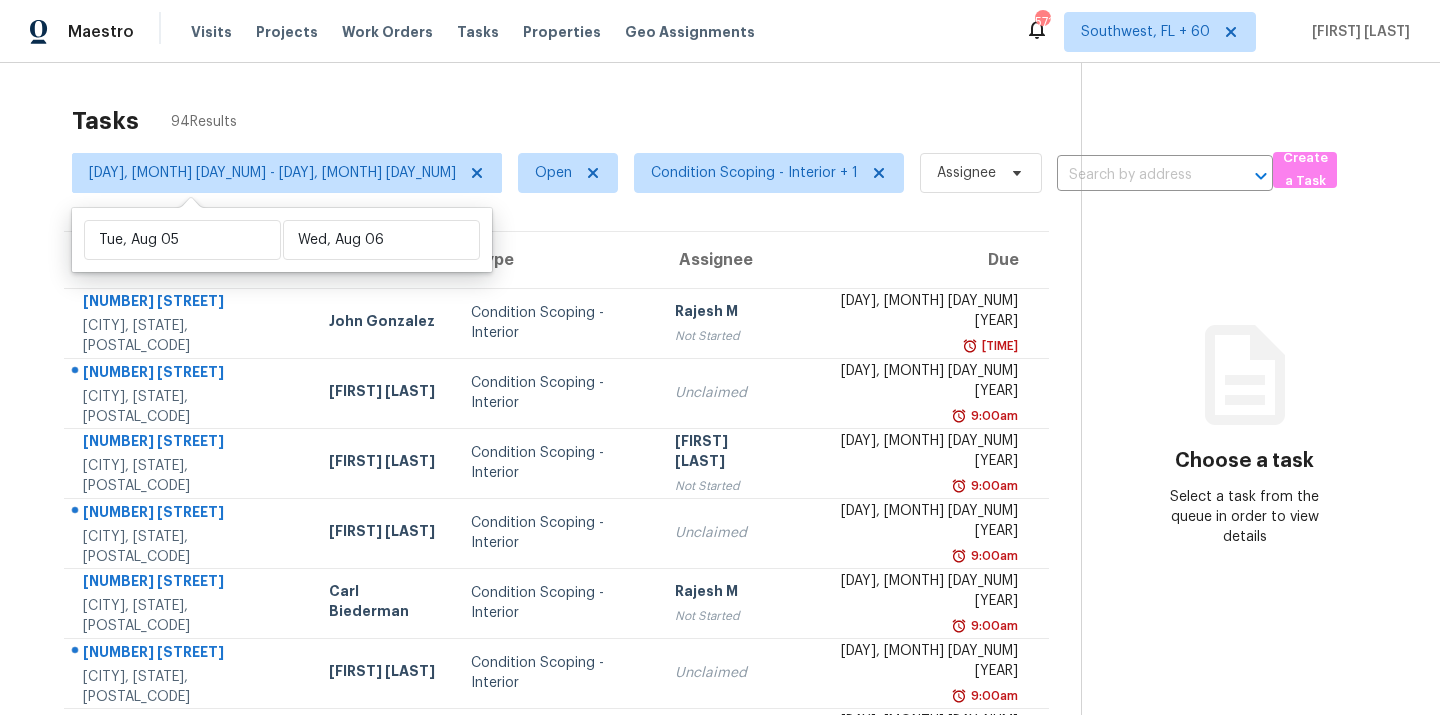 click on "Tasks 94  Results" at bounding box center [576, 121] 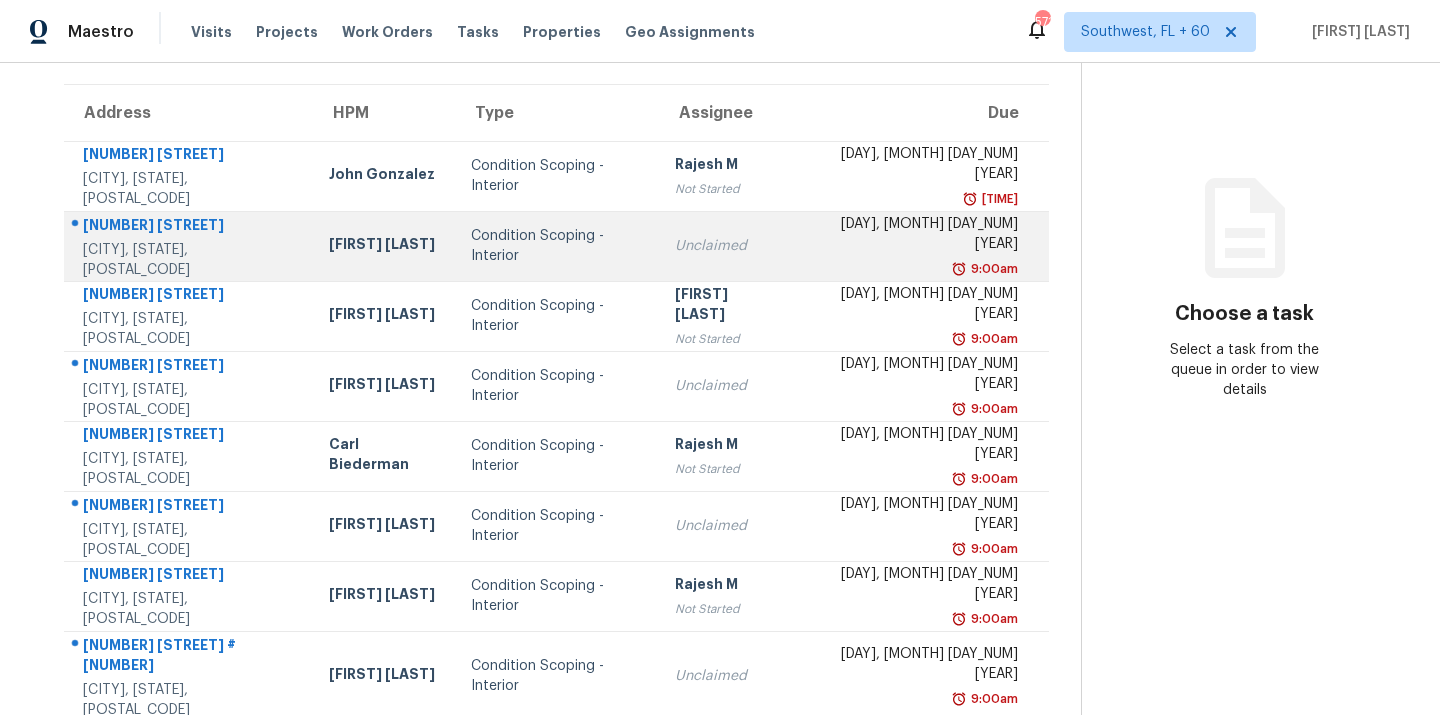 scroll, scrollTop: 0, scrollLeft: 0, axis: both 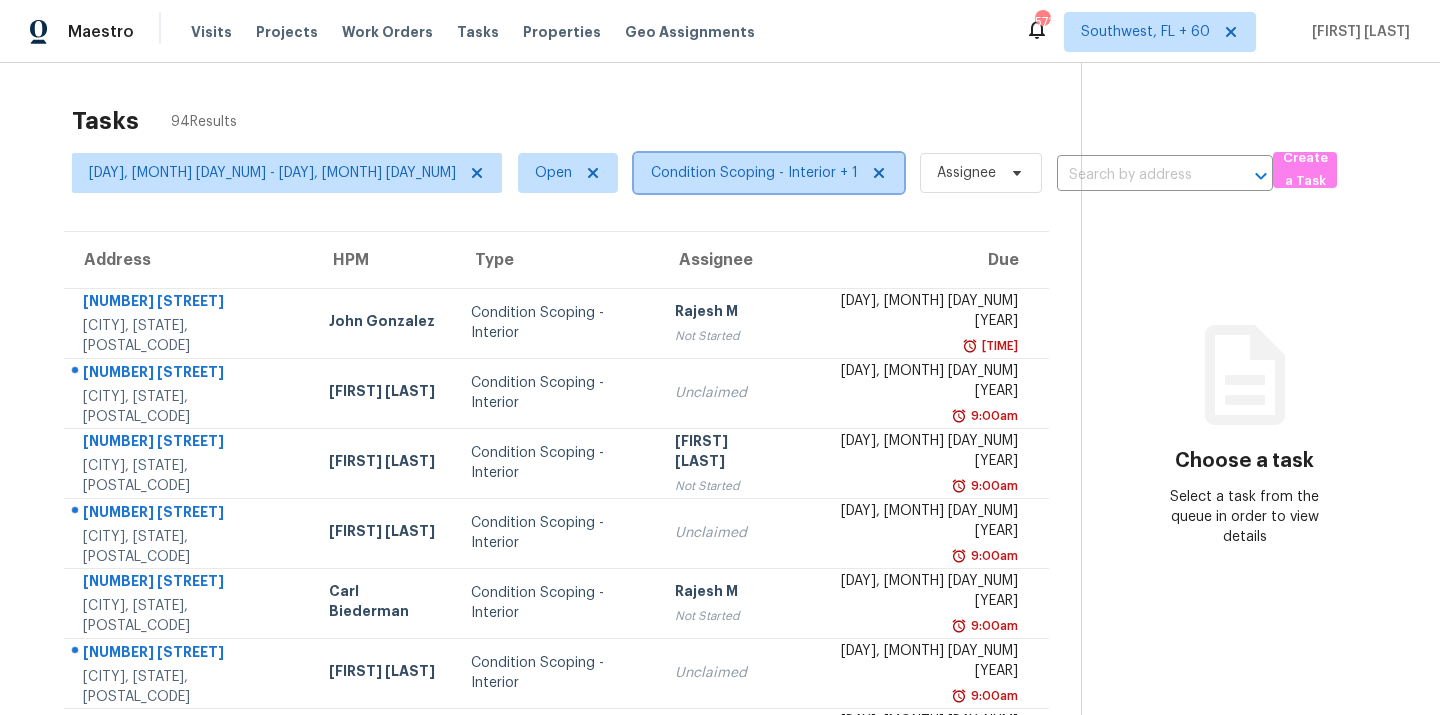 click on "Condition Scoping - Interior + 1" at bounding box center (754, 173) 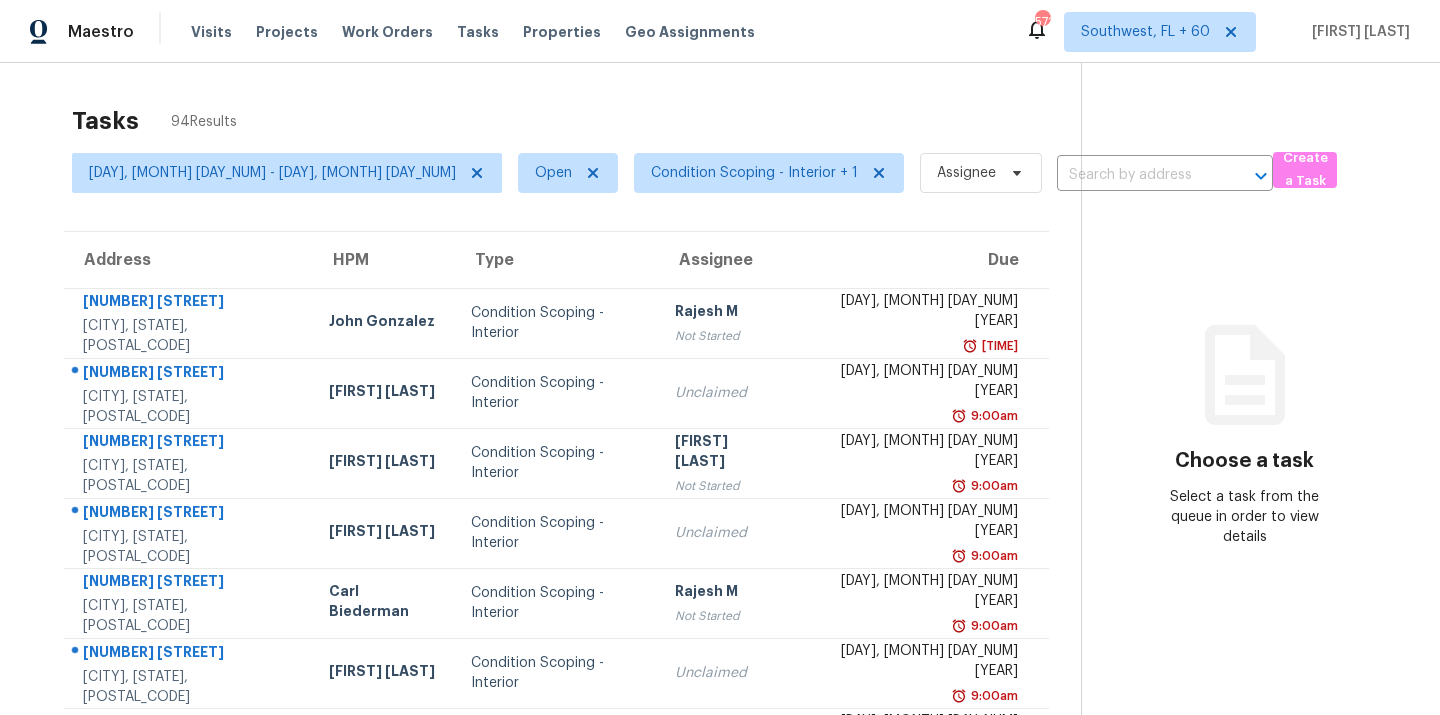 click on "Tasks 94  Results" at bounding box center (576, 121) 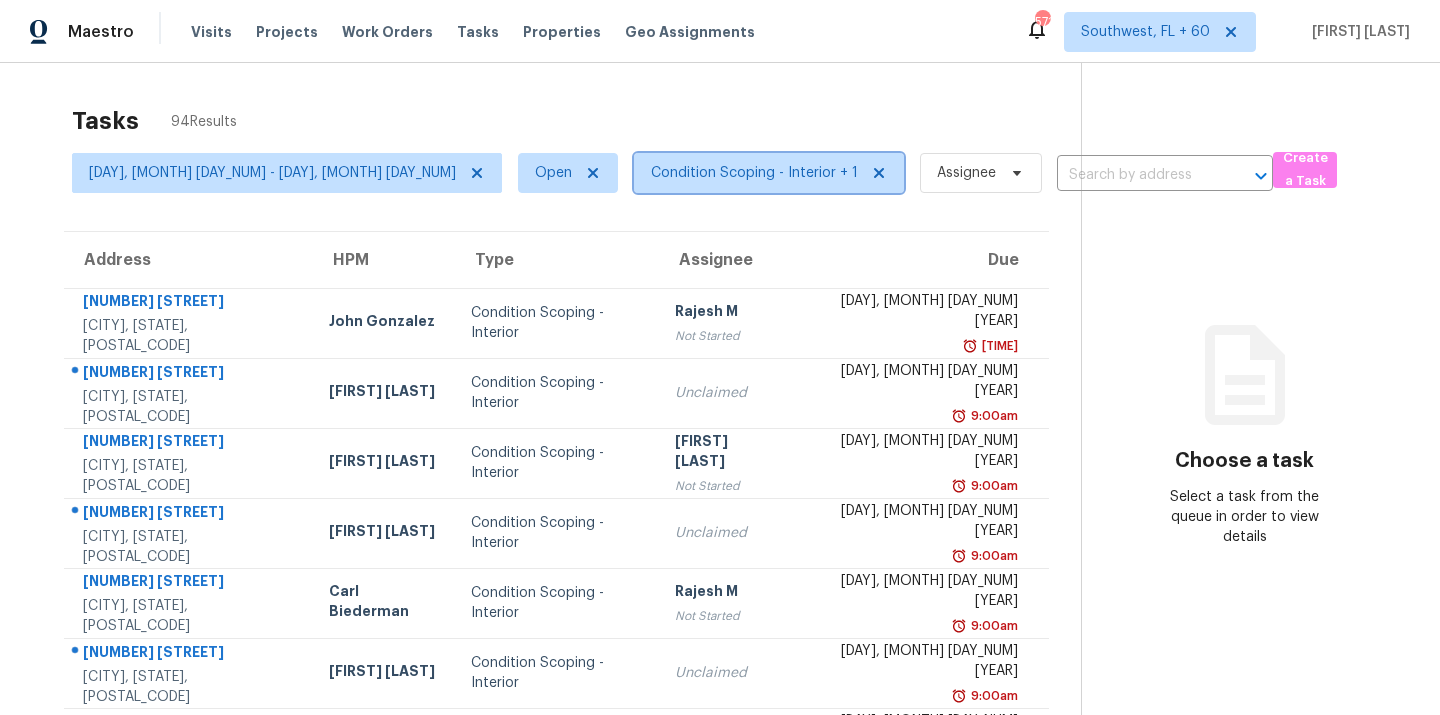 click on "Condition Scoping - Interior + 1" at bounding box center [769, 173] 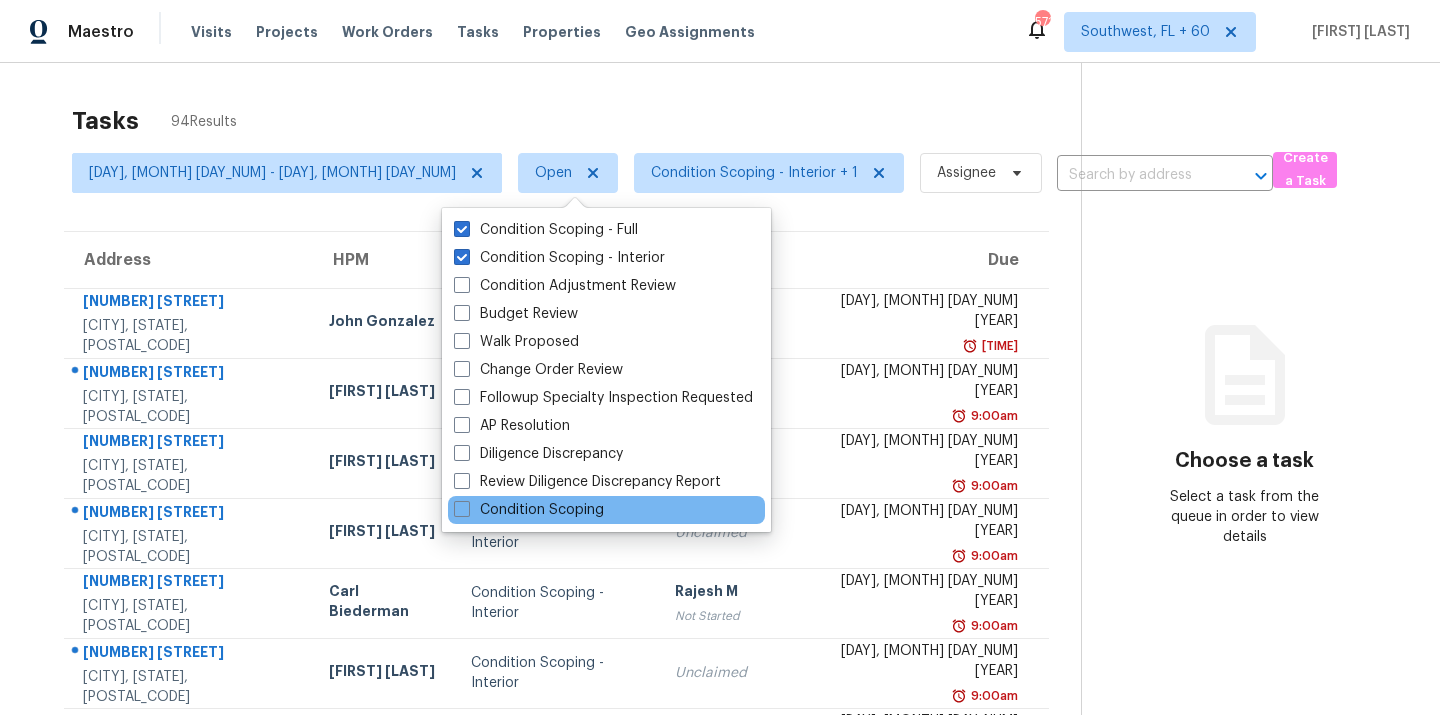 click on "Condition Scoping" at bounding box center [606, 510] 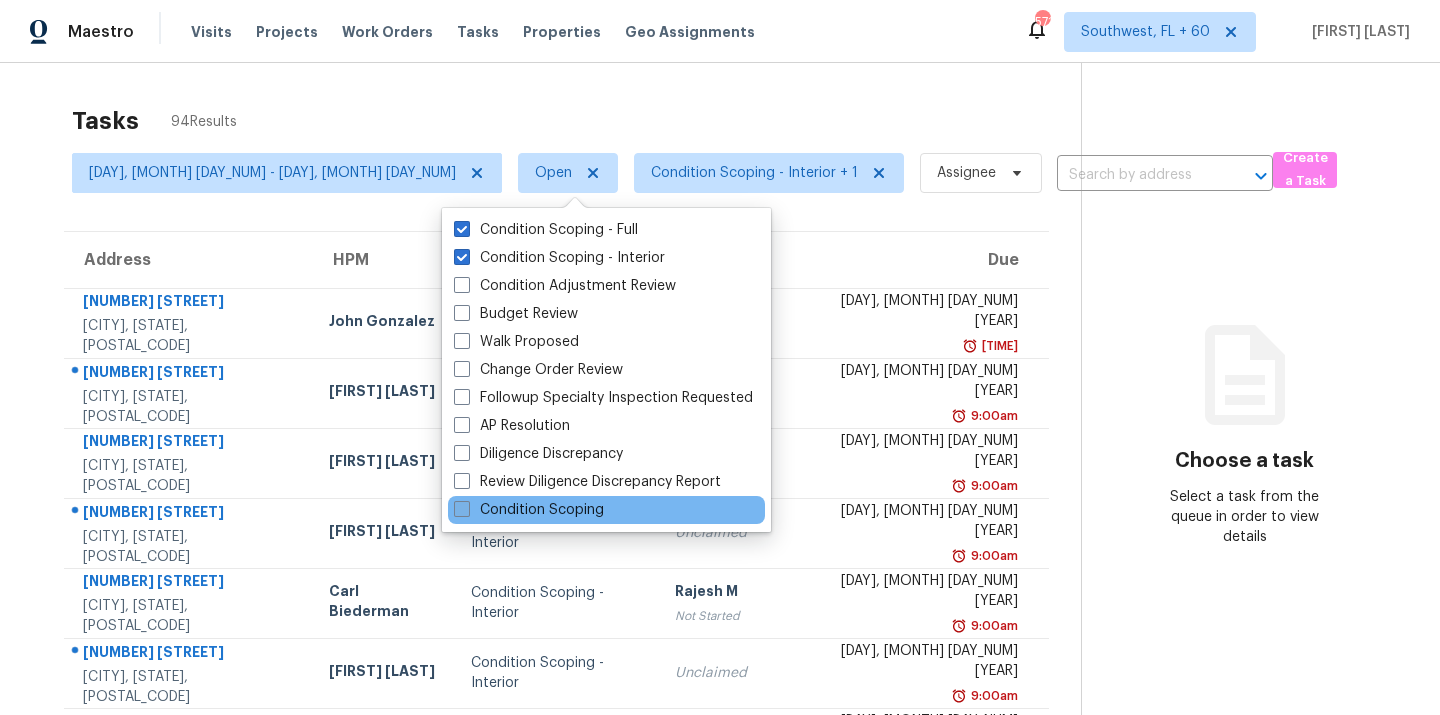 click on "Condition Scoping" at bounding box center (529, 510) 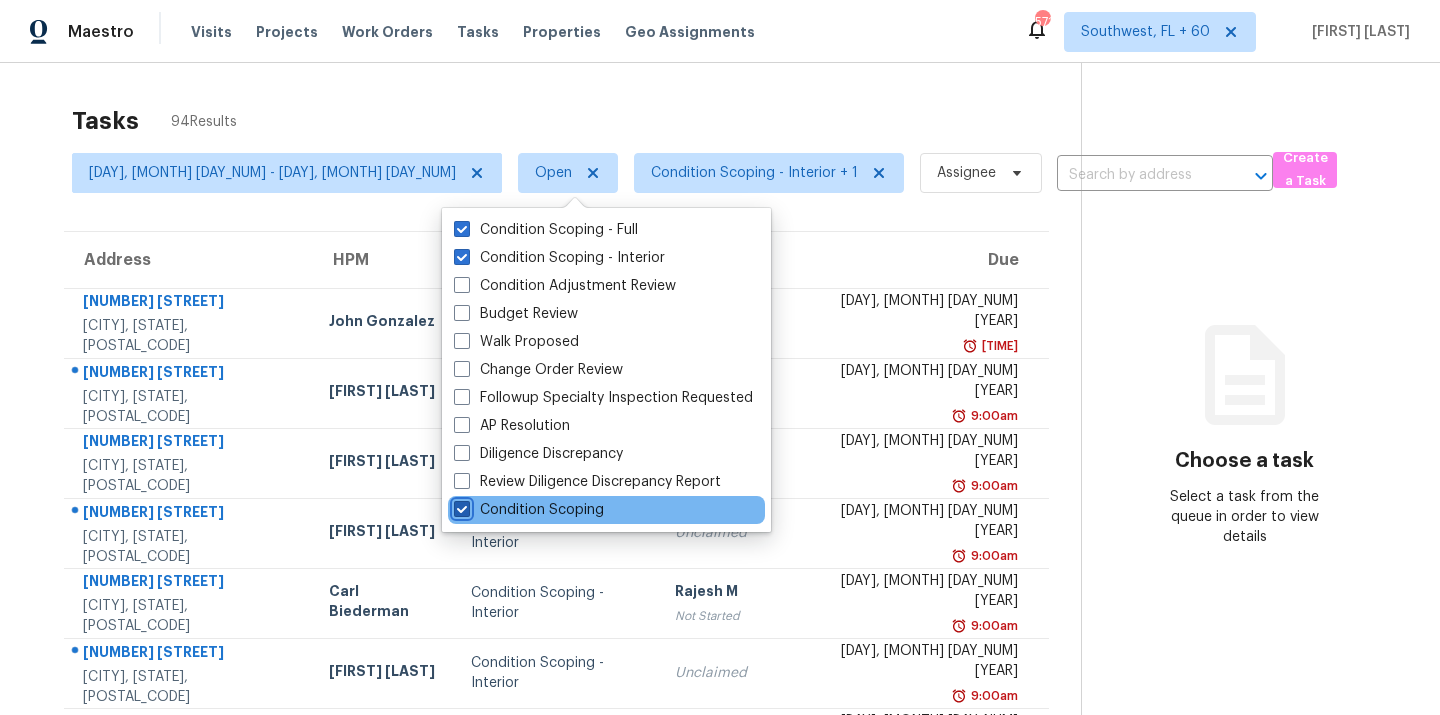checkbox on "true" 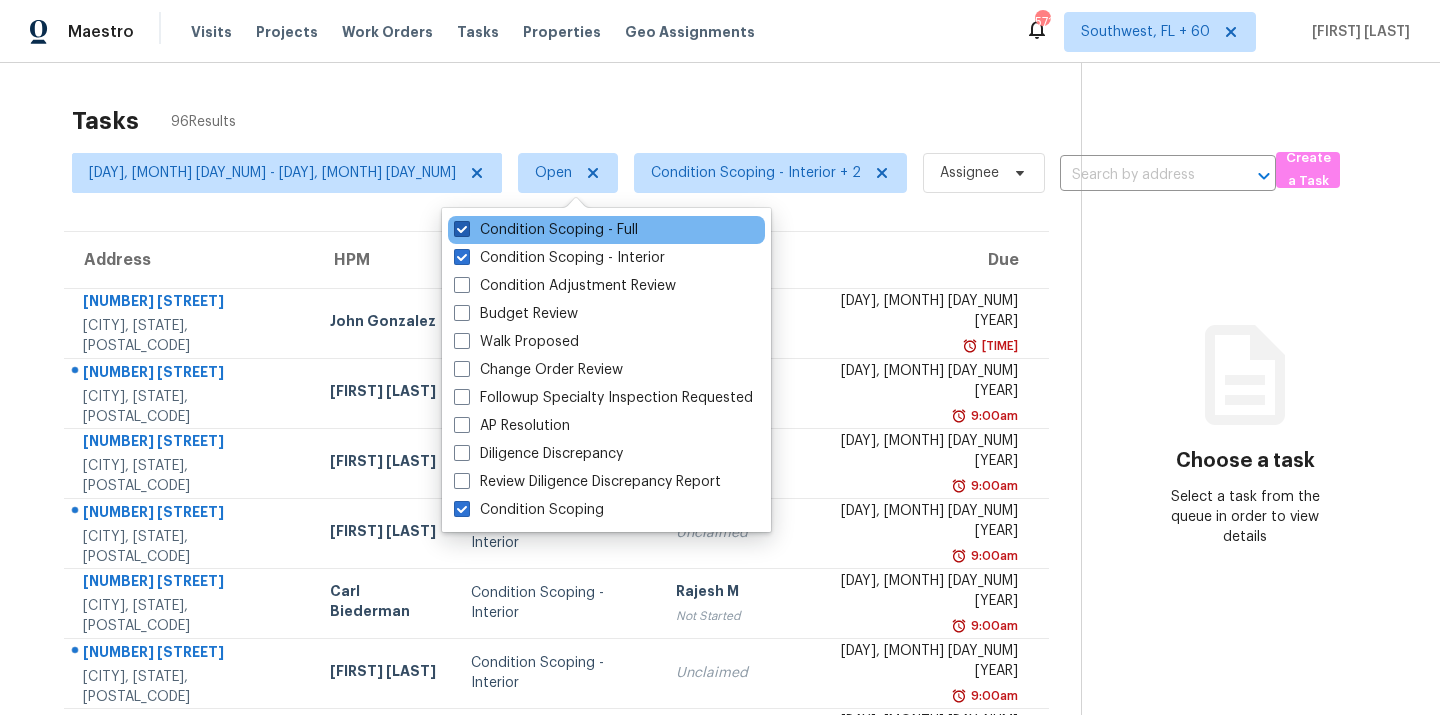 click on "Condition Scoping - Full" at bounding box center [546, 230] 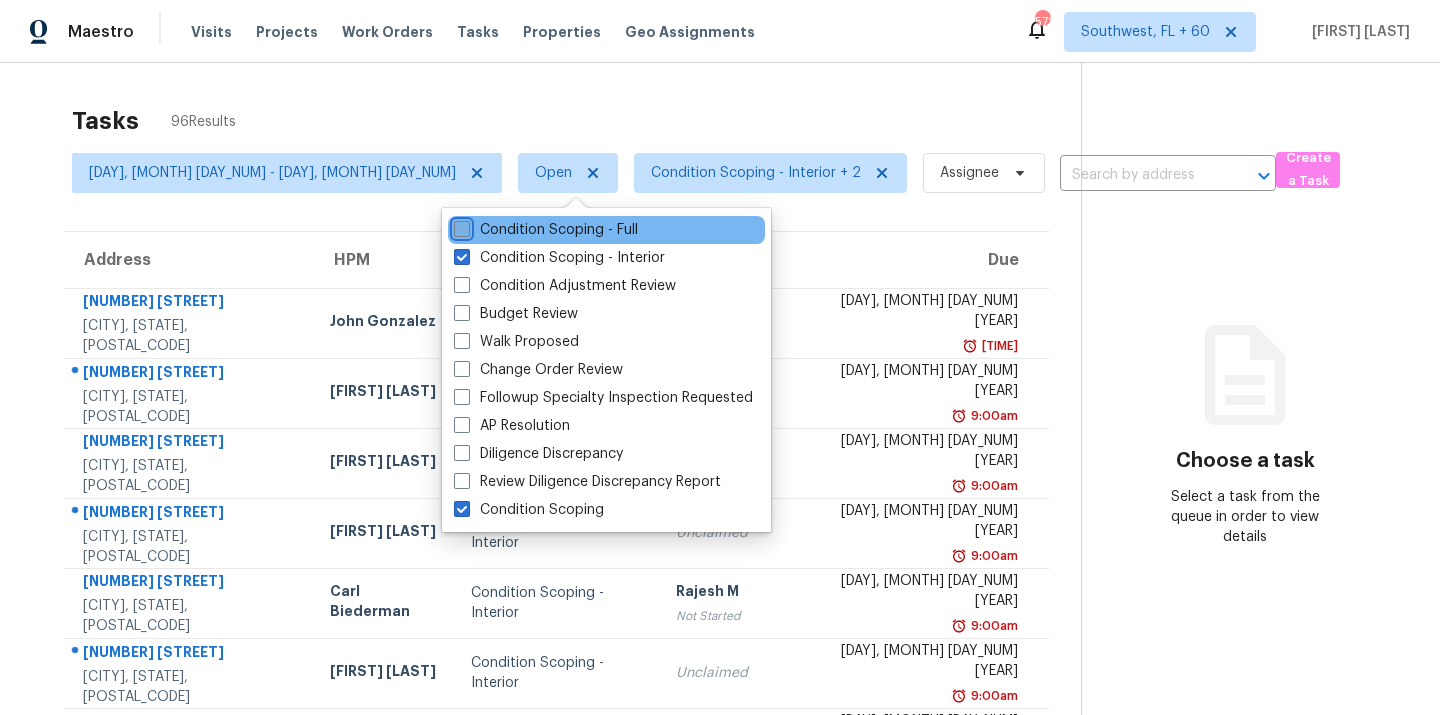 checkbox on "false" 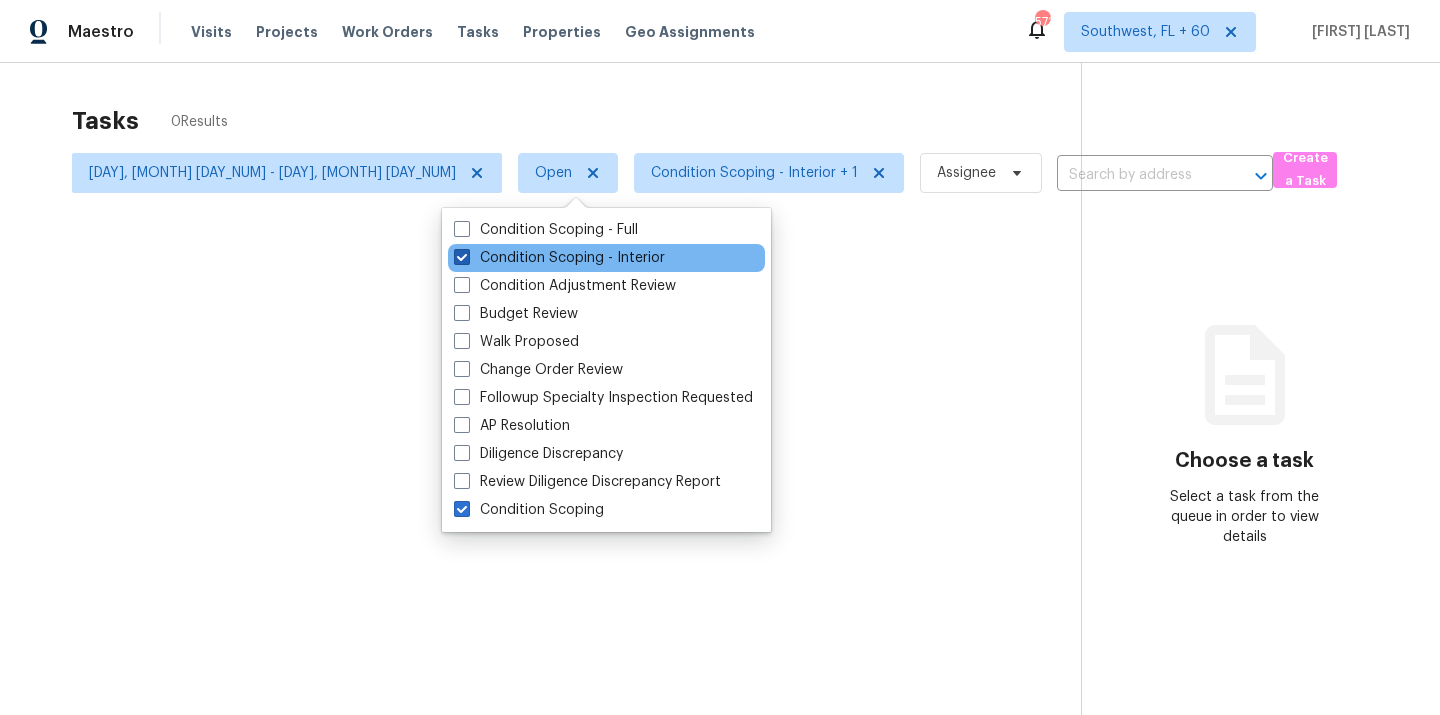 click on "Condition Scoping - Interior" at bounding box center (559, 258) 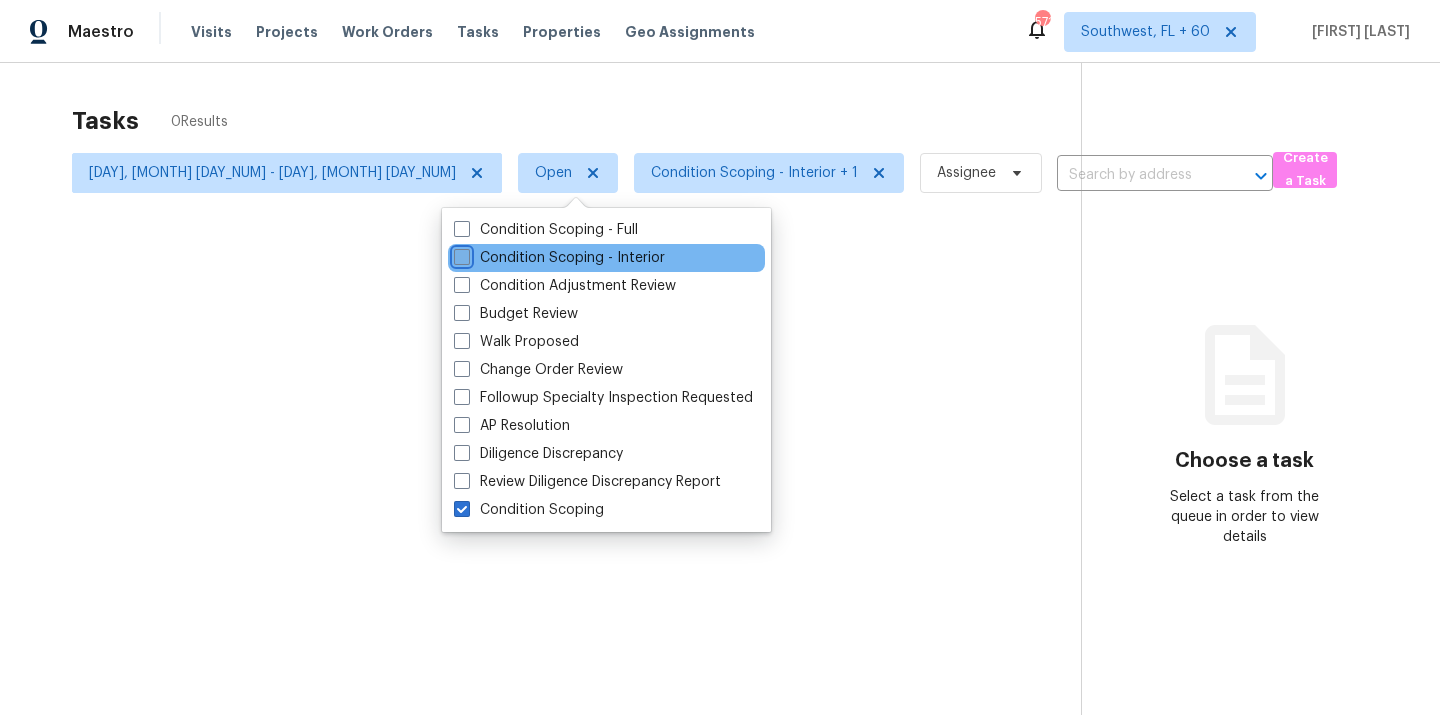 checkbox on "false" 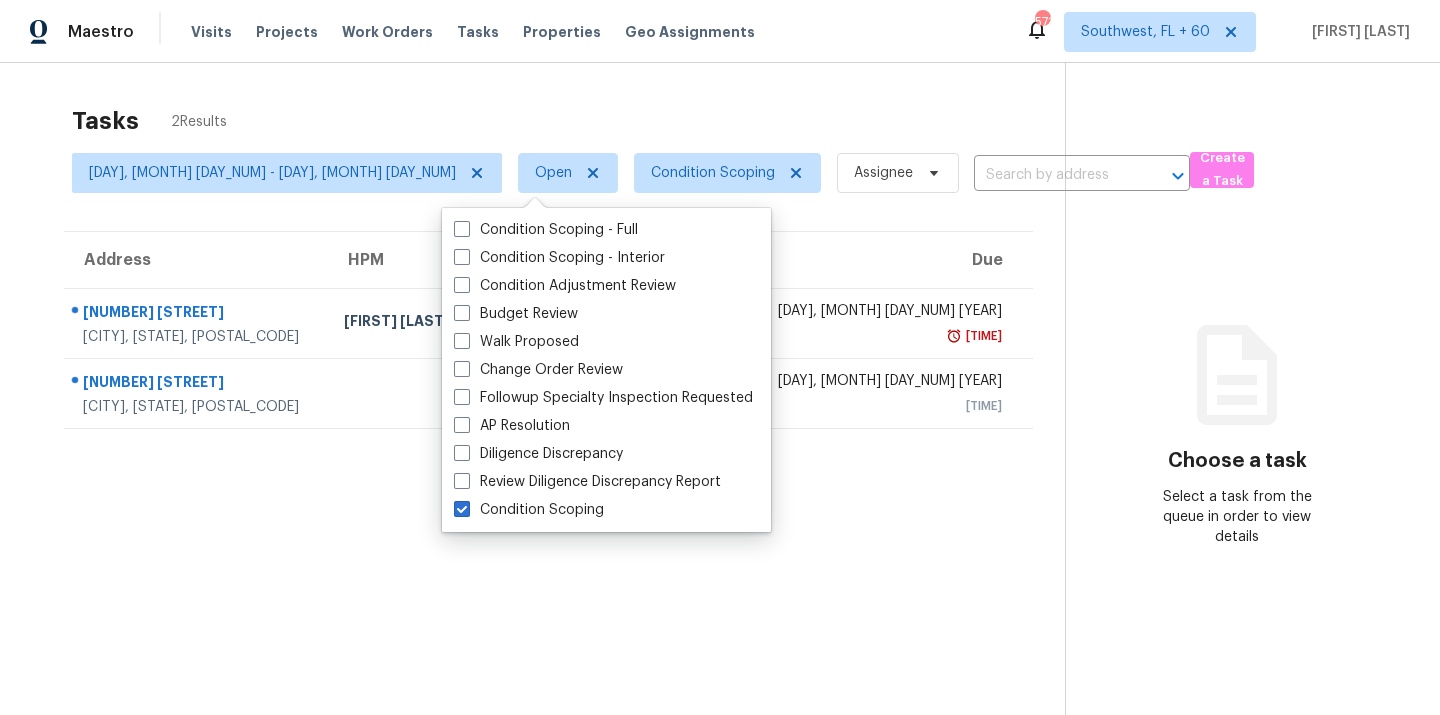 click on "Tasks 2  Results Tue, Aug 05 - Wed, Aug 06 Open Condition Scoping Assignee ​ Create a Task Address HPM Type Assignee Due 1446 Normandy Blvd   Holiday, FL, 34691 Mat Smith Condition Scoping Unclaimed Wed, Aug 6th 2025 9:23am 3307 E Water St   Tucson, AZ, 85716 Condition Scoping Unclaimed Wed, Aug 6th 2025 10:10am Choose a task Select a task from the queue in order to view details" at bounding box center [720, 420] 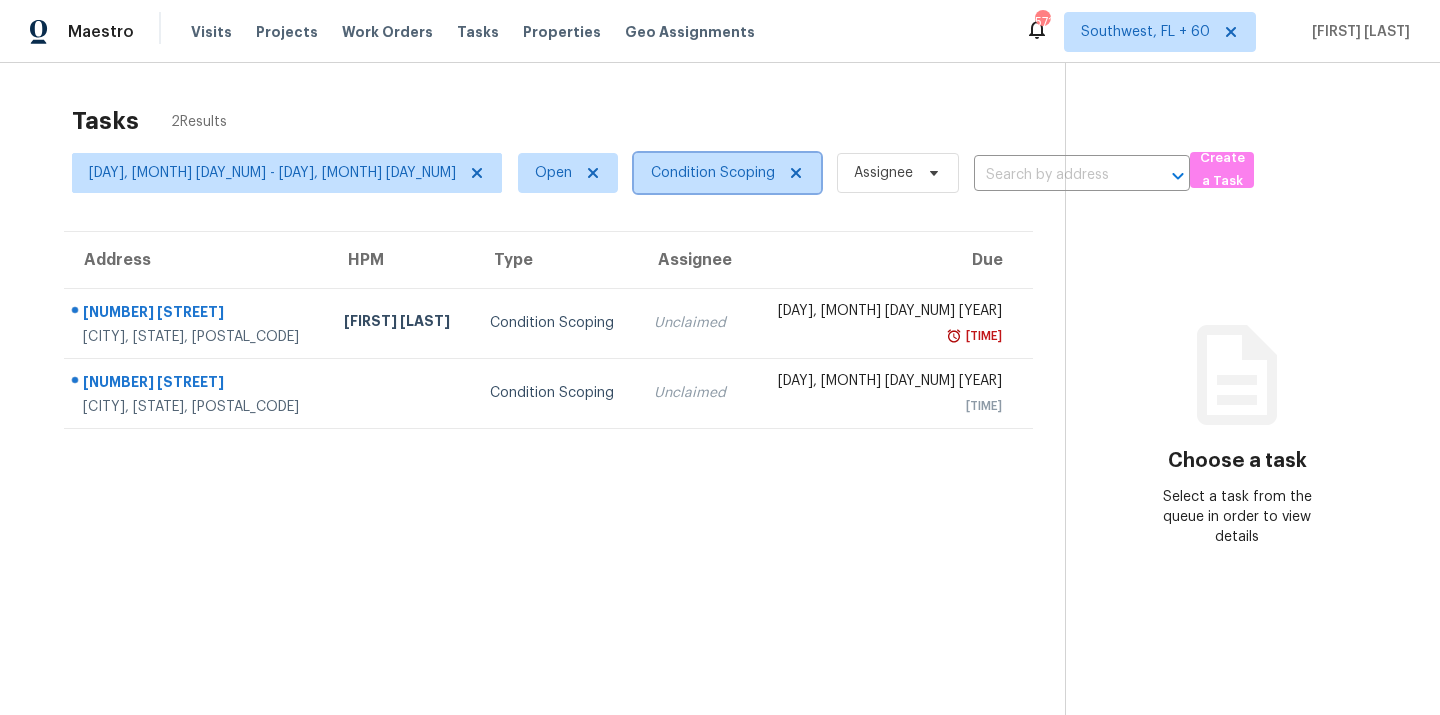 click on "Condition Scoping" at bounding box center [713, 173] 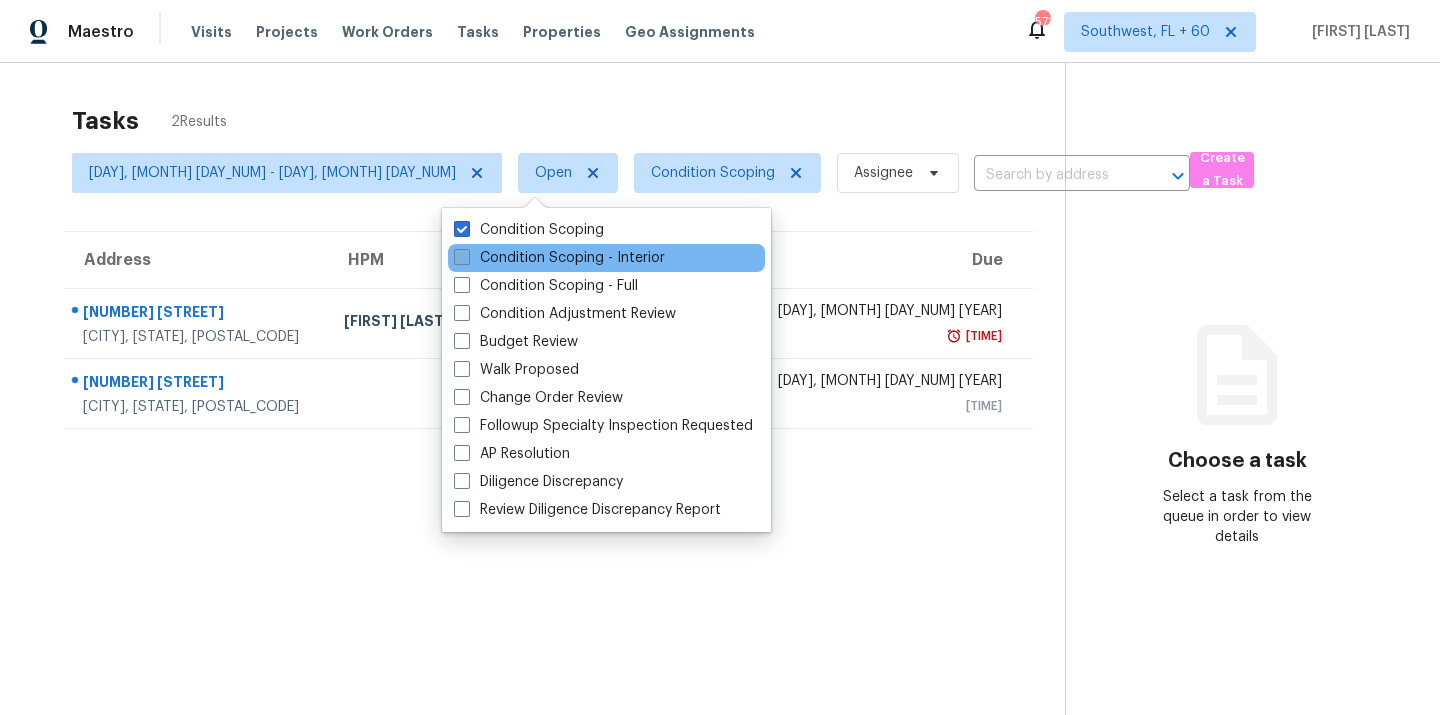 click on "Condition Scoping - Interior" at bounding box center [559, 258] 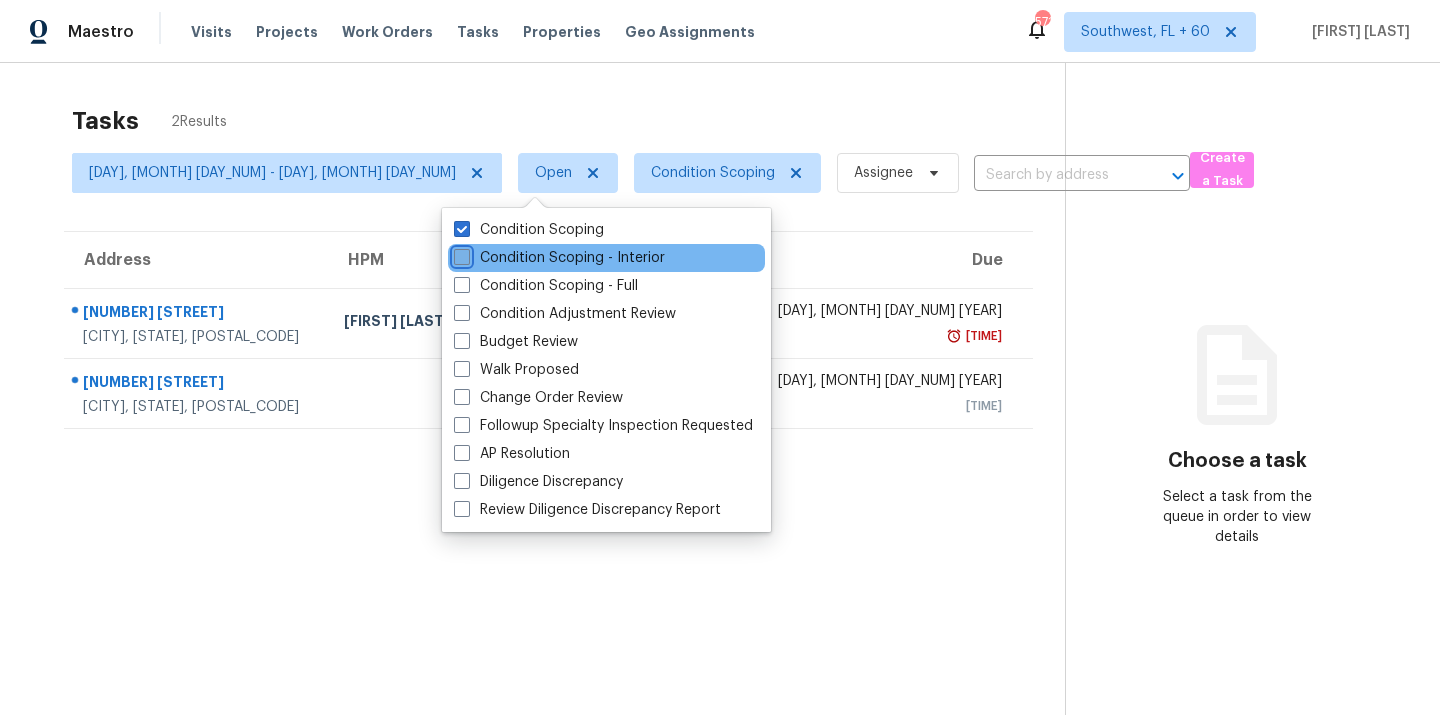 click on "Condition Scoping - Interior" at bounding box center (460, 254) 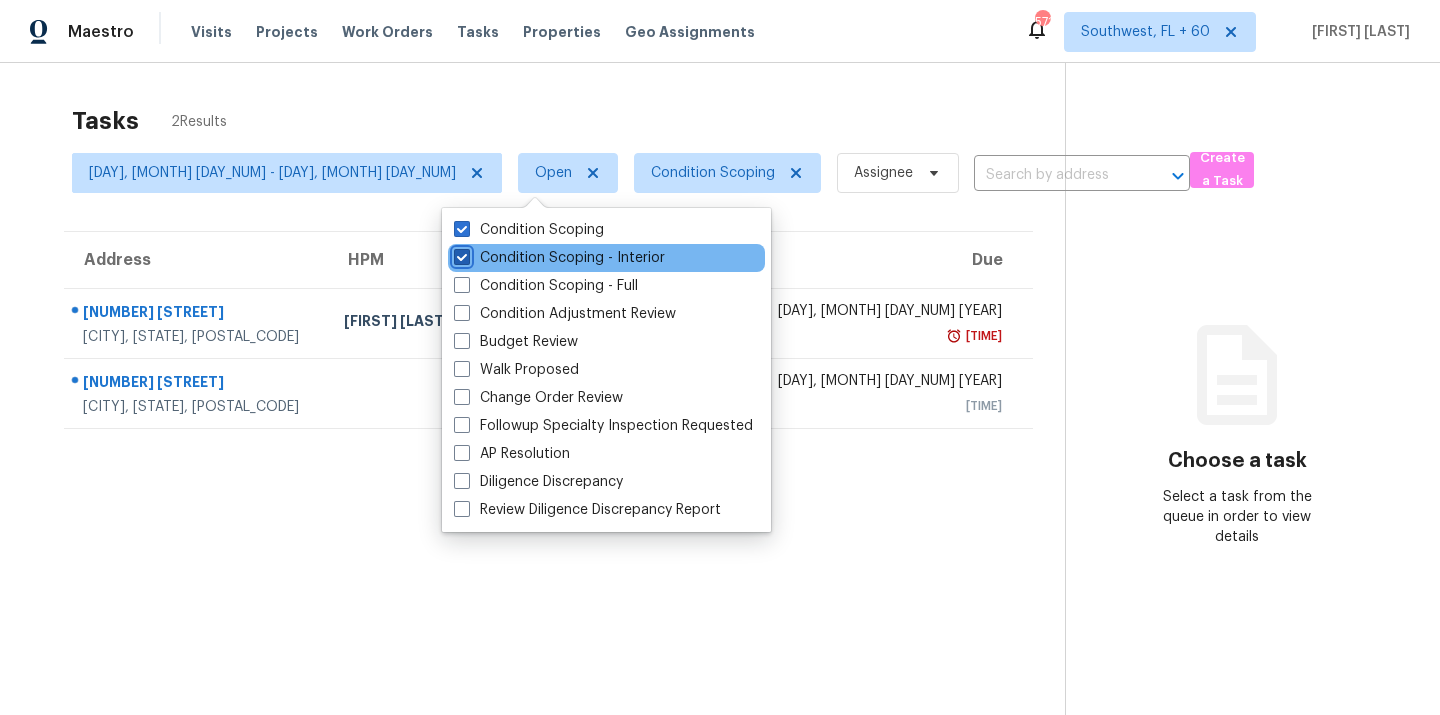 checkbox on "true" 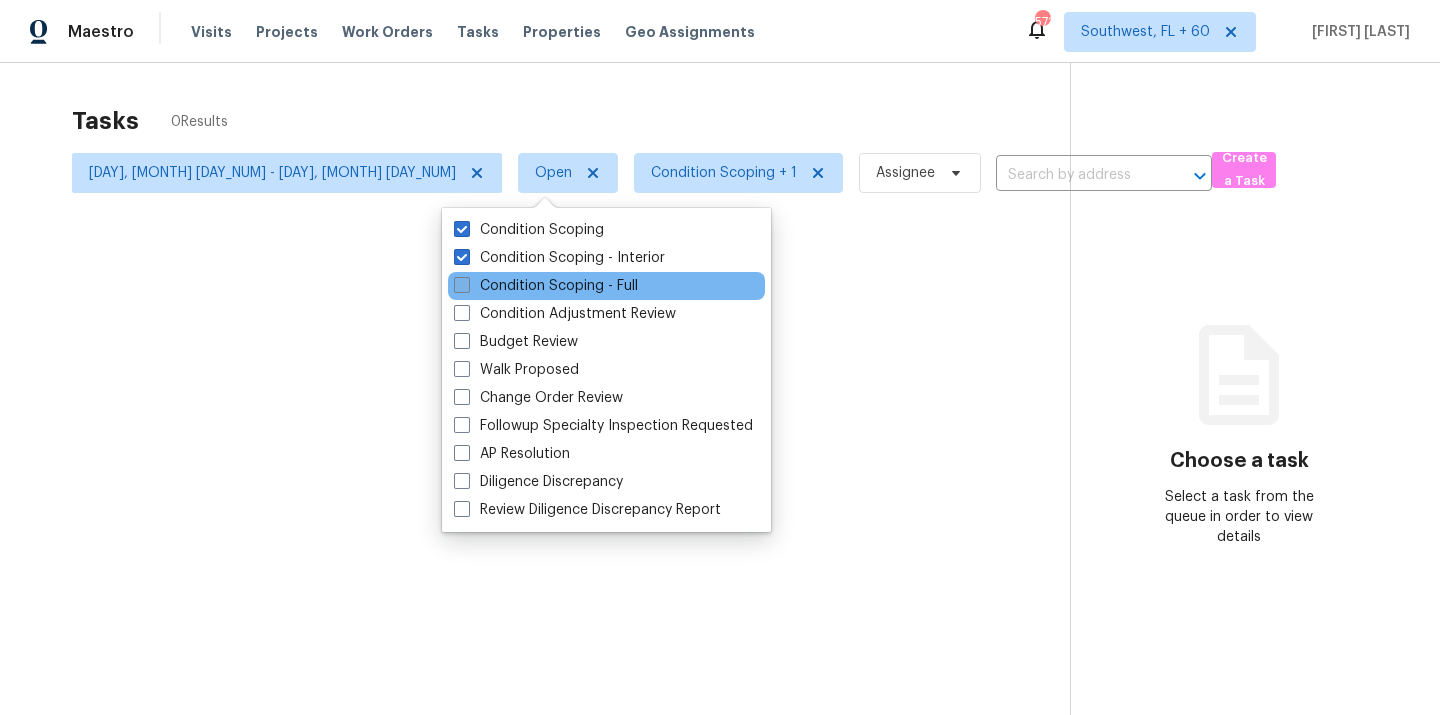 click on "Condition Scoping - Full" at bounding box center [546, 286] 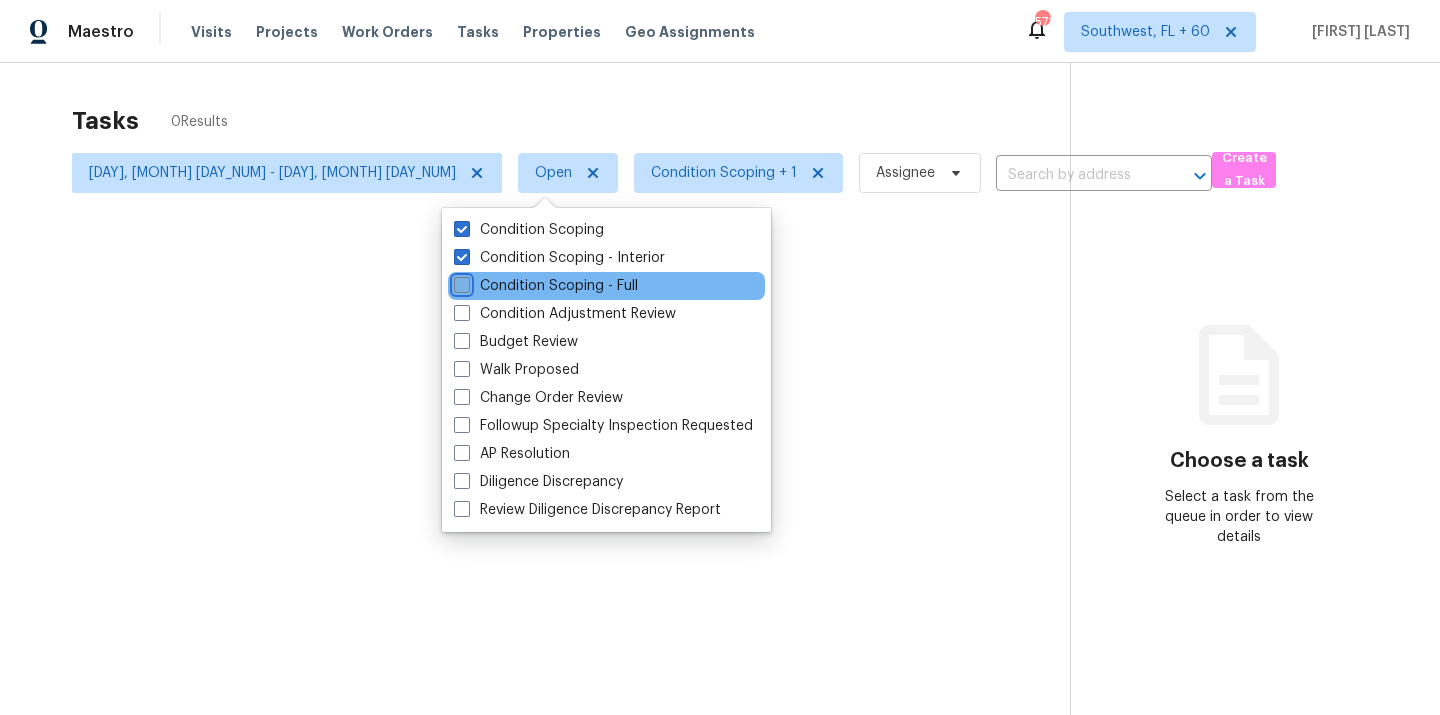 click on "Condition Scoping - Full" at bounding box center [460, 282] 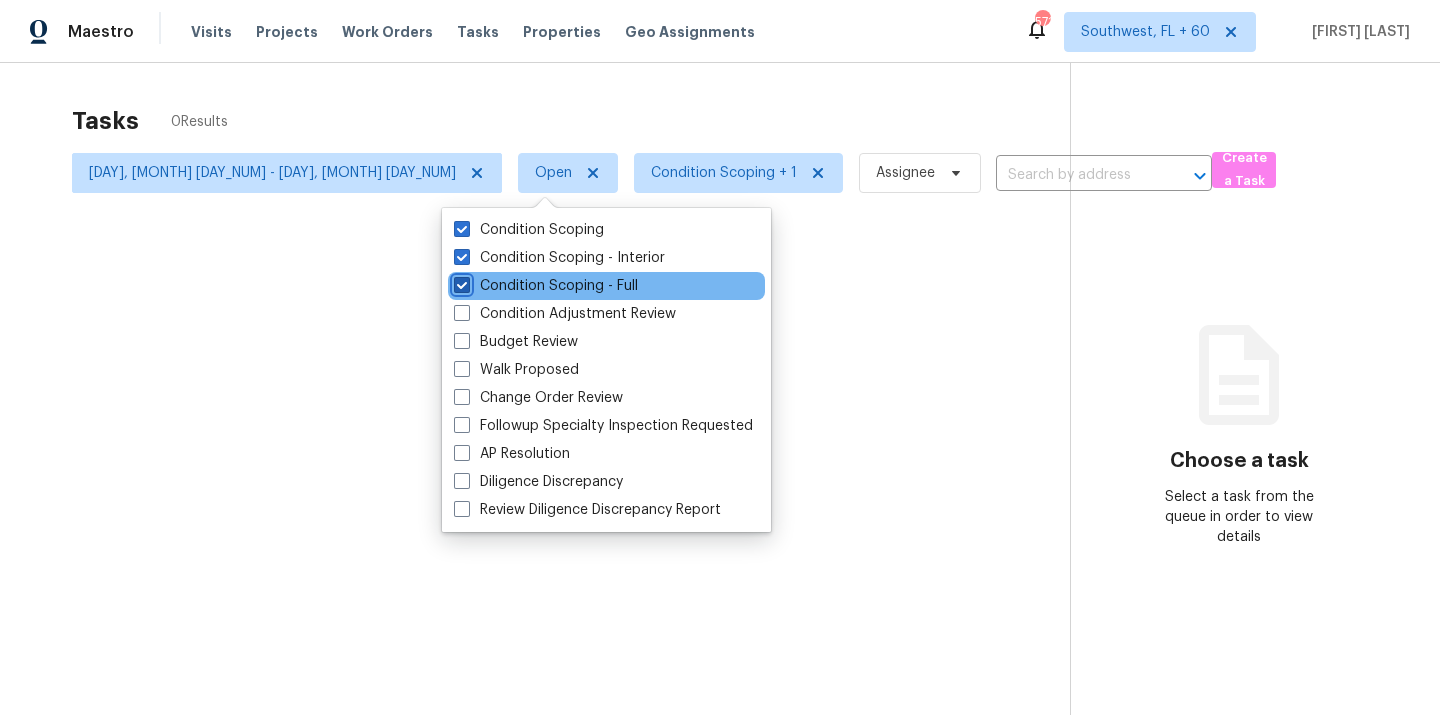 checkbox on "true" 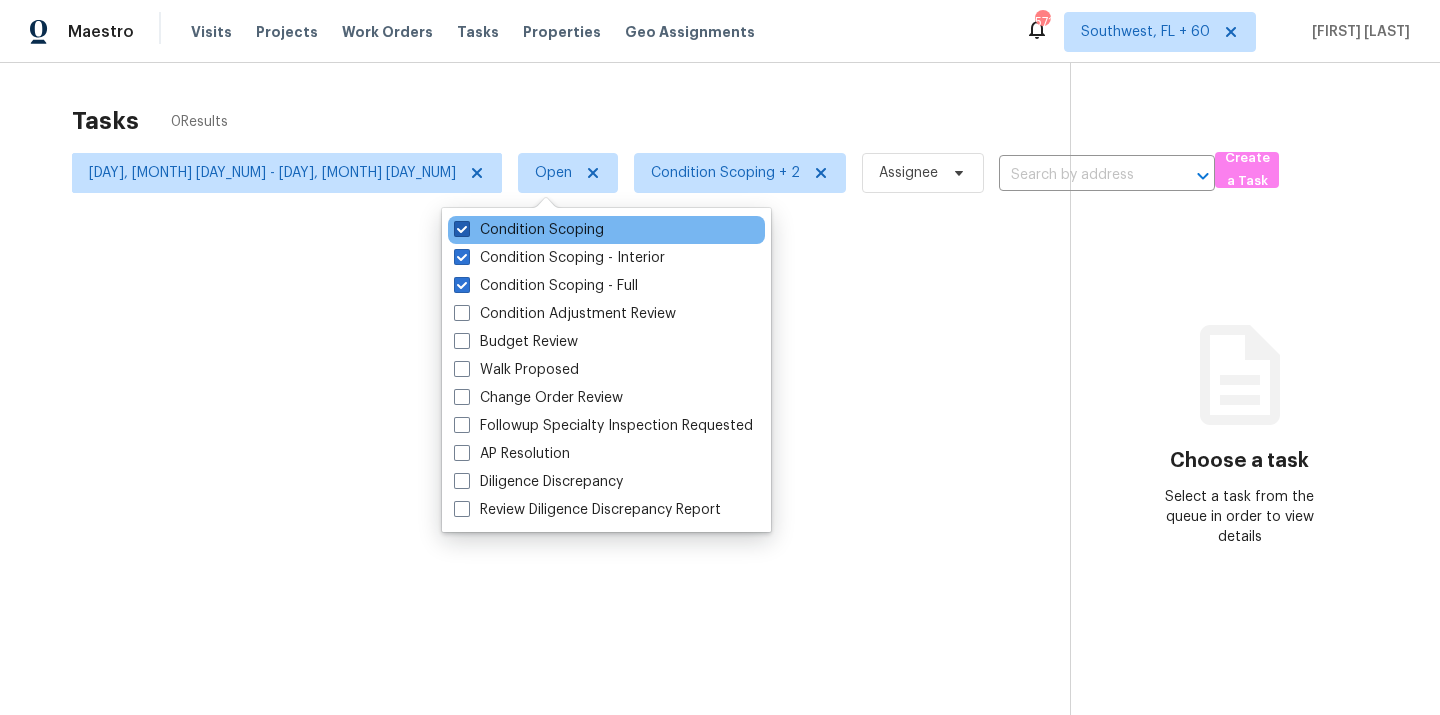 click on "Condition Scoping" at bounding box center [529, 230] 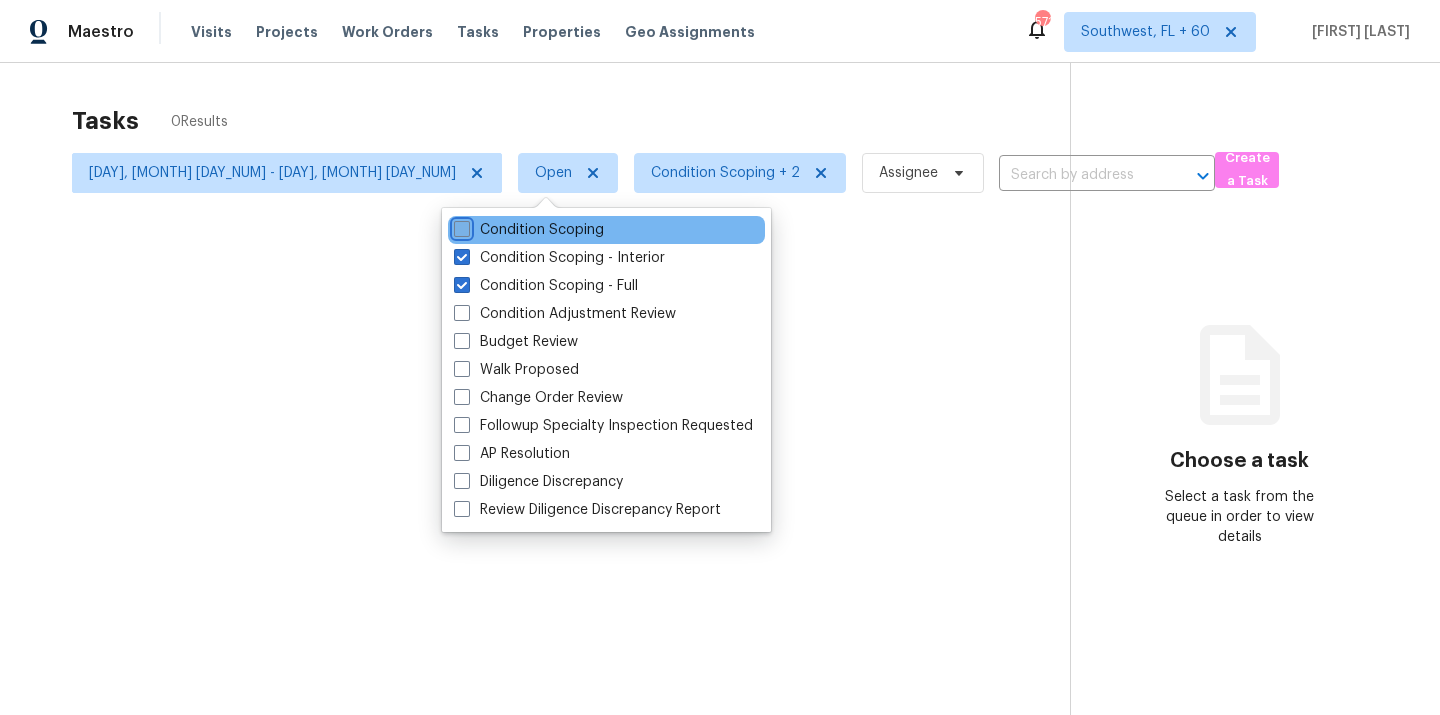 checkbox on "false" 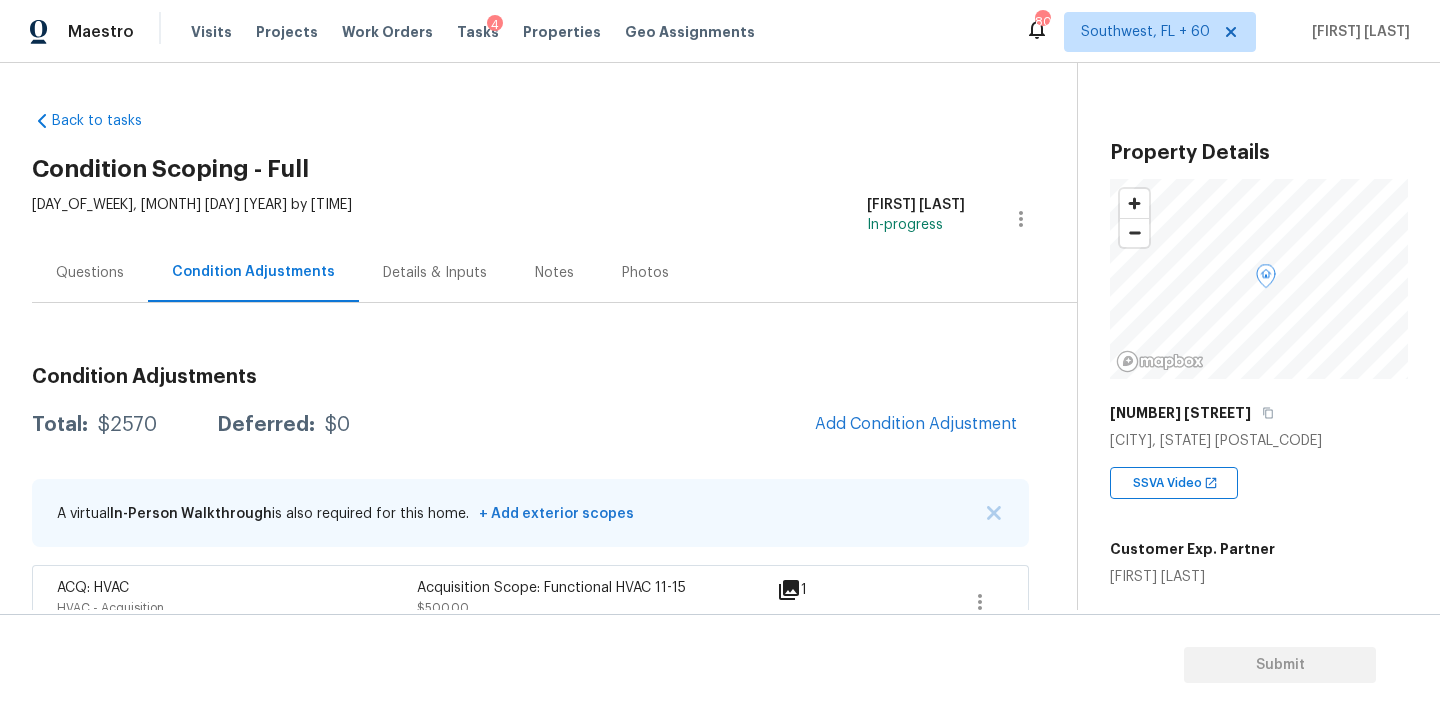 scroll, scrollTop: 0, scrollLeft: 0, axis: both 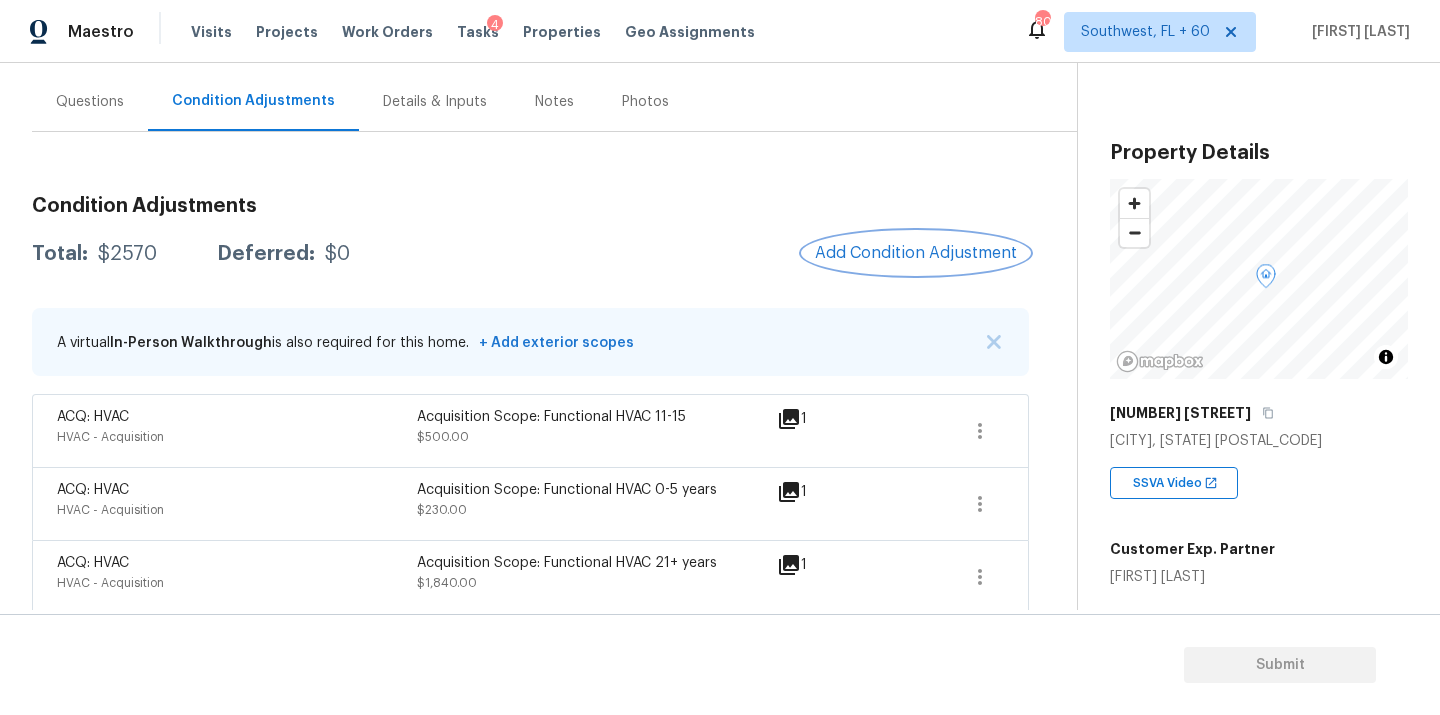 click on "Add Condition Adjustment" at bounding box center [916, 253] 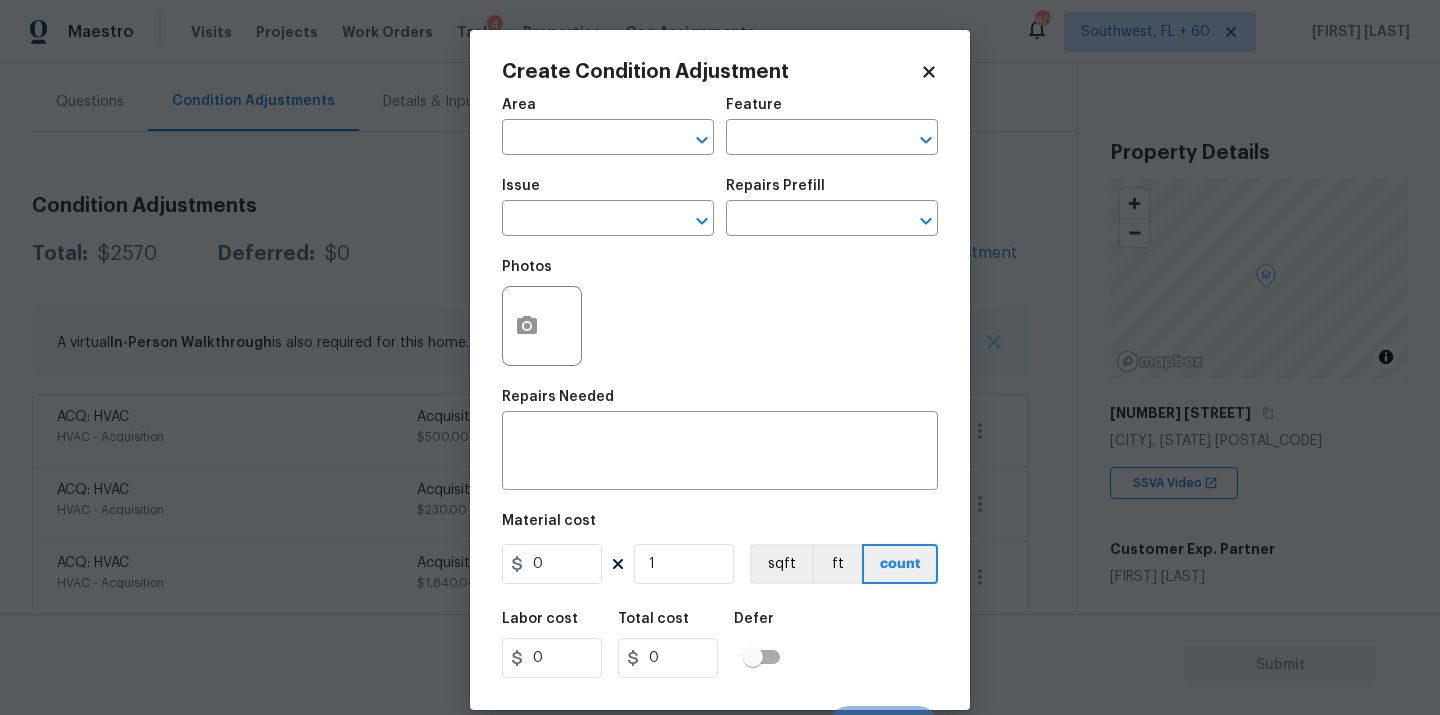 click on "Area" at bounding box center (608, 111) 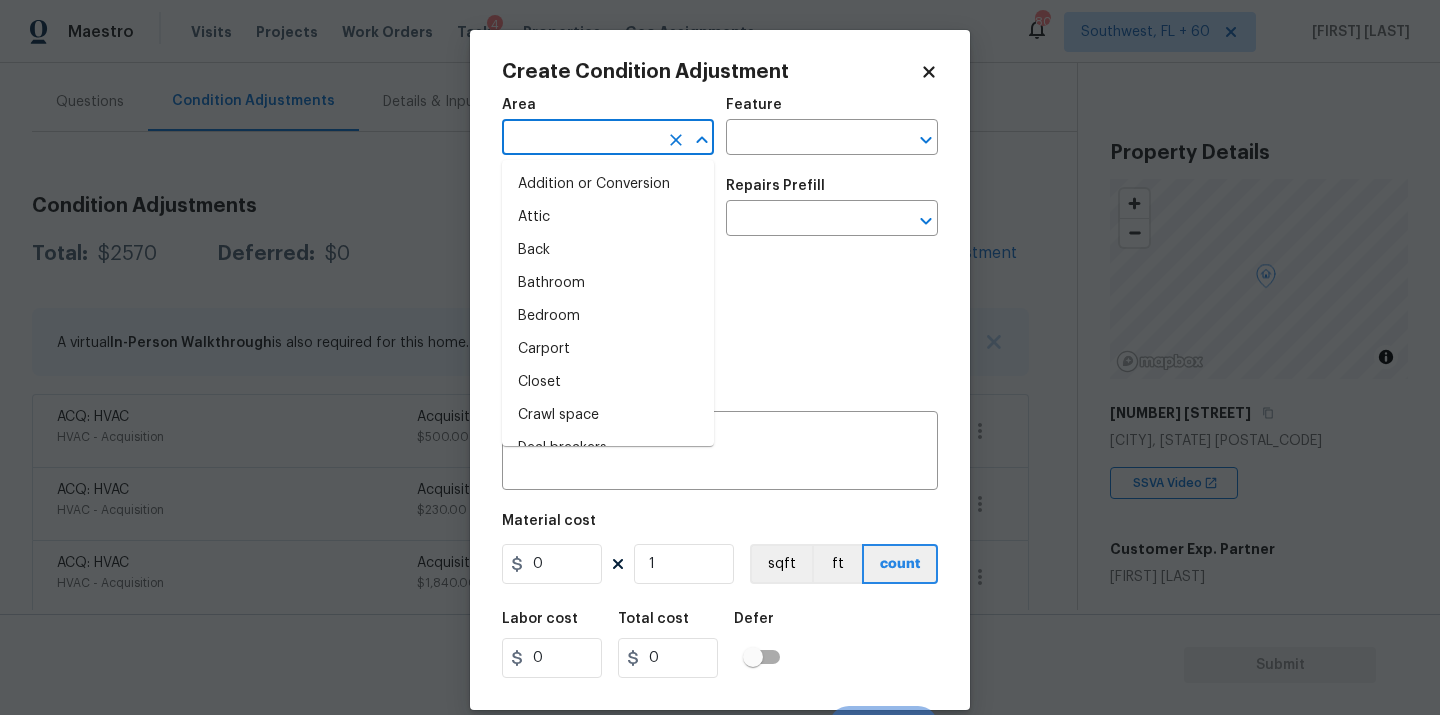 click at bounding box center (580, 139) 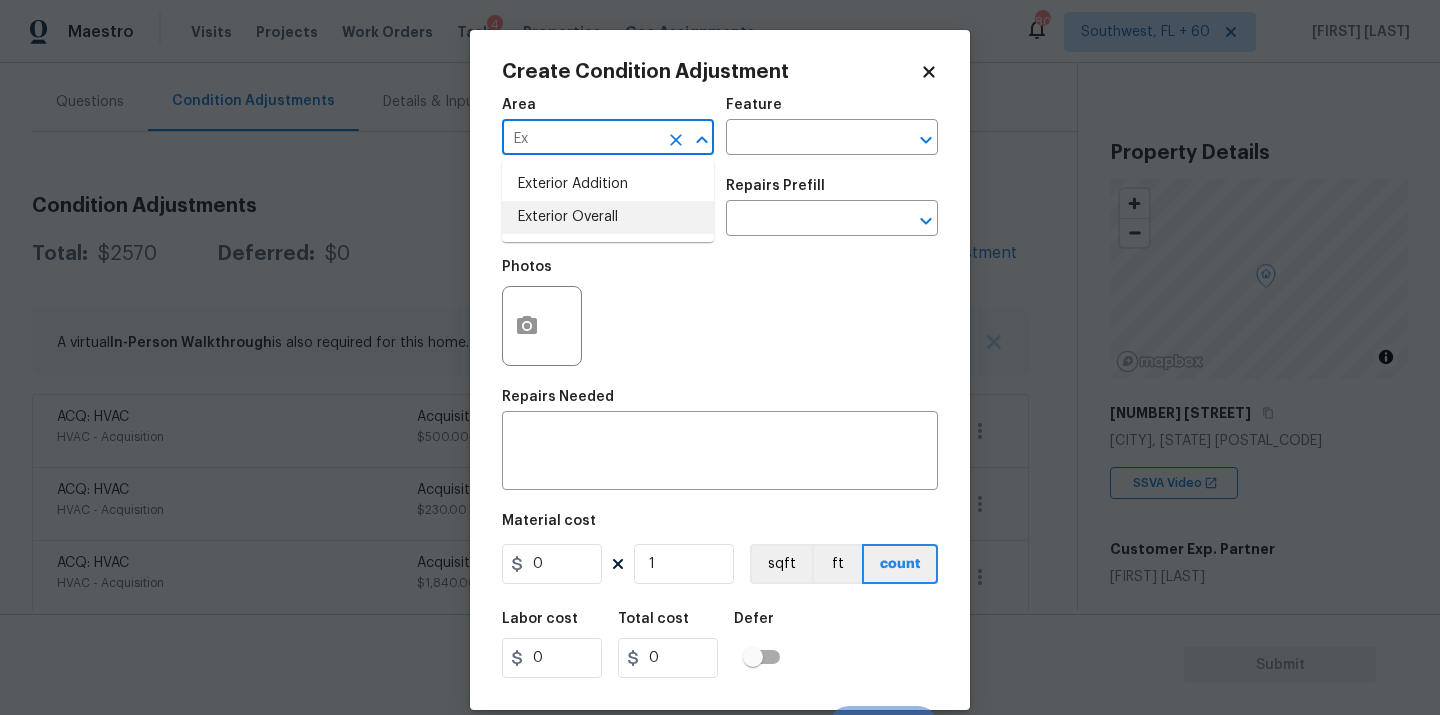 click on "Exterior Overall" at bounding box center [608, 217] 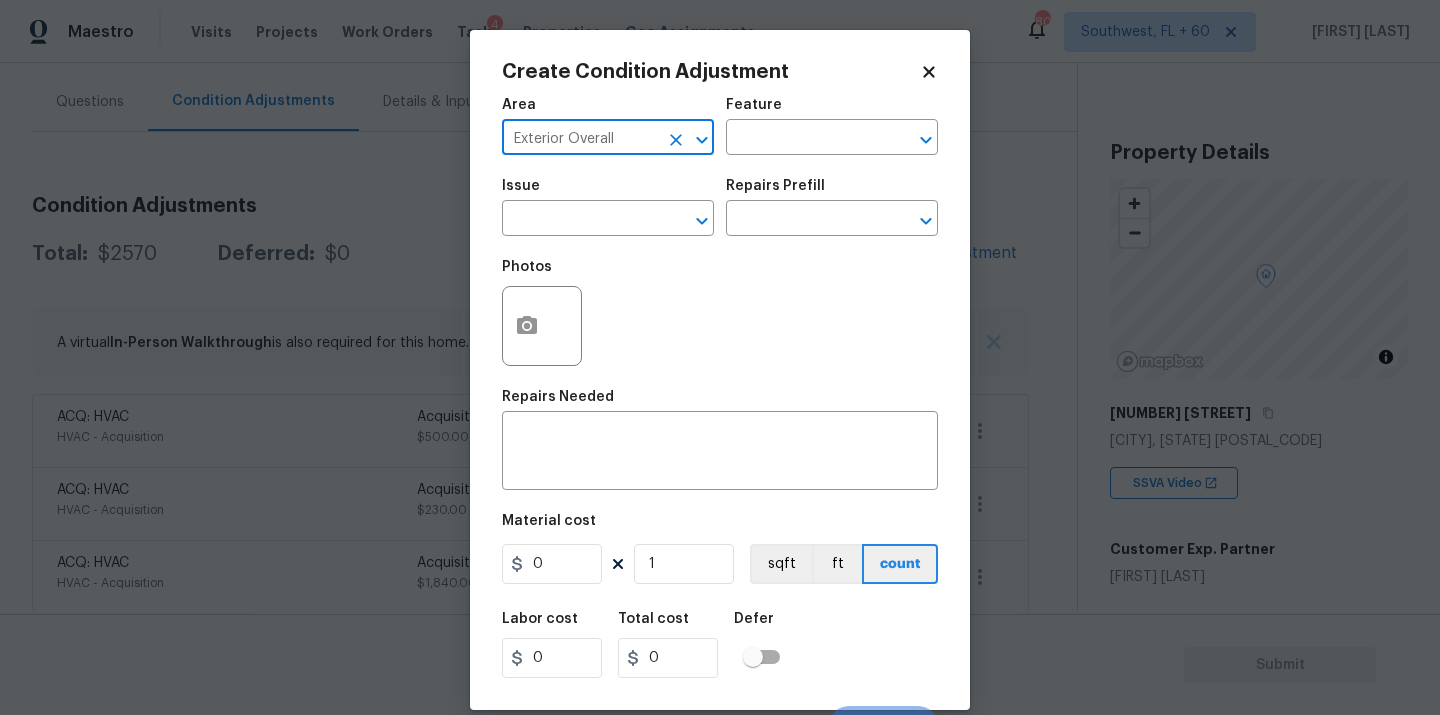 type on "Exterior Overall" 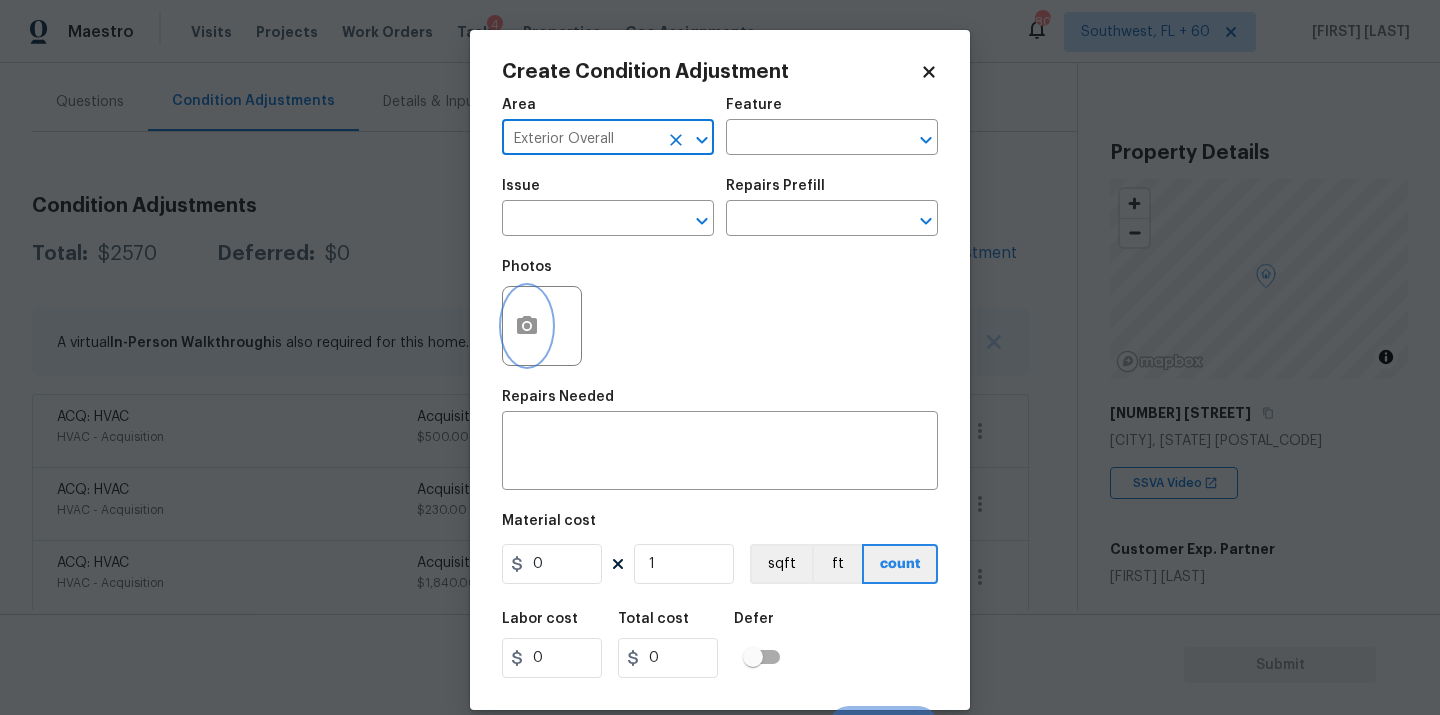 click 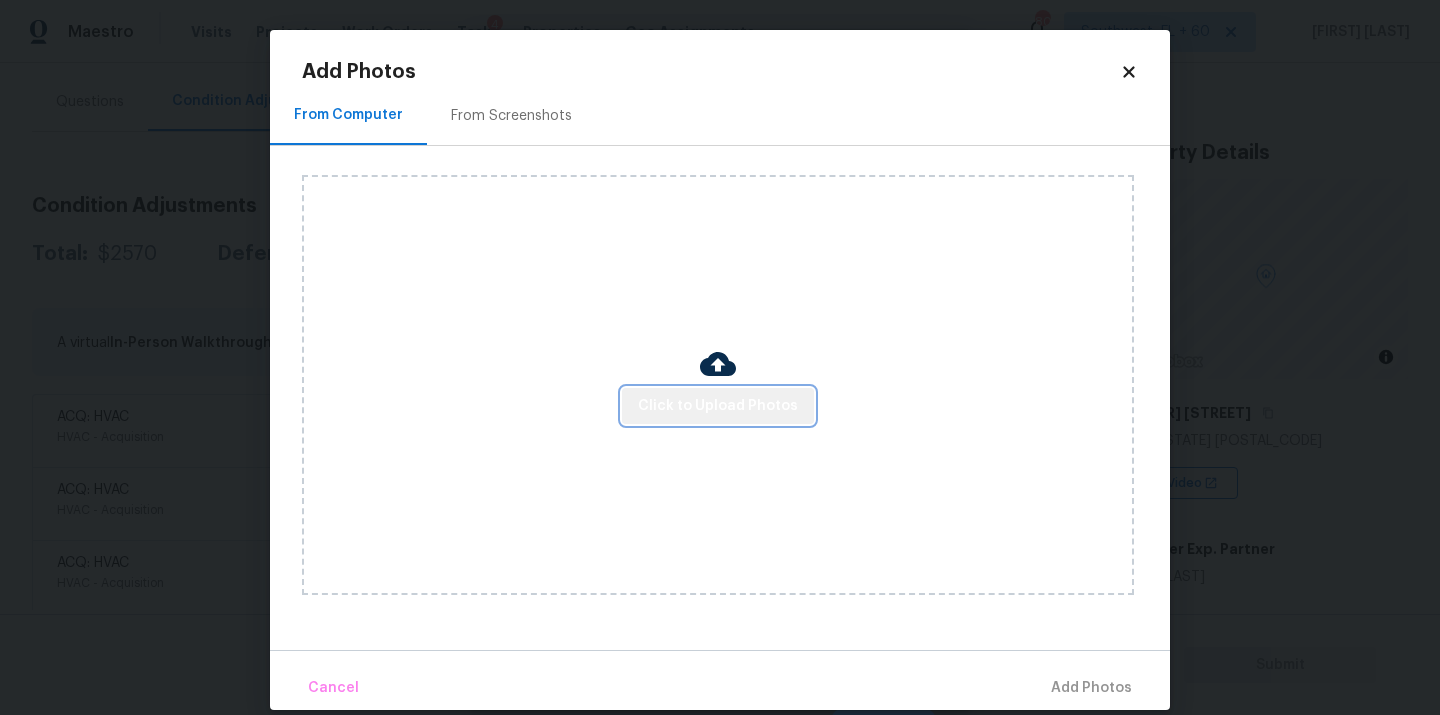 click on "Click to Upload Photos" at bounding box center (718, 406) 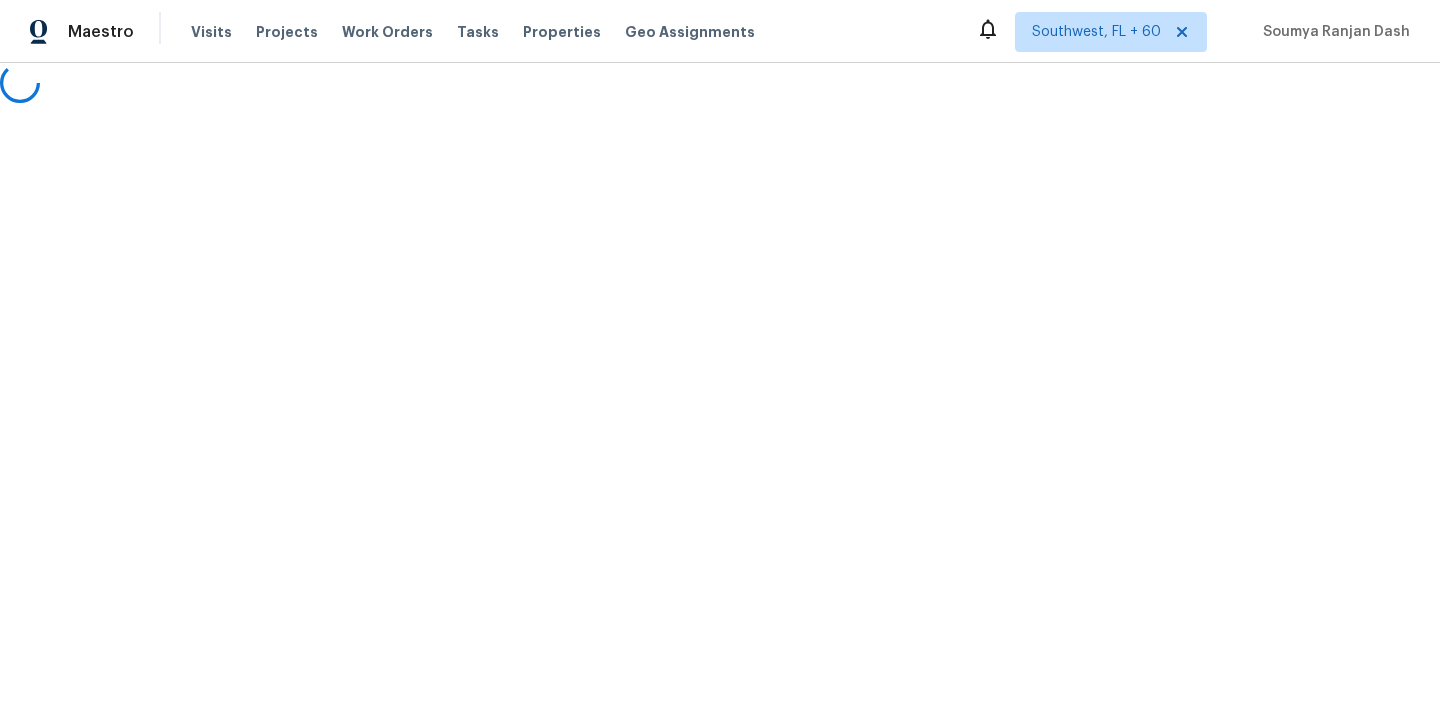 scroll, scrollTop: 0, scrollLeft: 0, axis: both 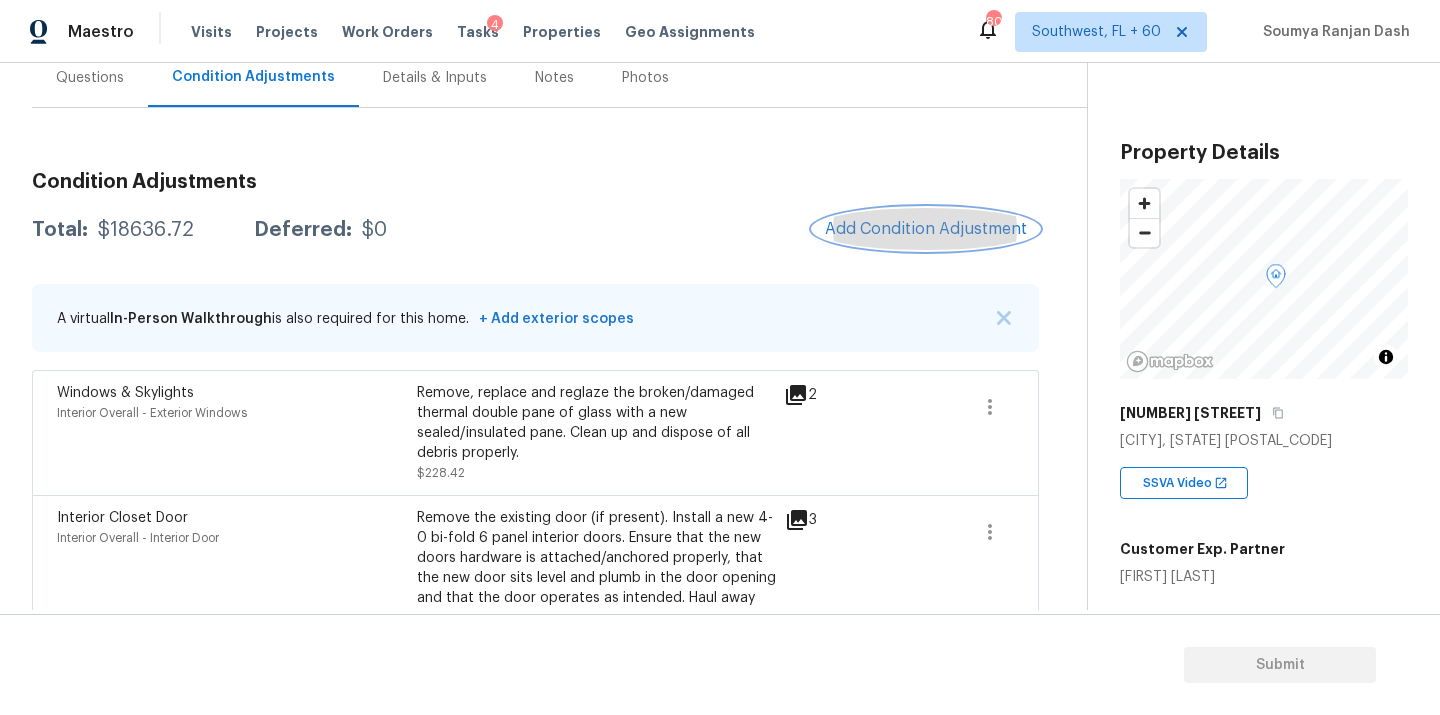 click on "Add Condition Adjustment" at bounding box center (926, 229) 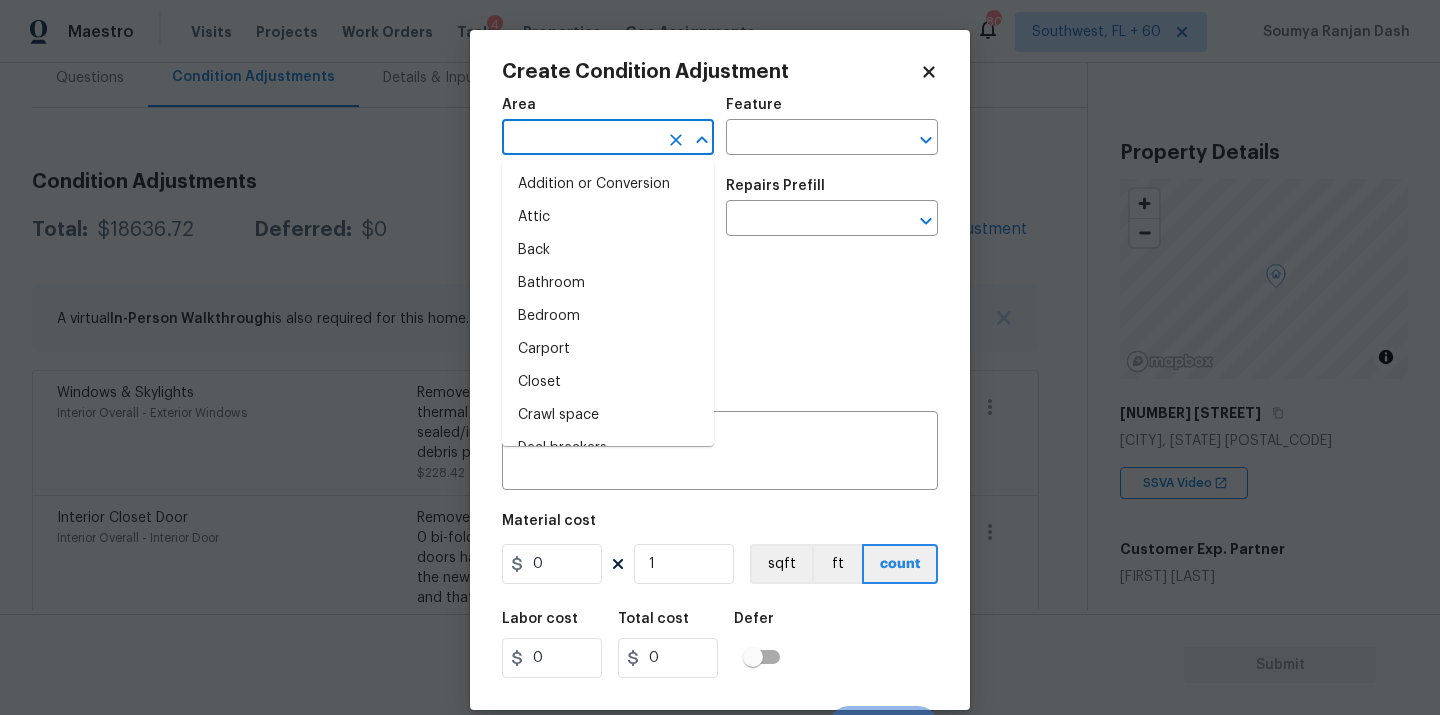 click at bounding box center (580, 139) 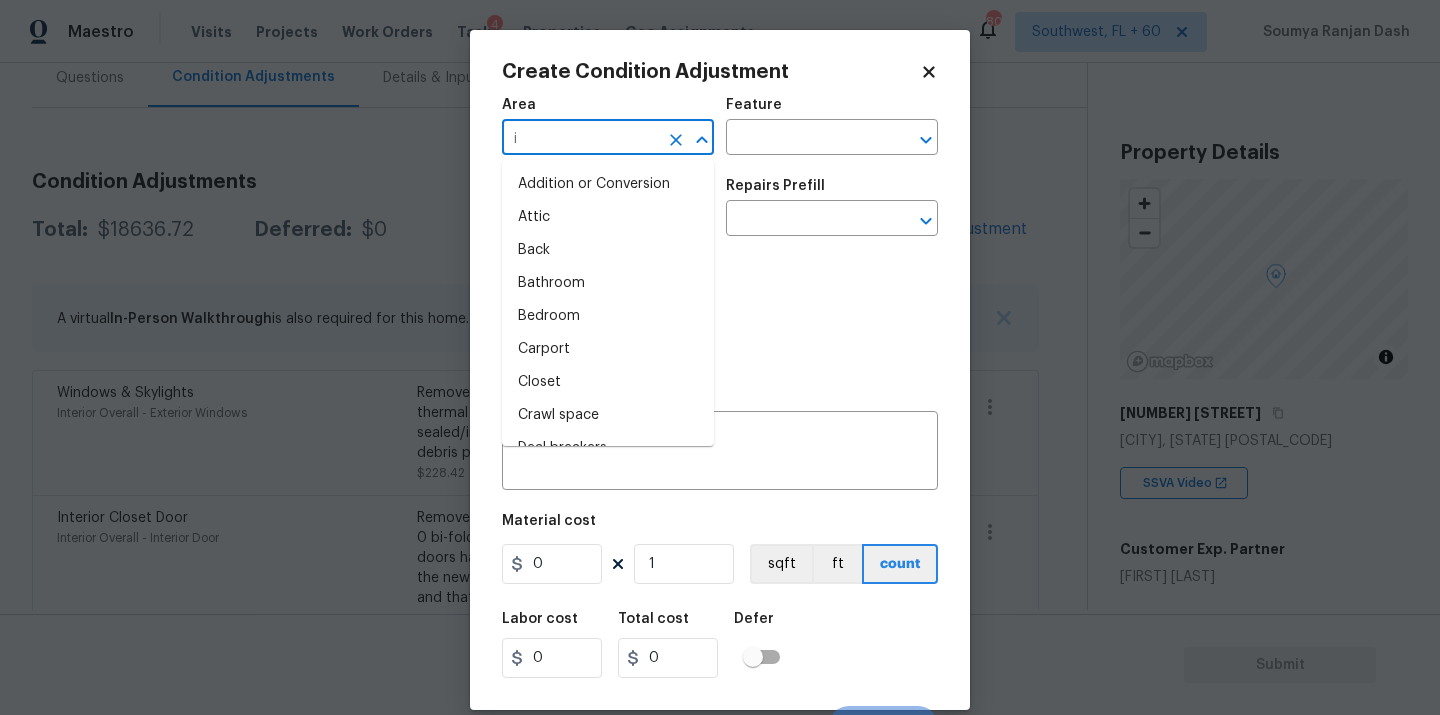 type on "in" 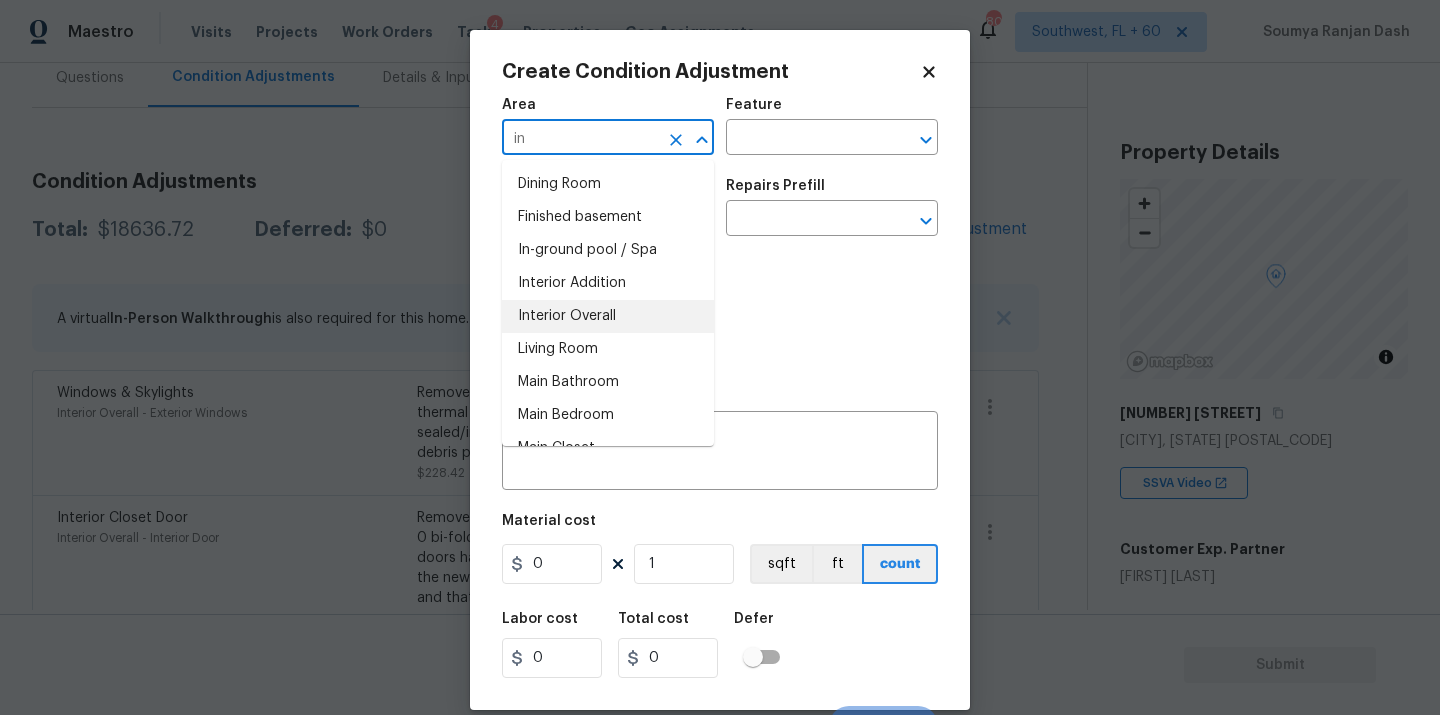 click on "Interior Overall" at bounding box center [608, 316] 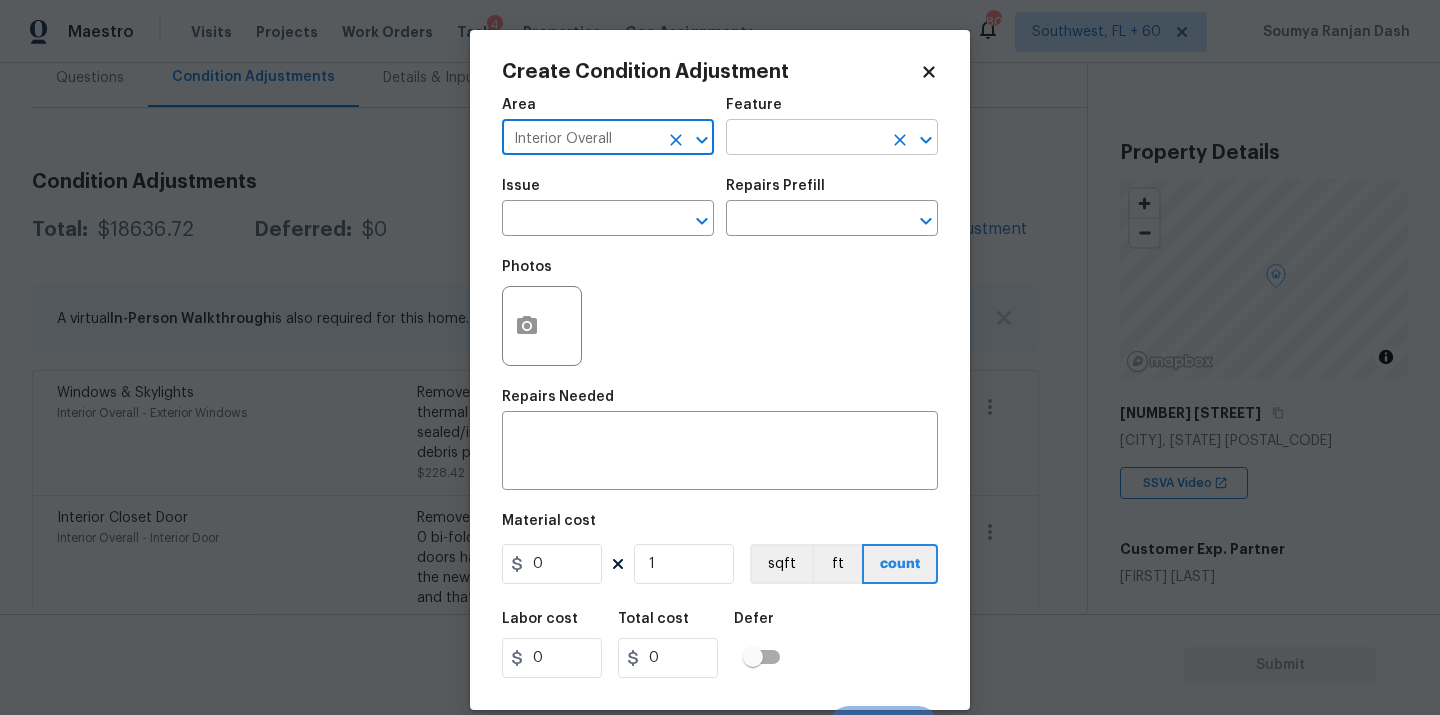 type on "Interior Overall" 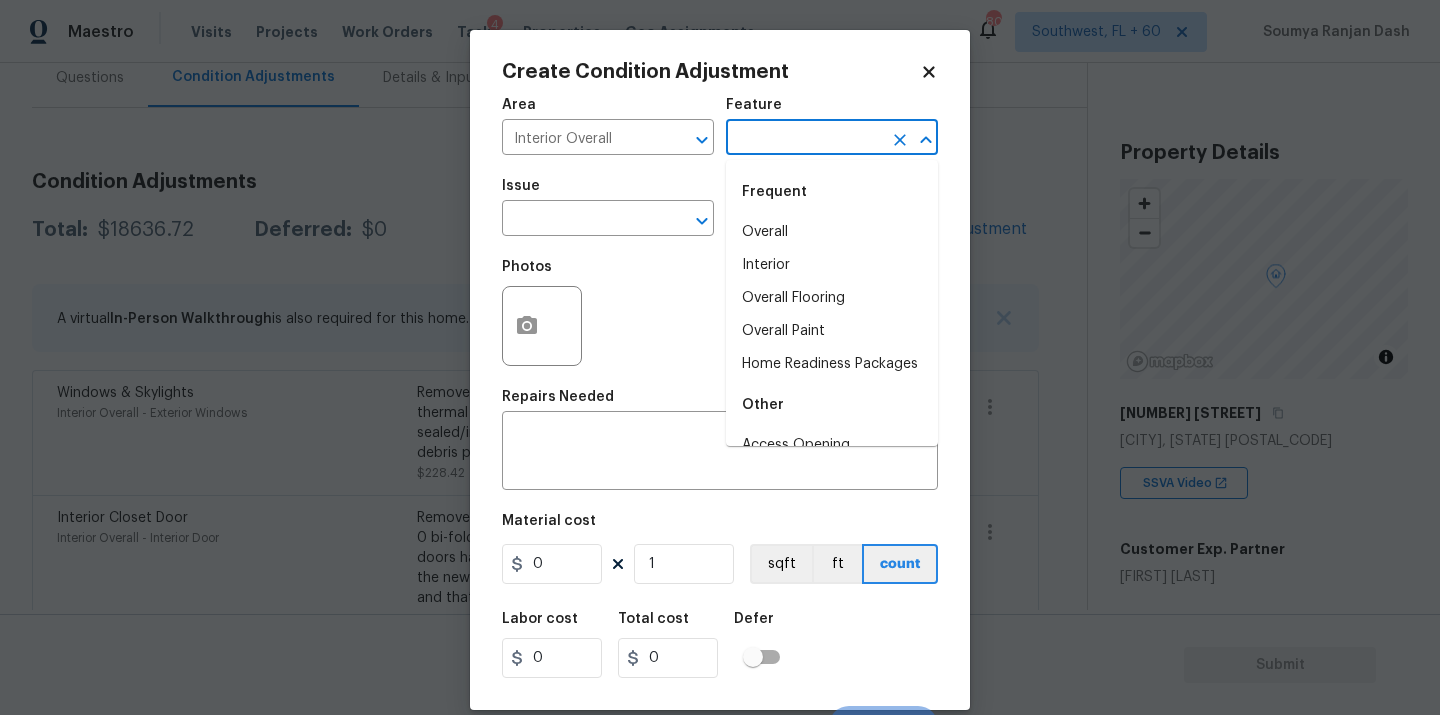 drag, startPoint x: 761, startPoint y: 145, endPoint x: 765, endPoint y: 283, distance: 138.05795 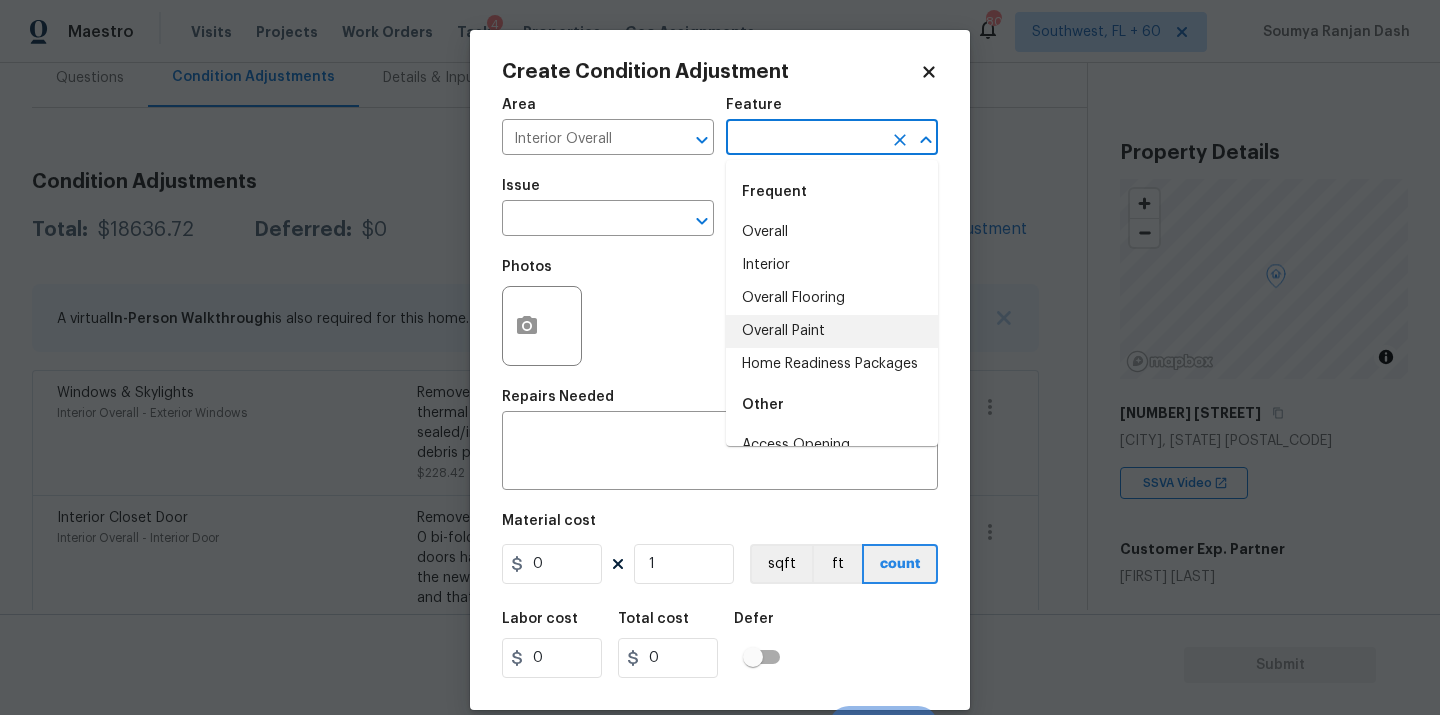 click on "Overall Paint" at bounding box center (832, 331) 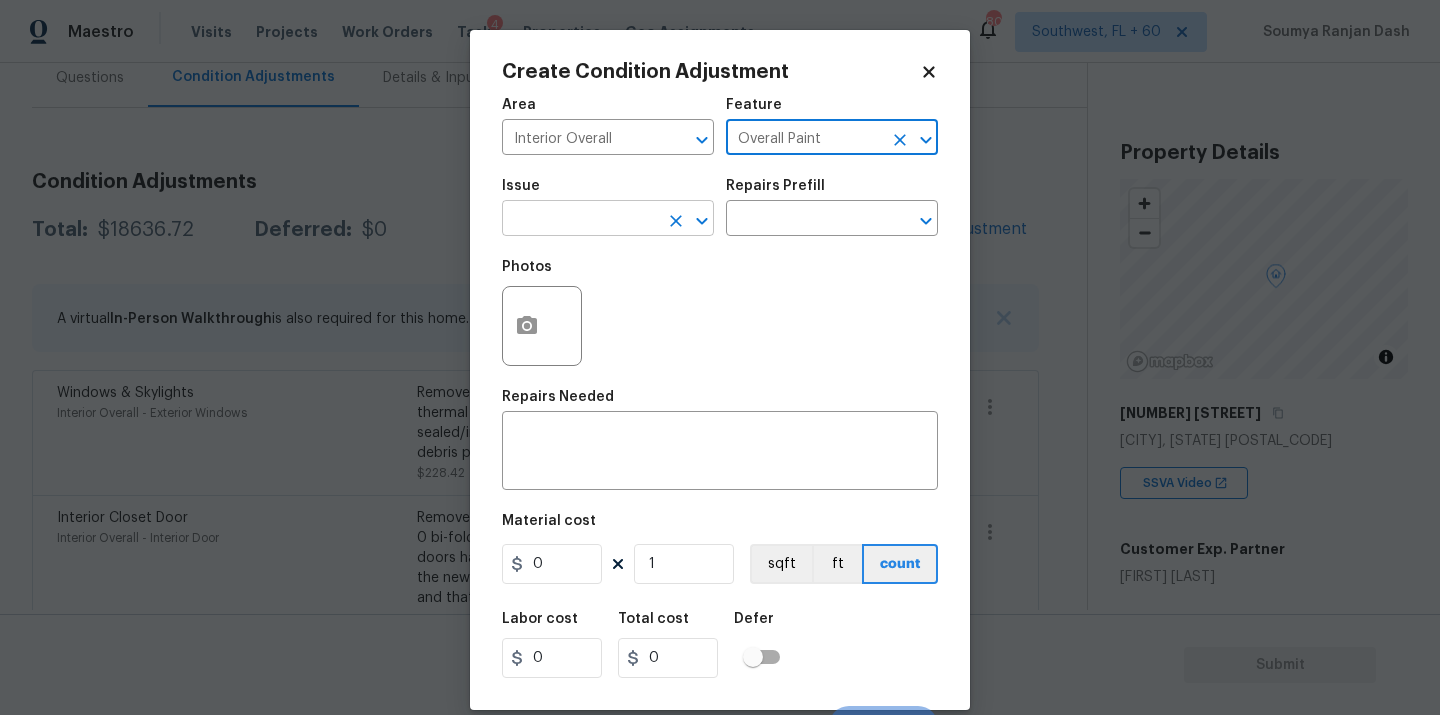click at bounding box center (580, 220) 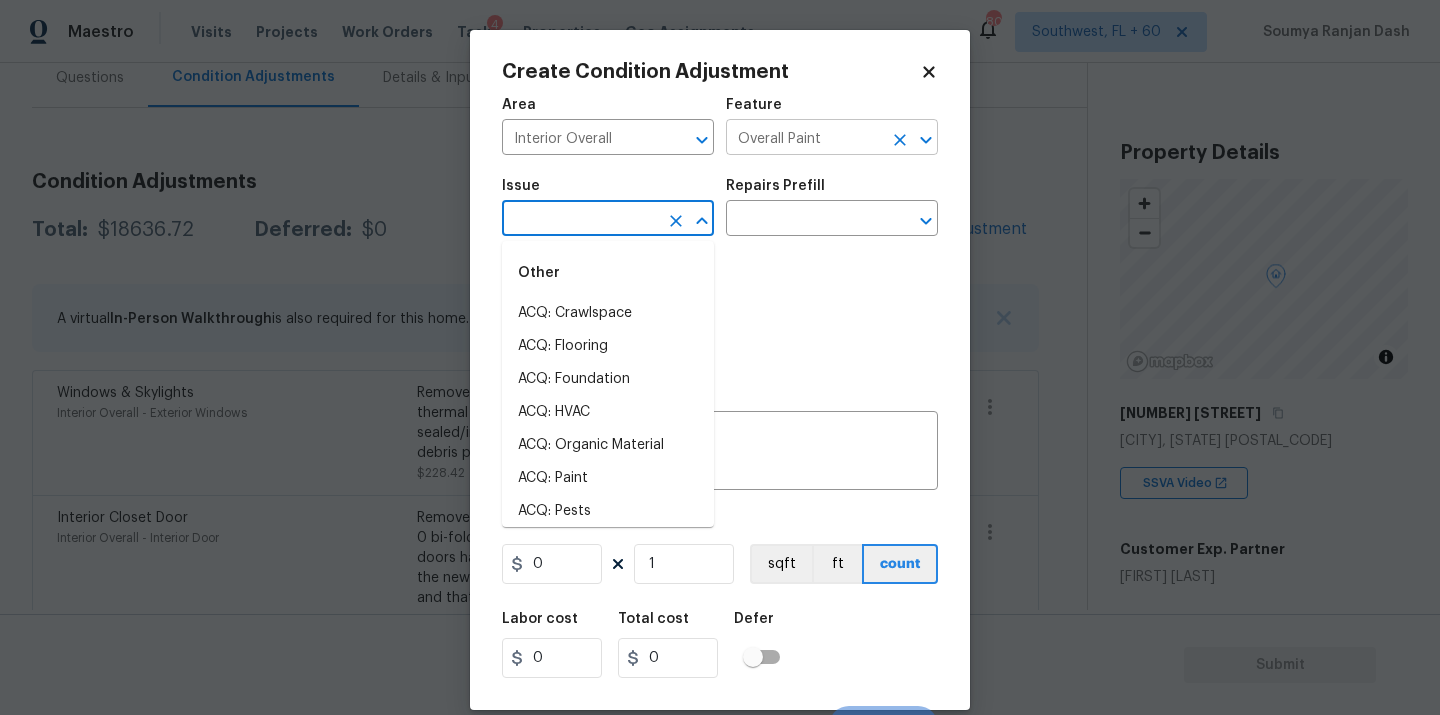 click 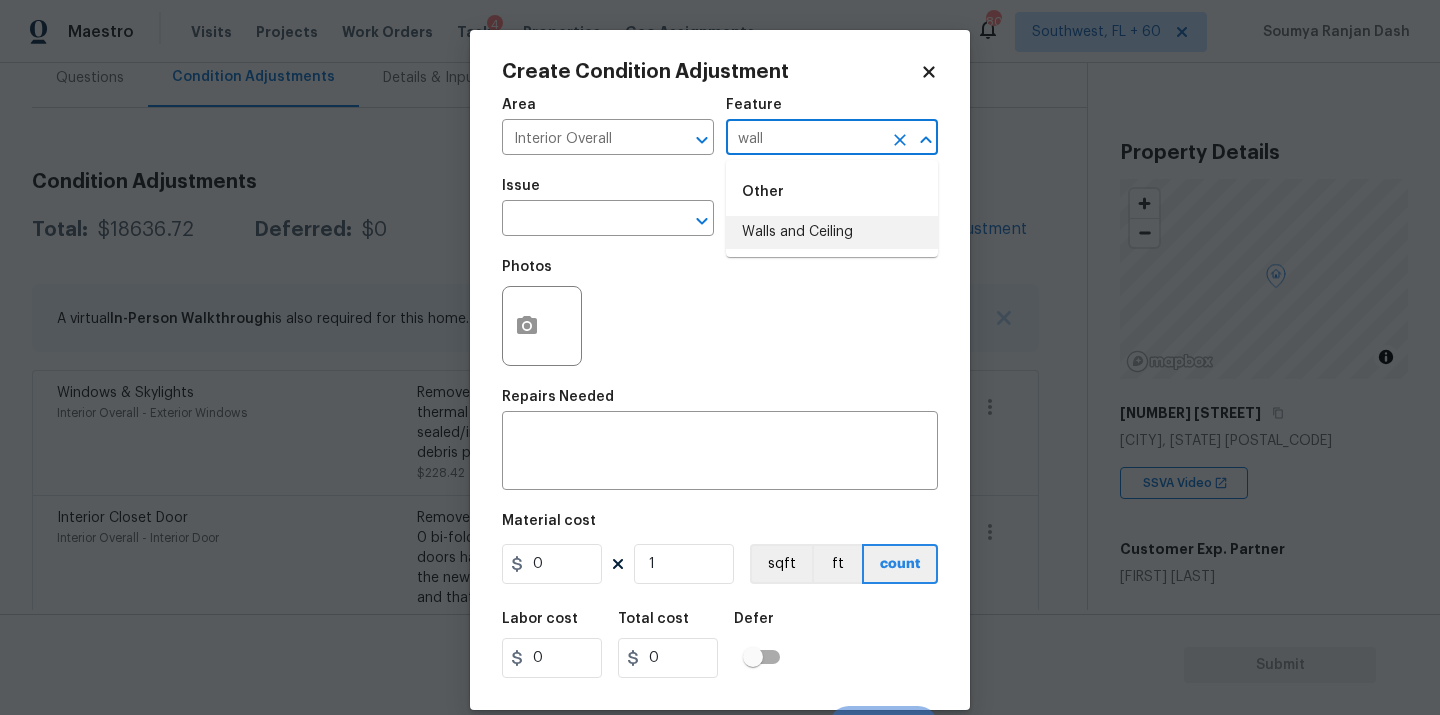 drag, startPoint x: 791, startPoint y: 237, endPoint x: 762, endPoint y: 237, distance: 29 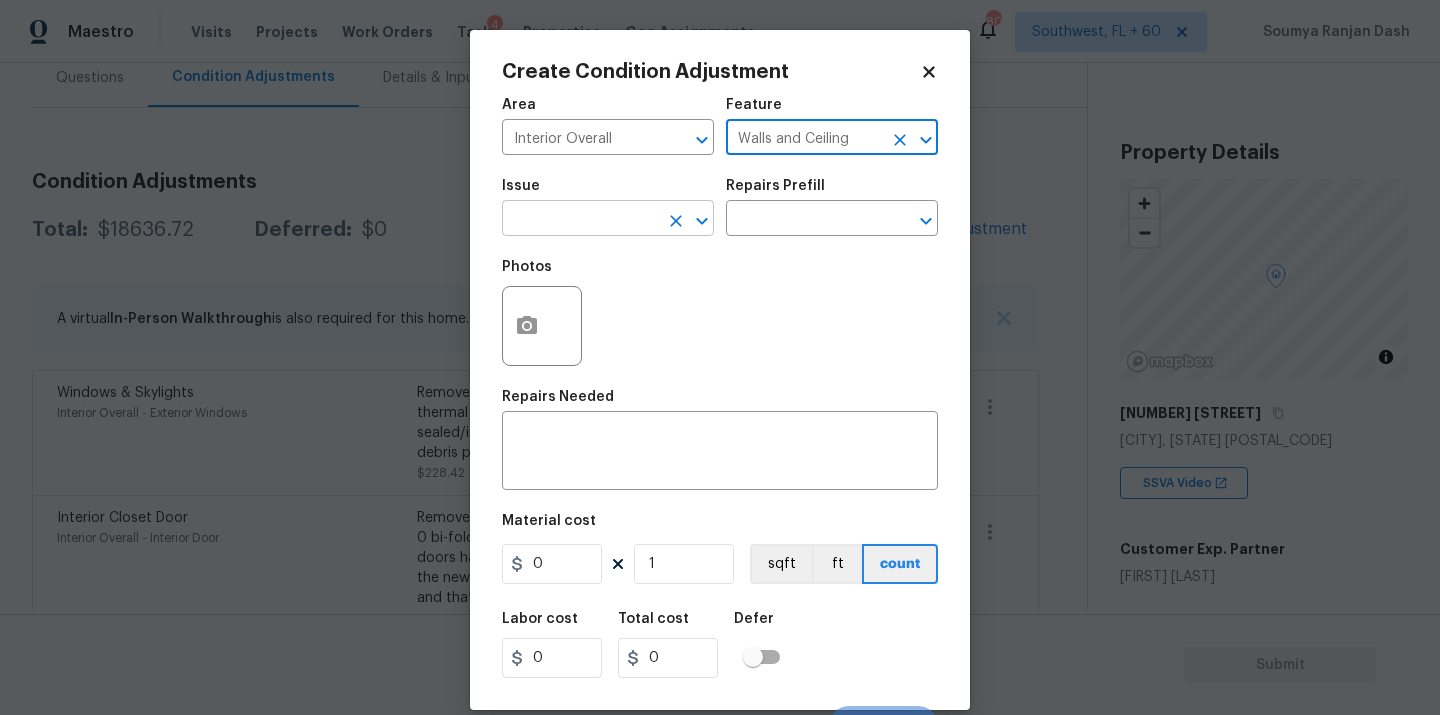 type on "Walls and Ceiling" 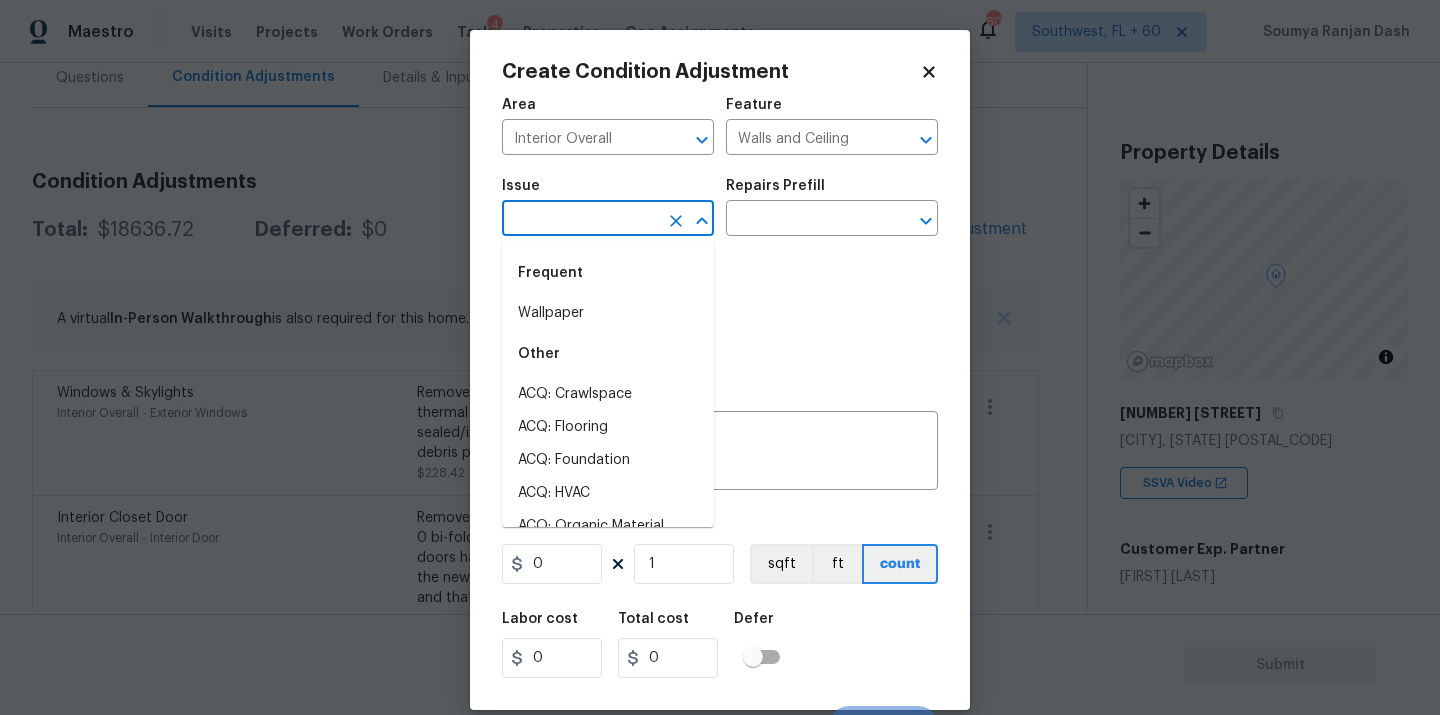 click at bounding box center (580, 220) 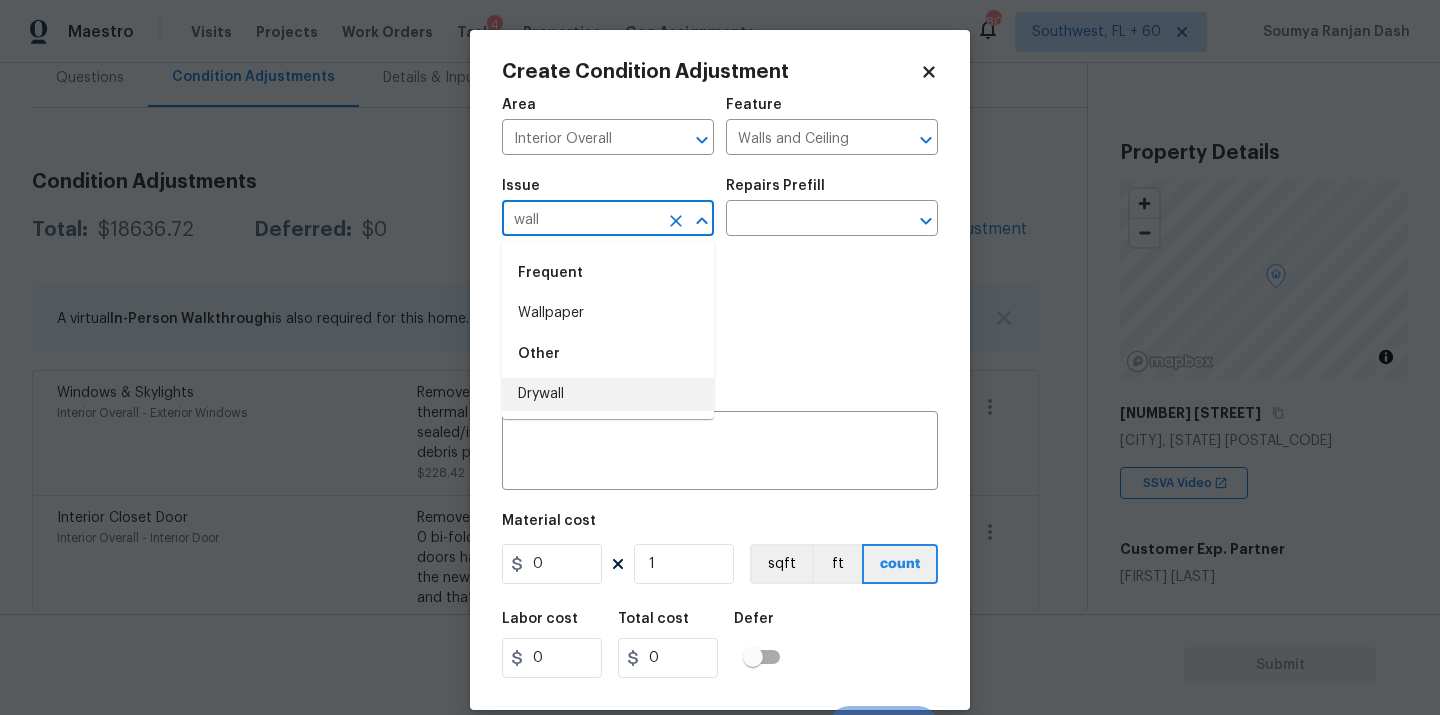 click on "Drywall" at bounding box center [608, 394] 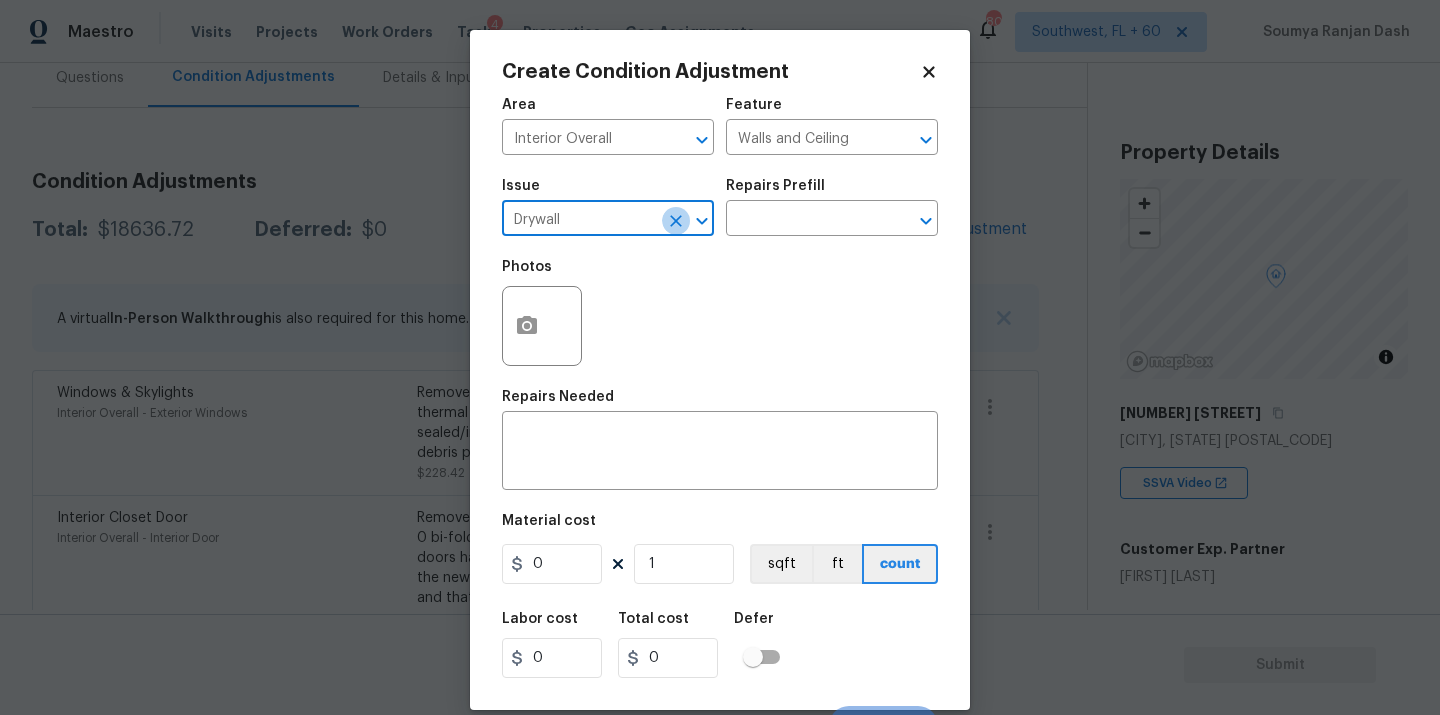 click 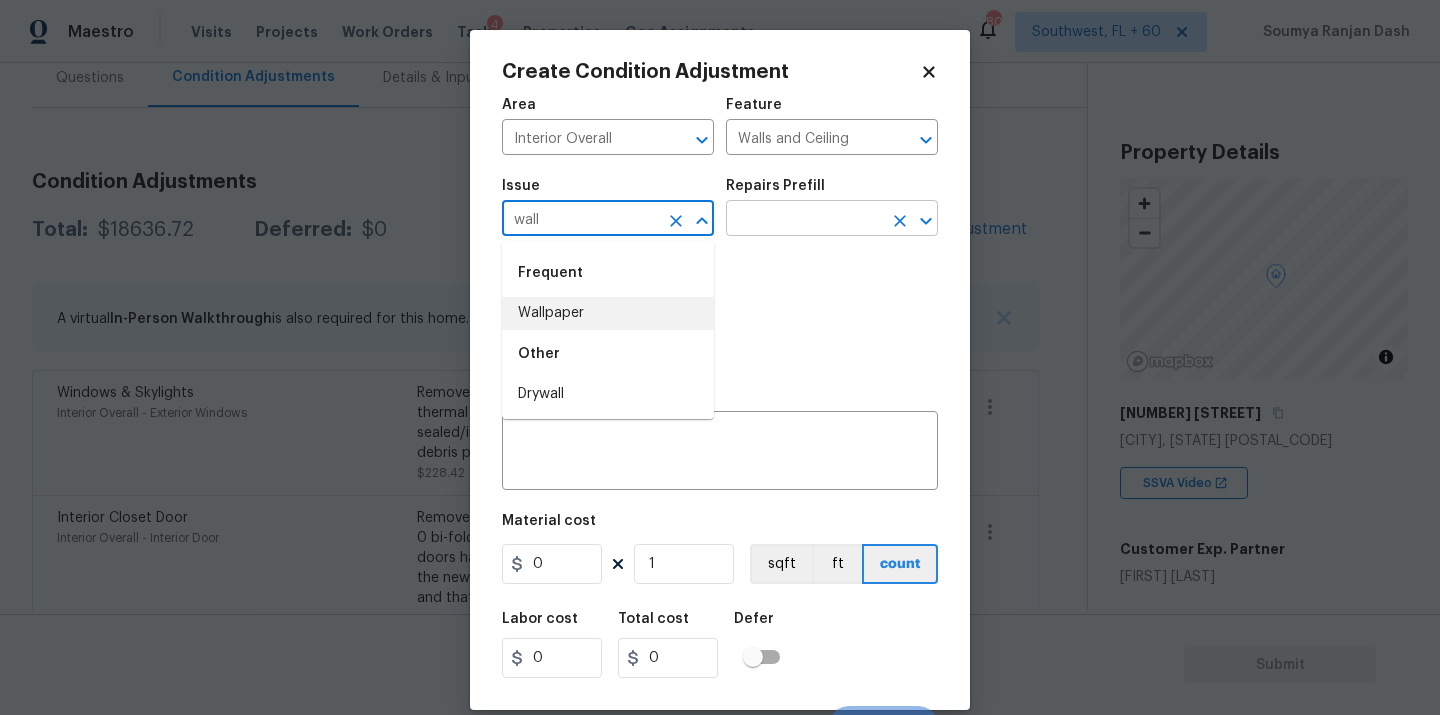 drag, startPoint x: 597, startPoint y: 307, endPoint x: 759, endPoint y: 232, distance: 178.5189 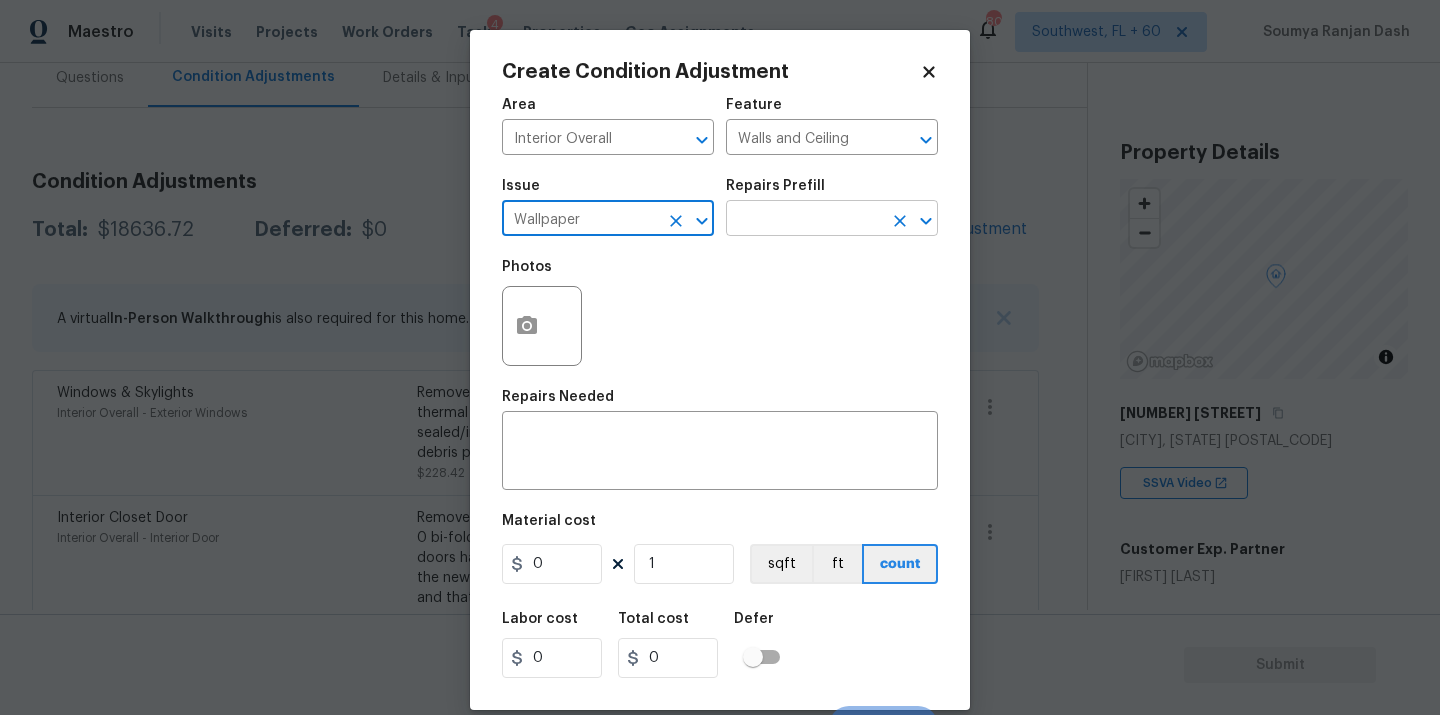 type on "Wallpaper" 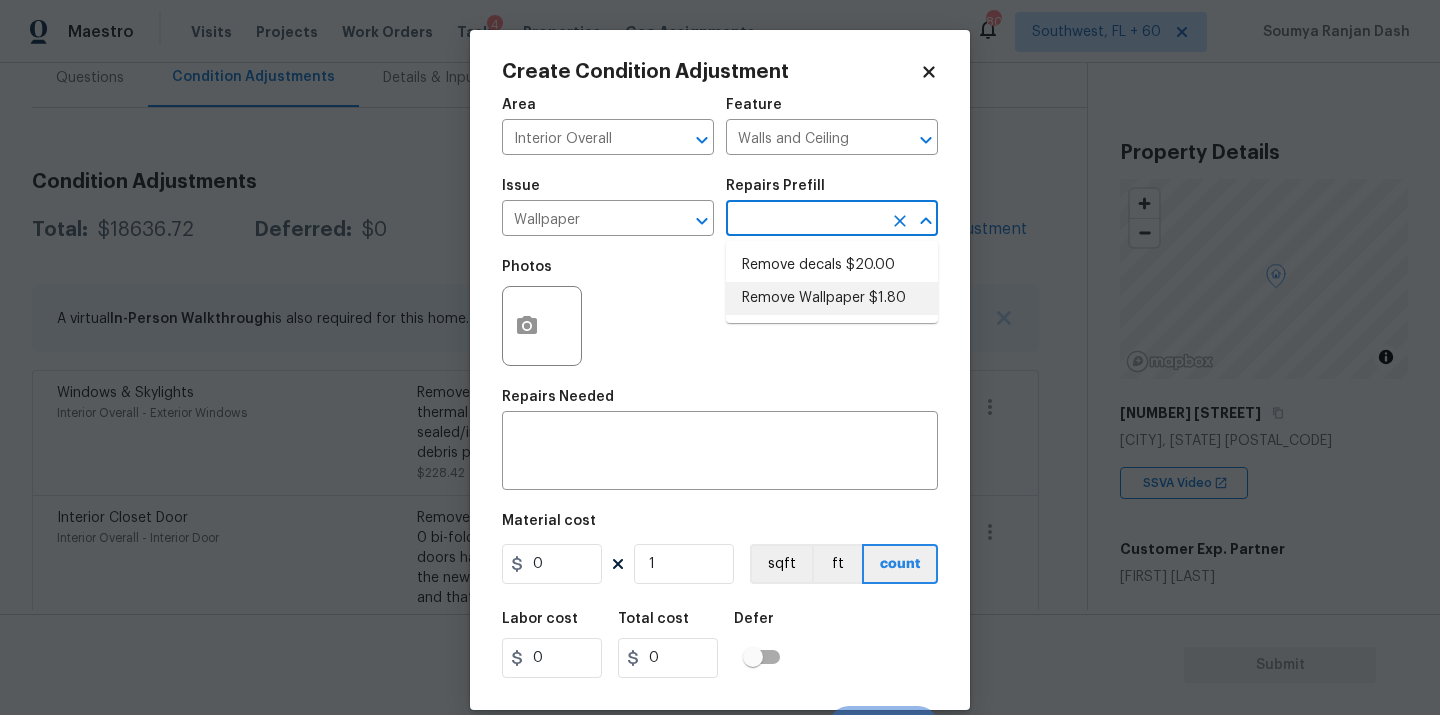 click on "Remove Wallpaper $1.80" at bounding box center (832, 298) 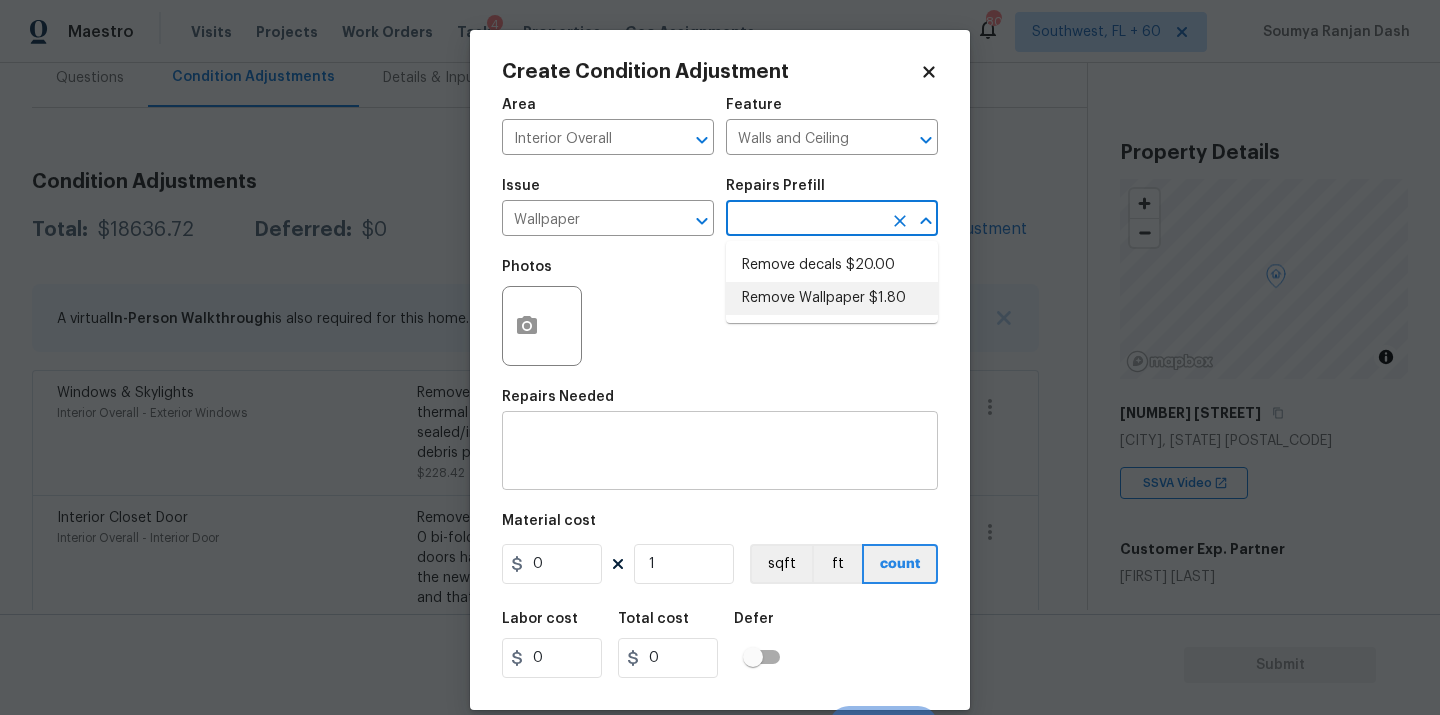 type 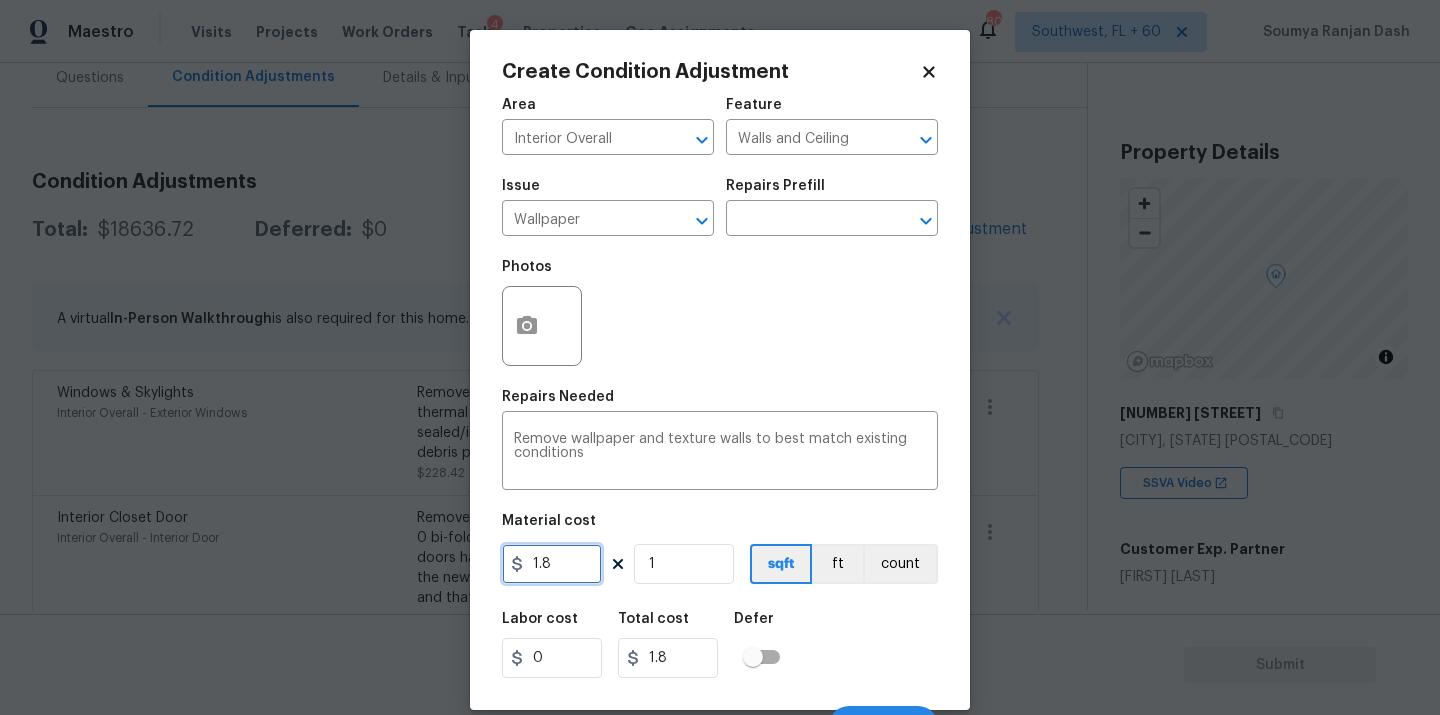 click on "1.8" at bounding box center [552, 564] 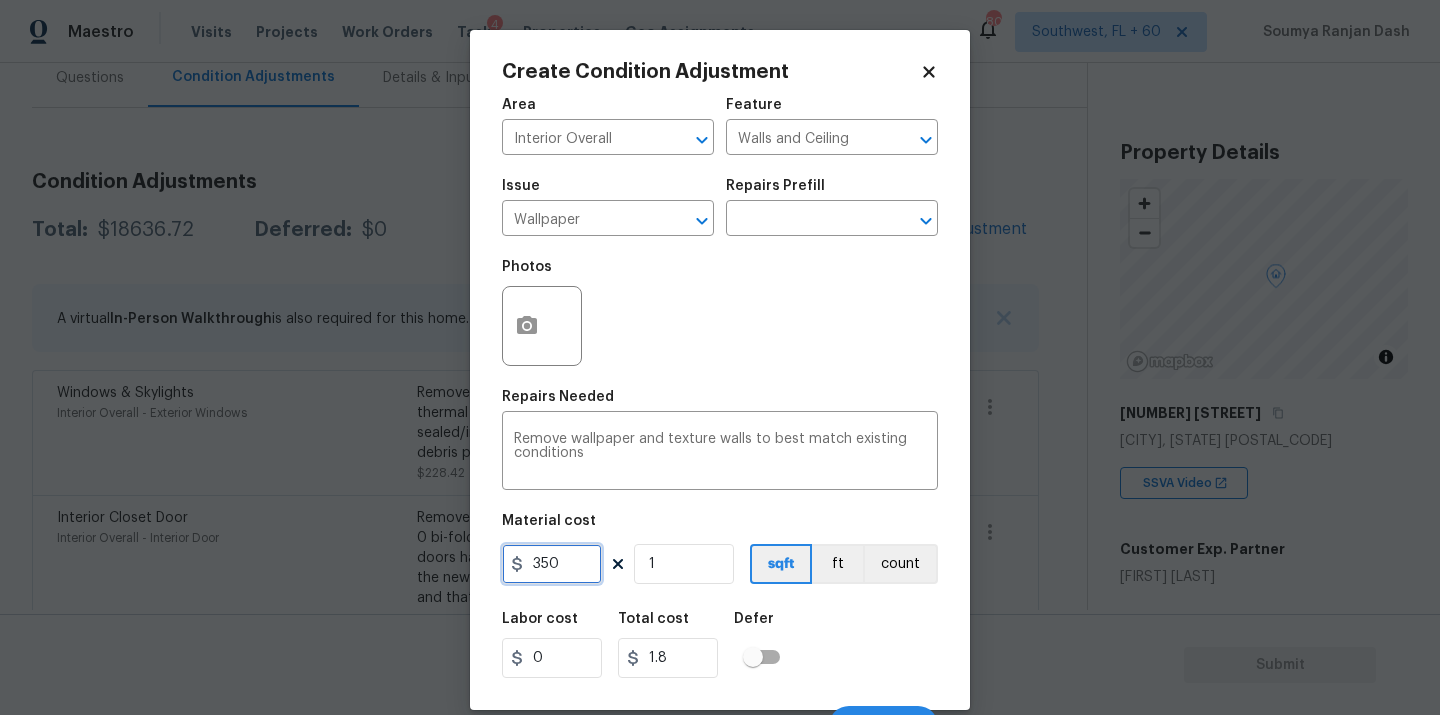 type on "350" 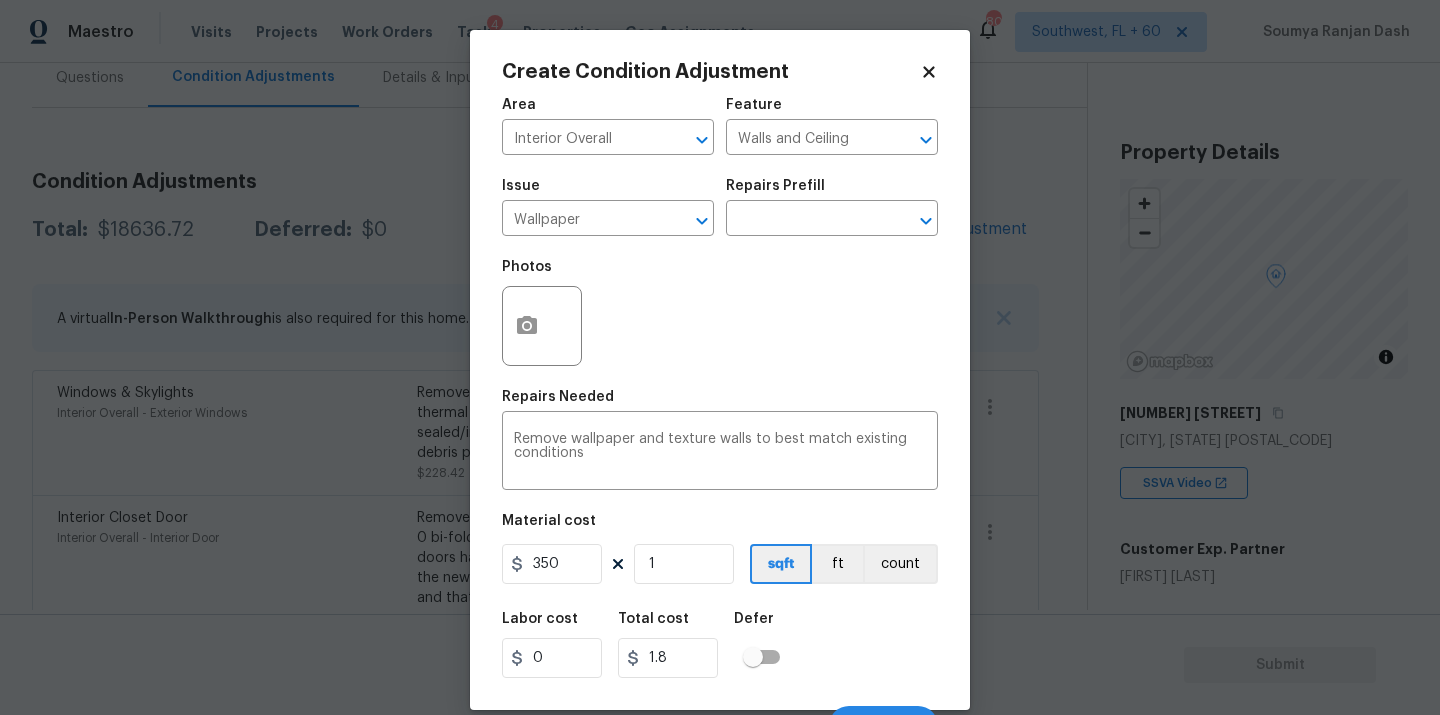 type on "350" 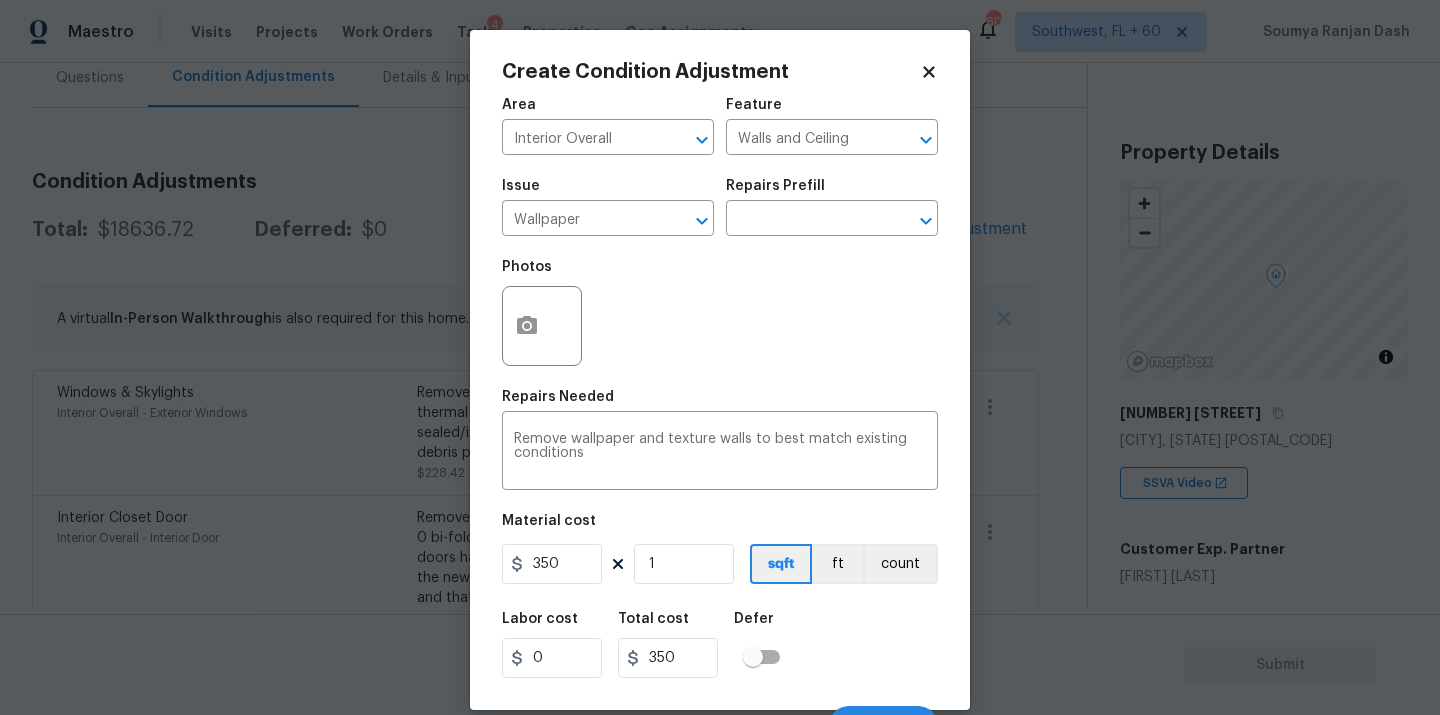 click on "Material cost 350 1 sqft ft count" at bounding box center (720, 551) 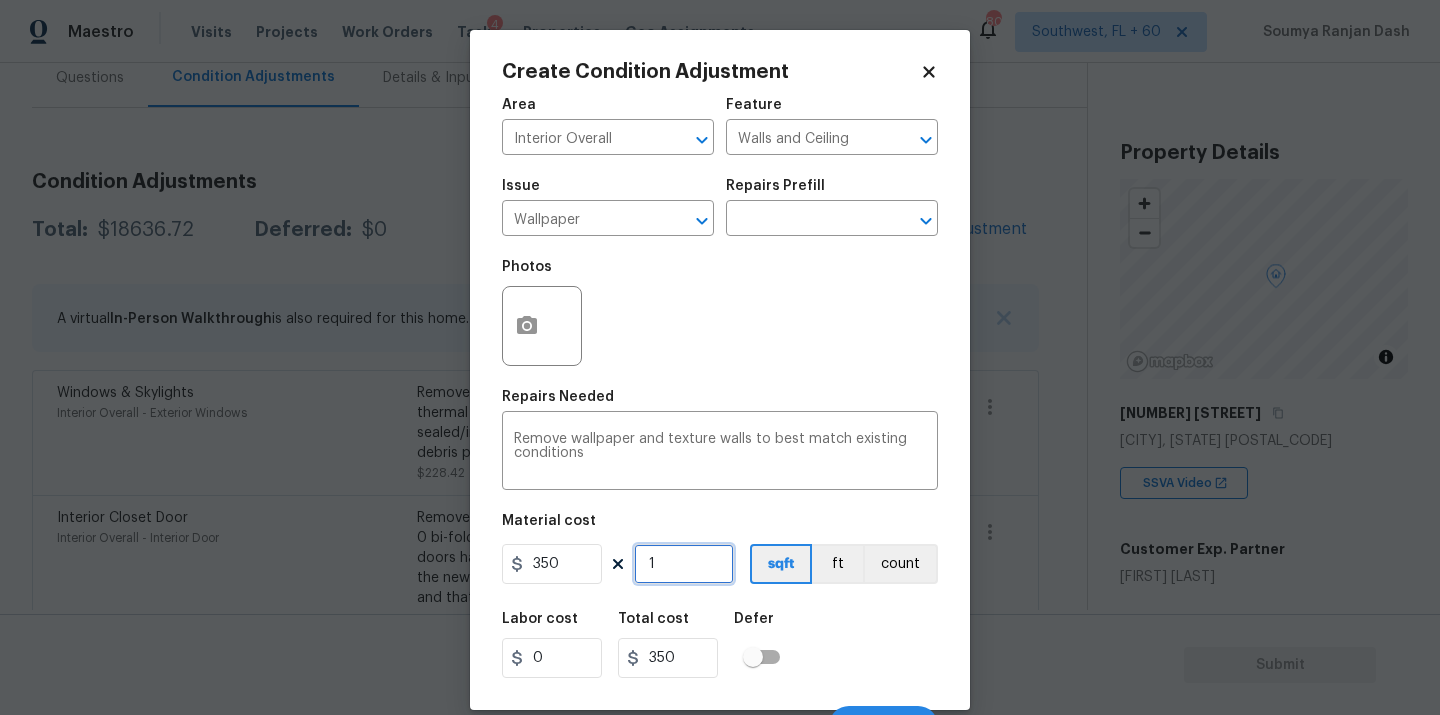 click on "1" at bounding box center [684, 564] 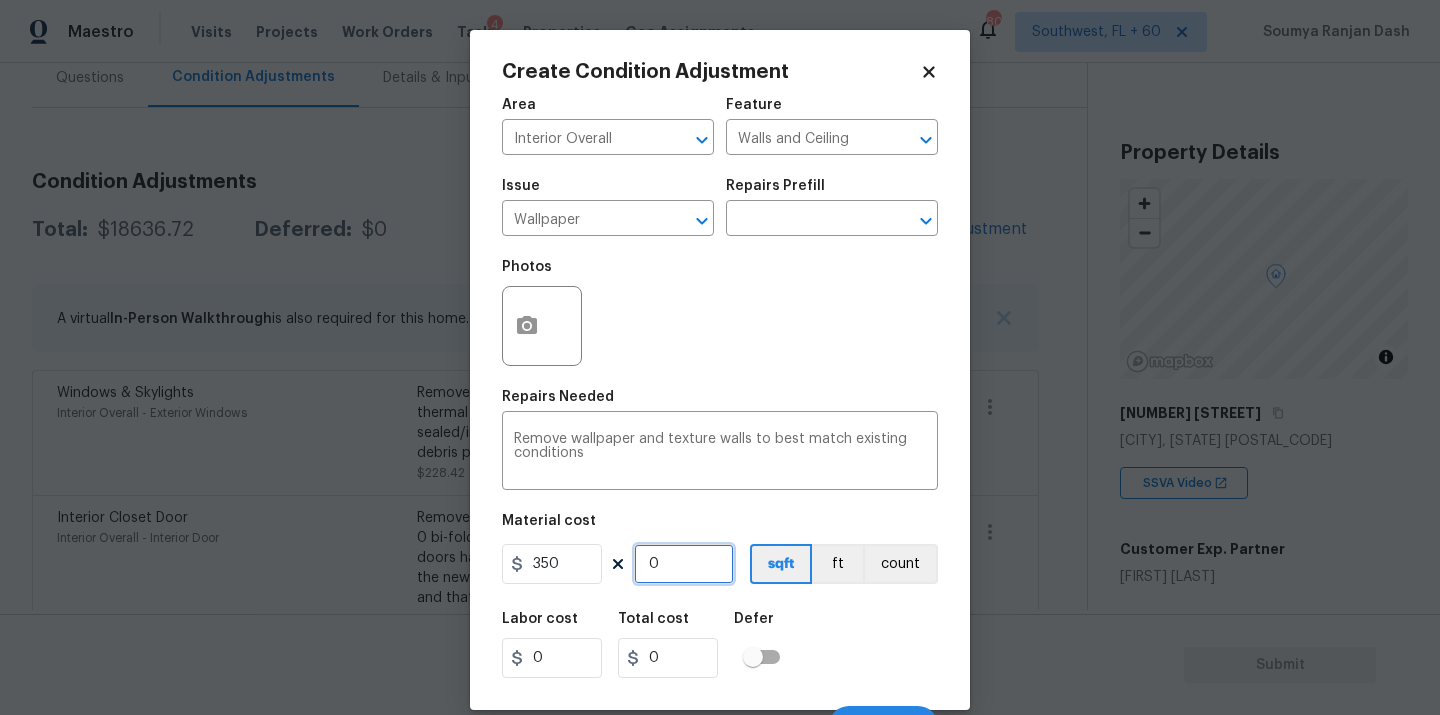 type on "2" 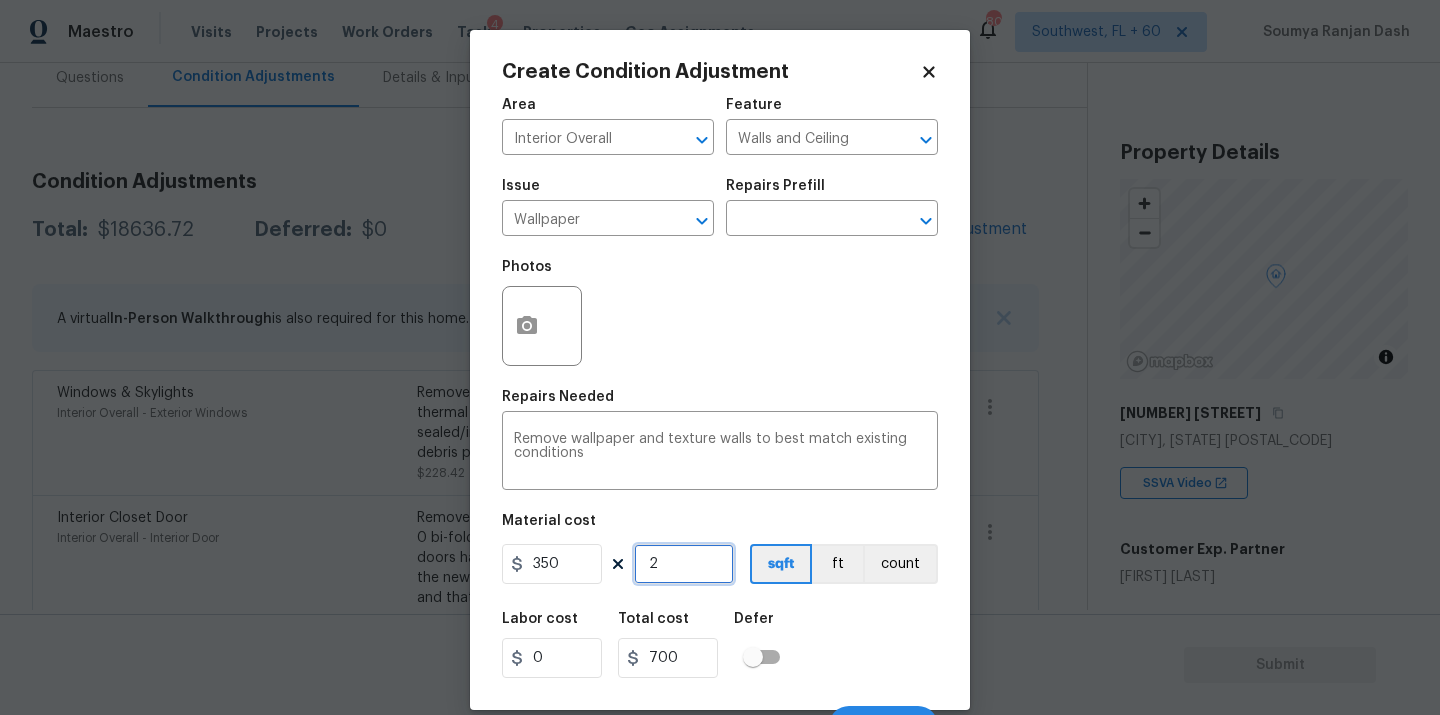 type on "2" 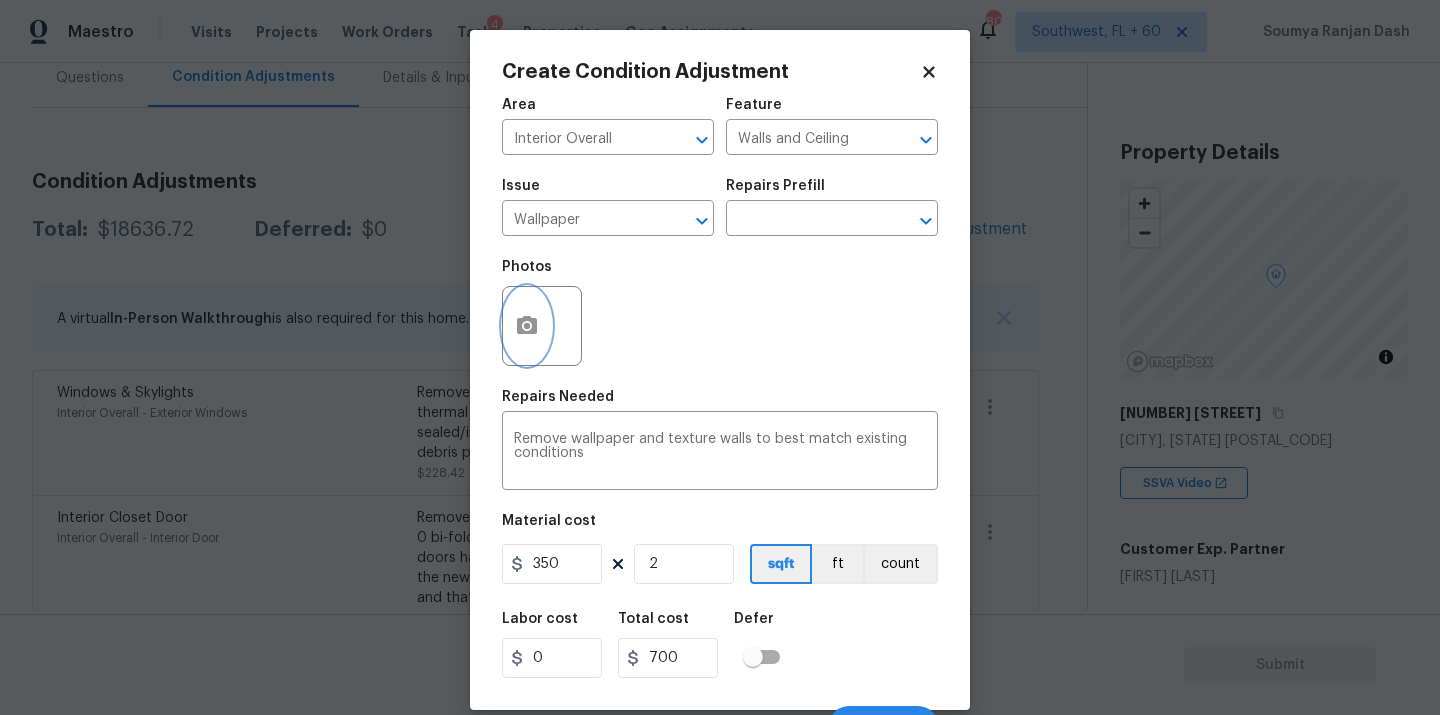 click 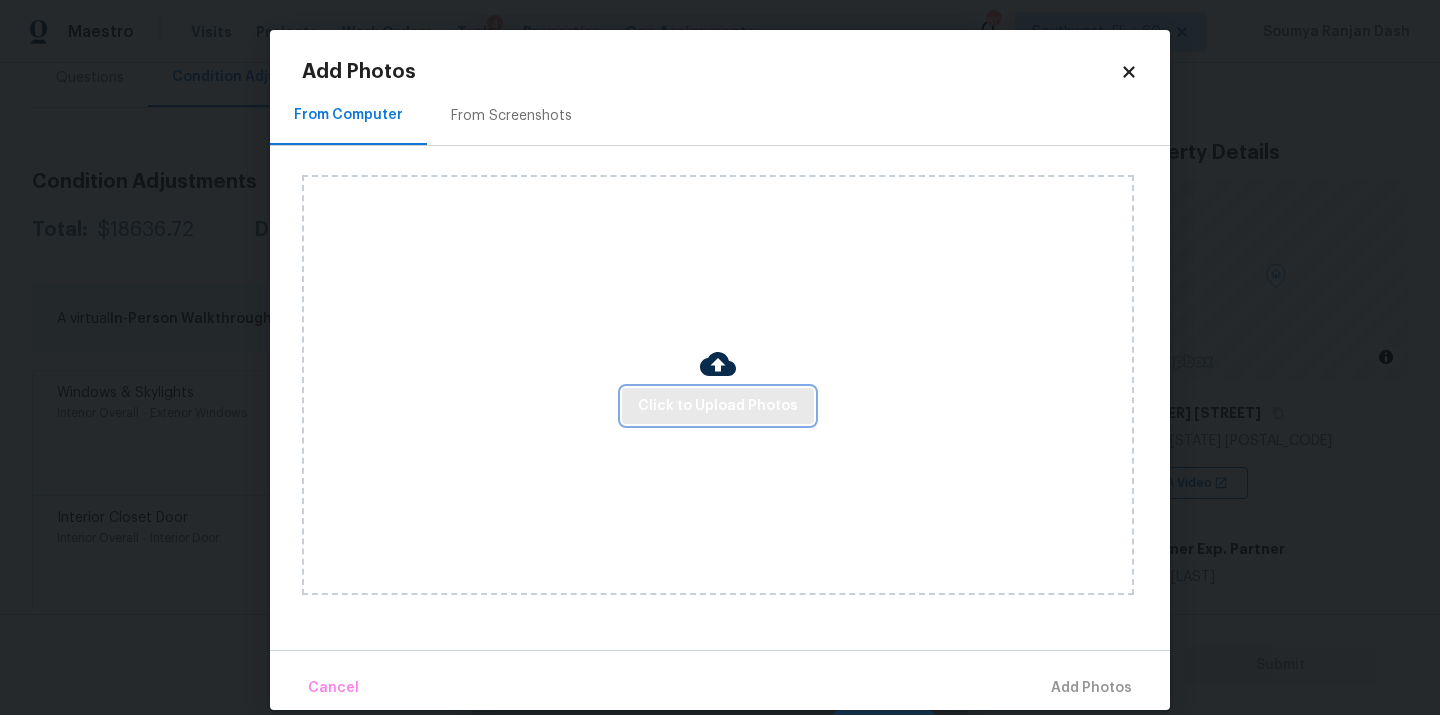click on "Click to Upload Photos" at bounding box center (718, 406) 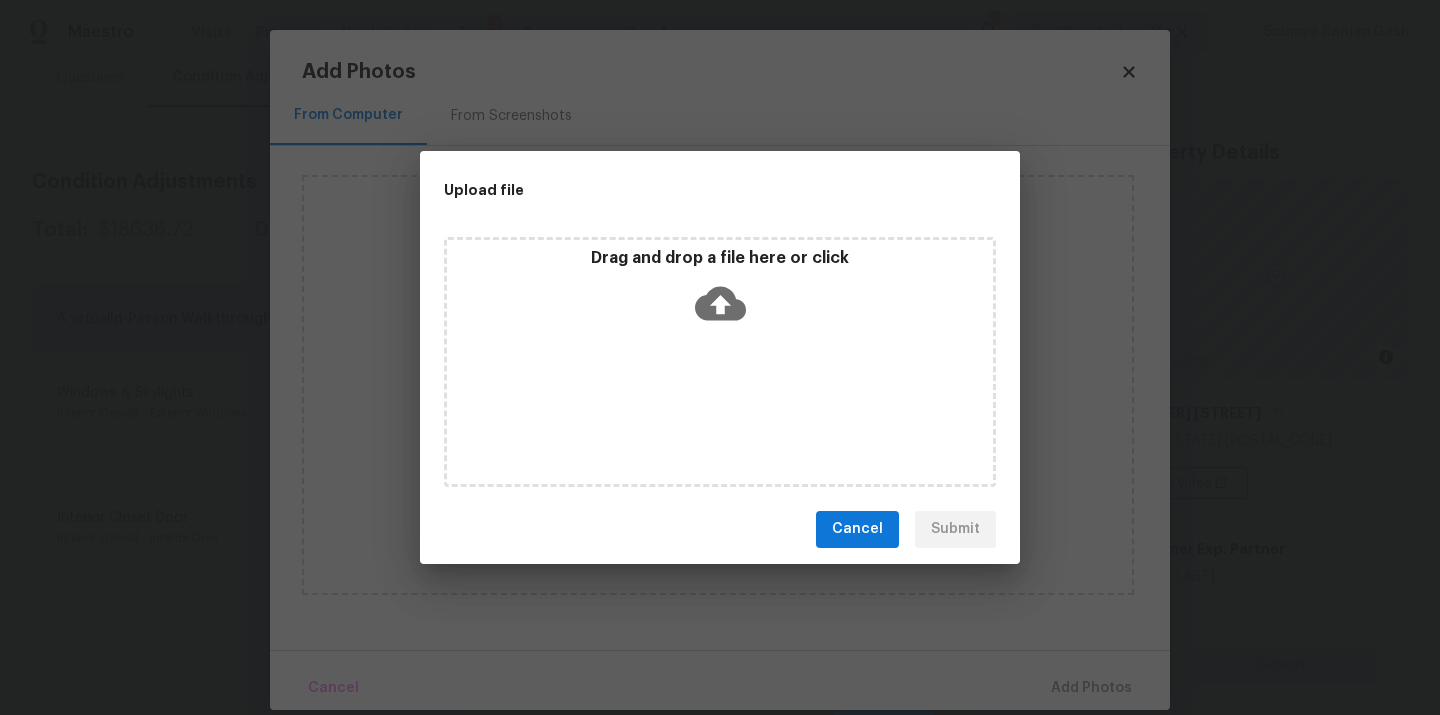 click on "Drag and drop a file here or click" at bounding box center (720, 362) 